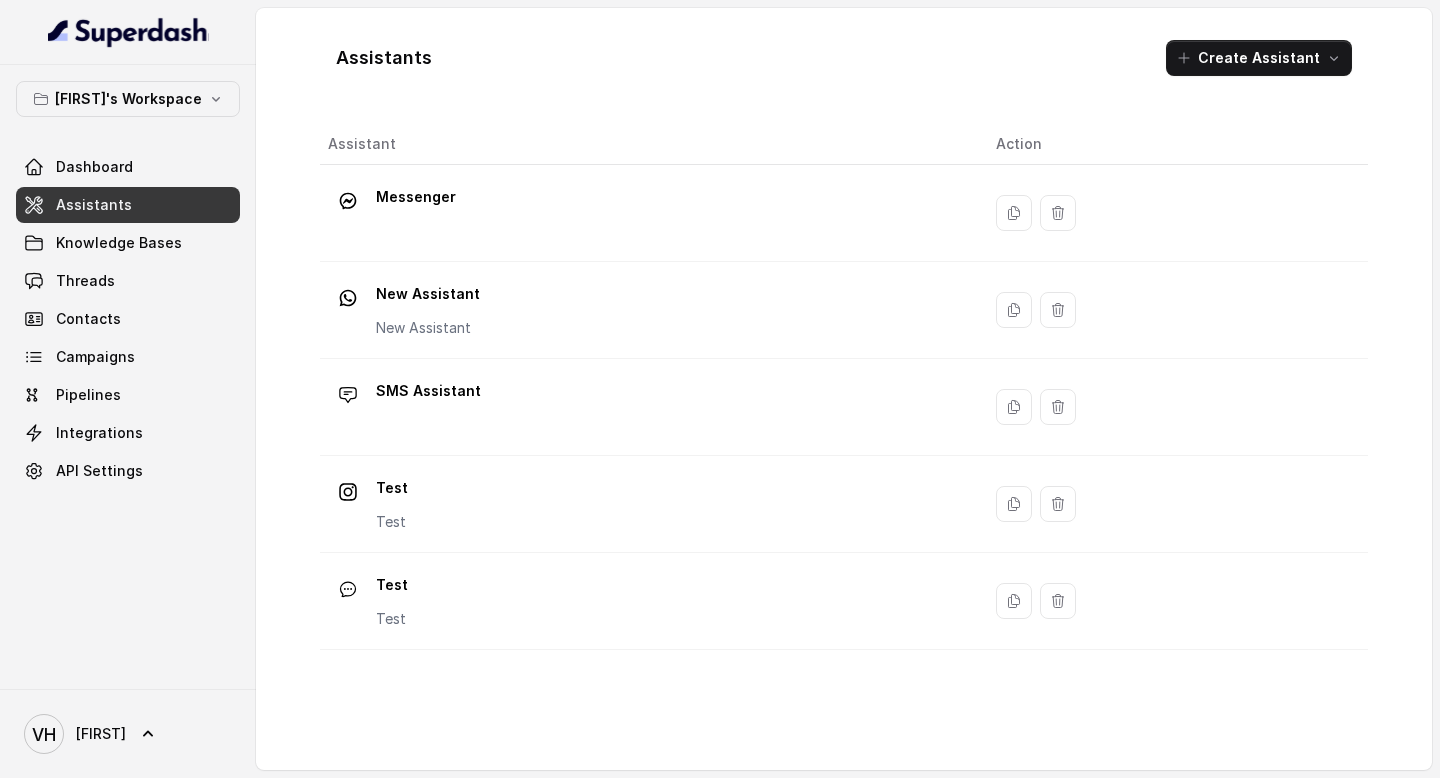 scroll, scrollTop: 0, scrollLeft: 0, axis: both 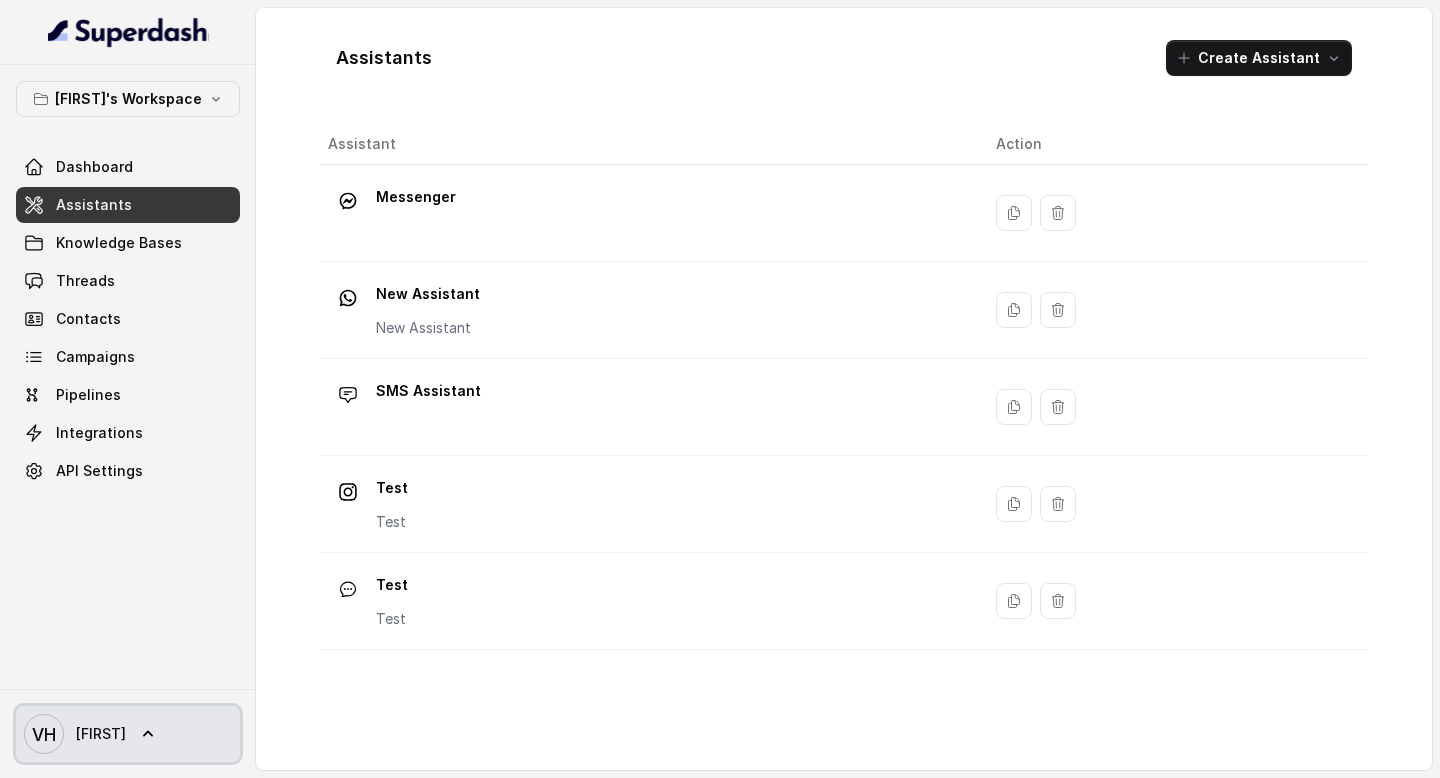 click on "VH Vivek" at bounding box center [75, 734] 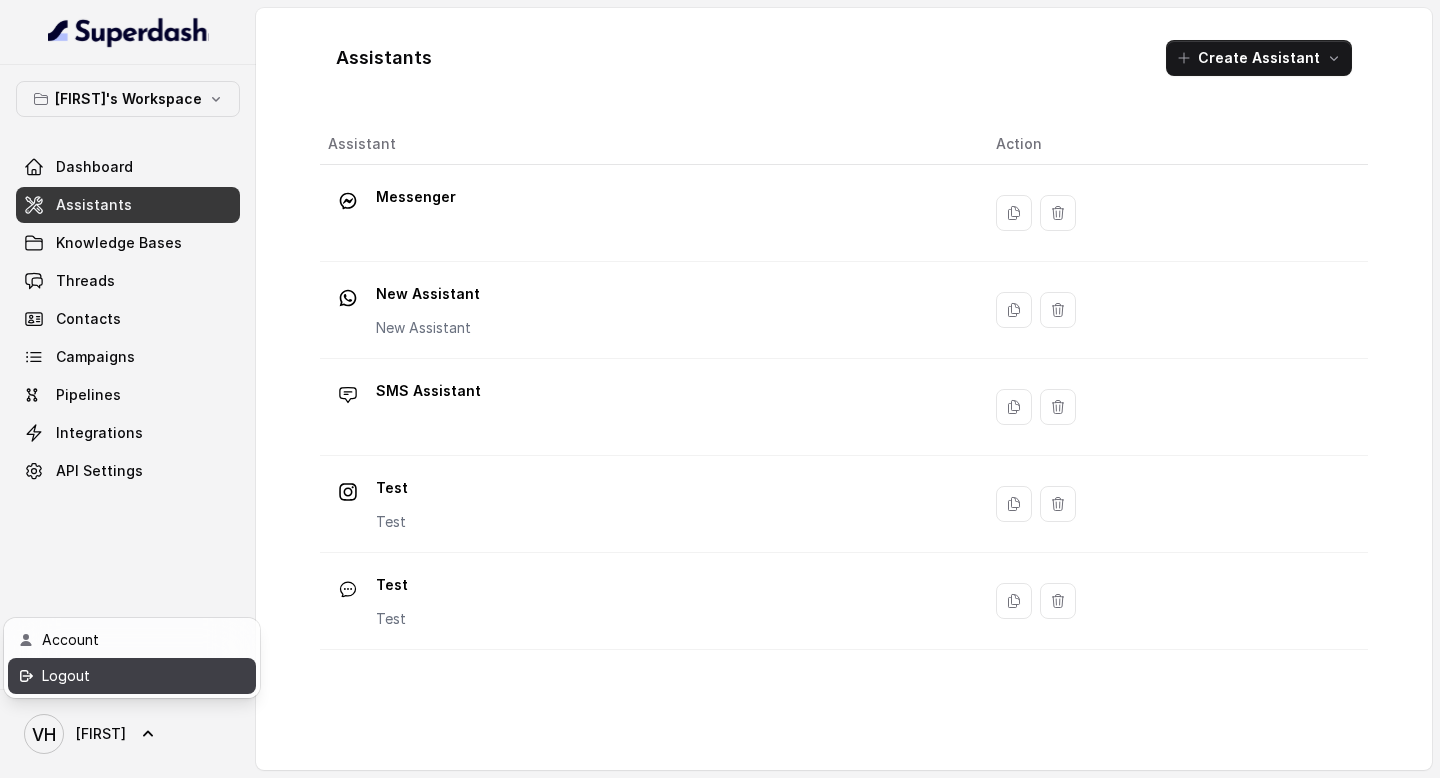 click on "Logout" at bounding box center (127, 676) 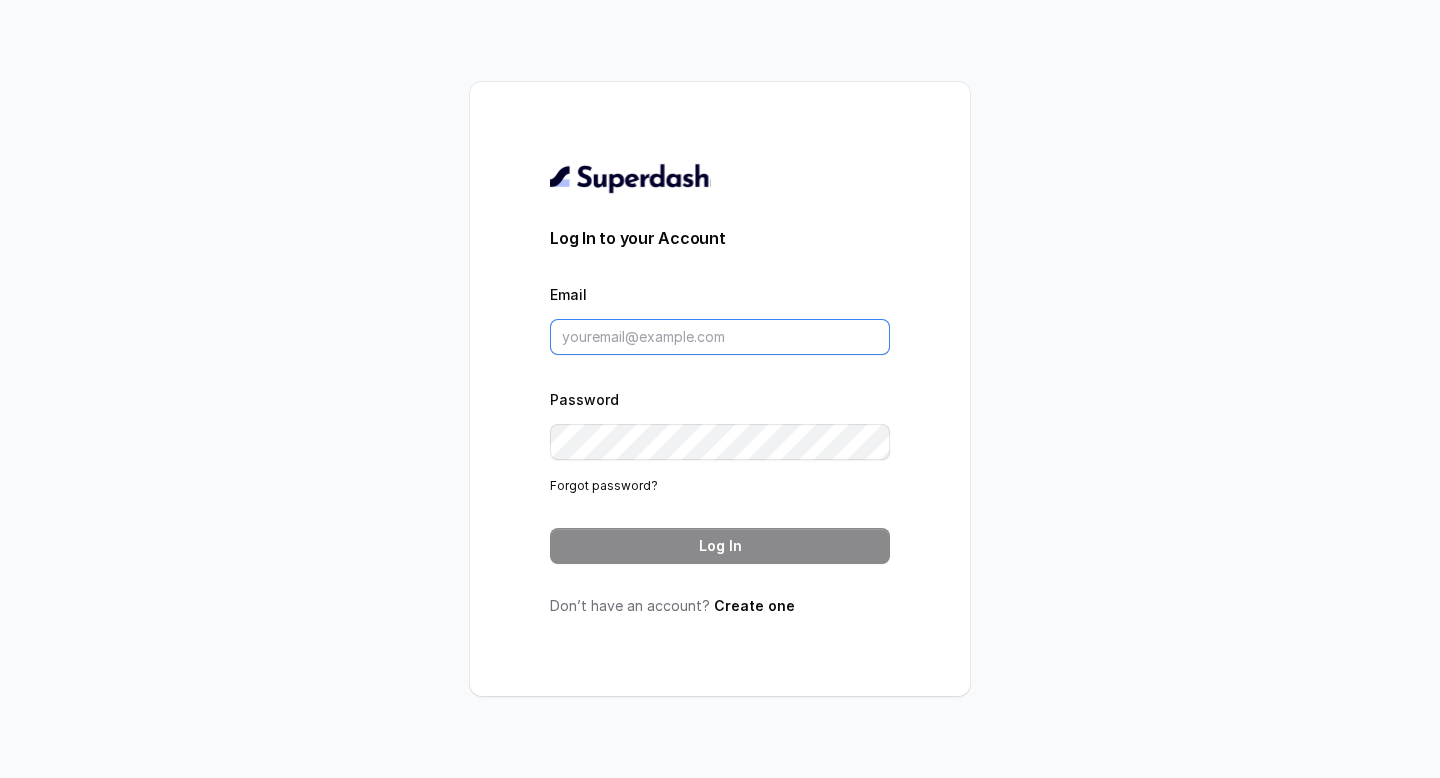 type on "vivek@trysuperdash.com" 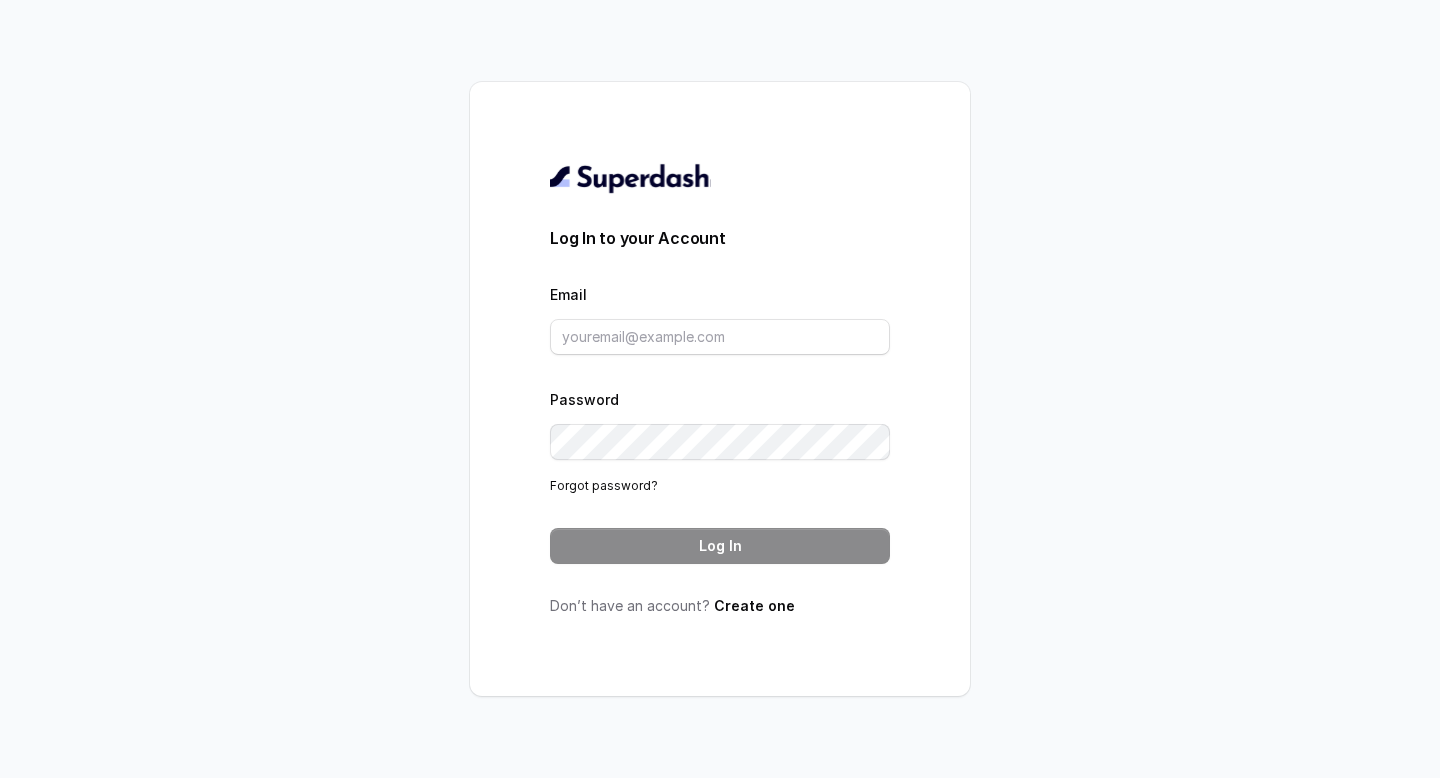 scroll, scrollTop: 0, scrollLeft: 0, axis: both 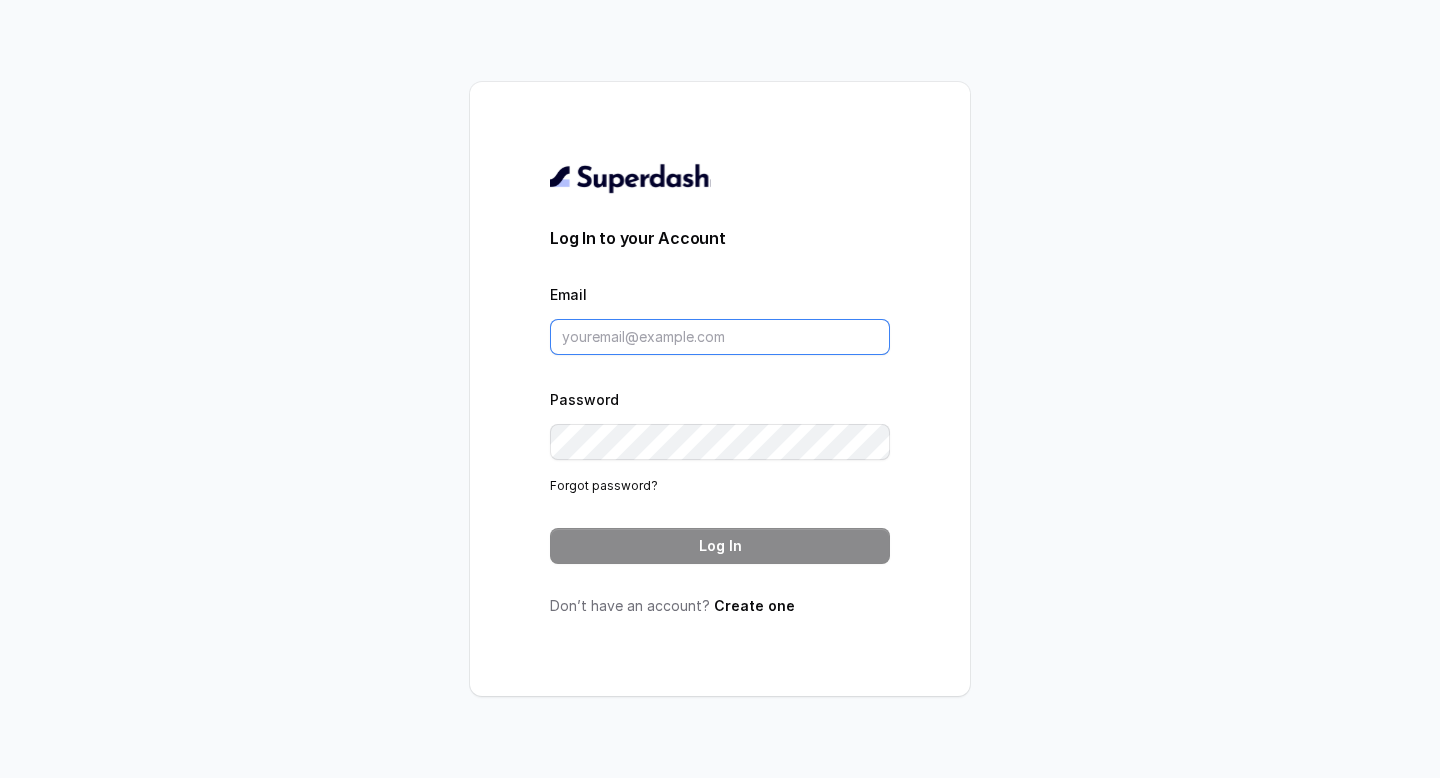 type on "[USERNAME]@example.com" 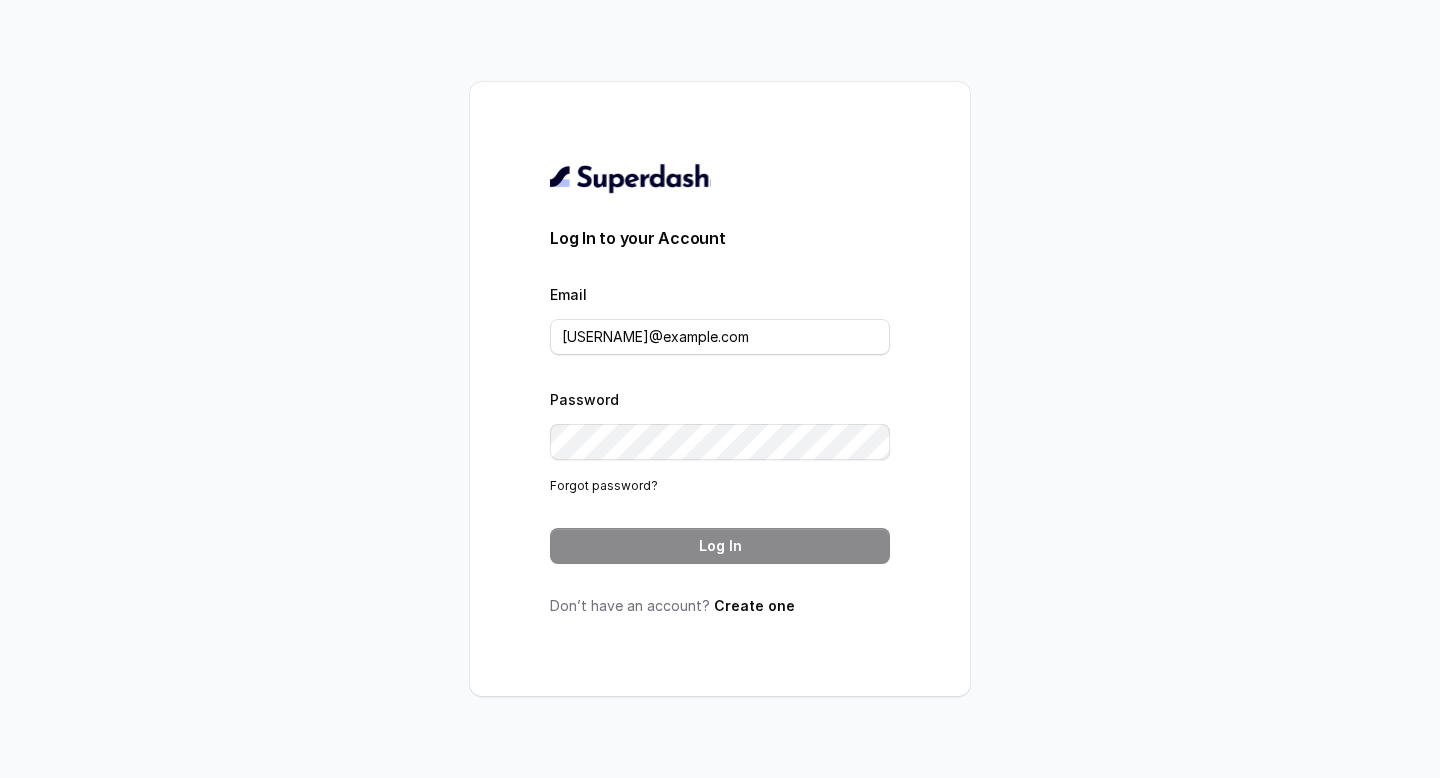 click on "Log In" at bounding box center [720, 546] 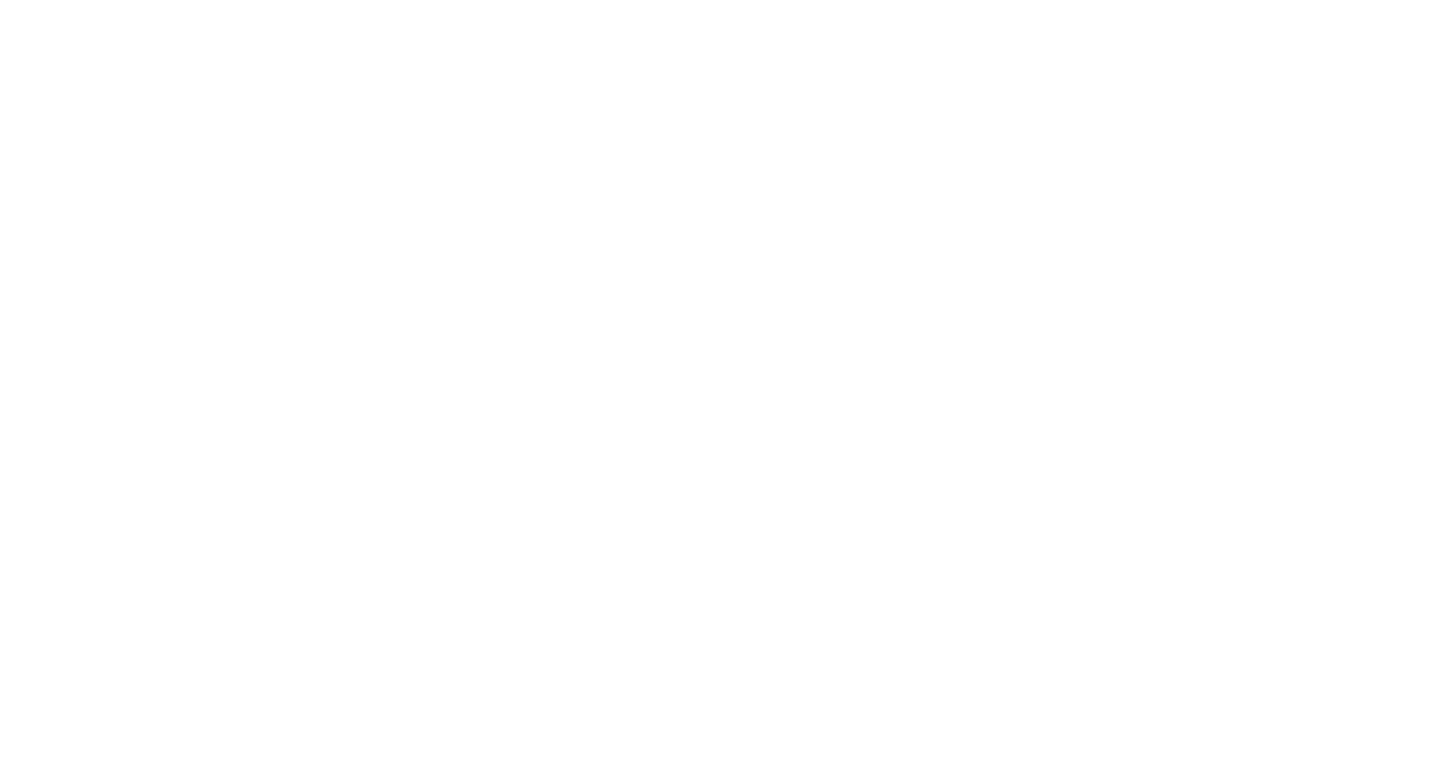 scroll, scrollTop: 0, scrollLeft: 0, axis: both 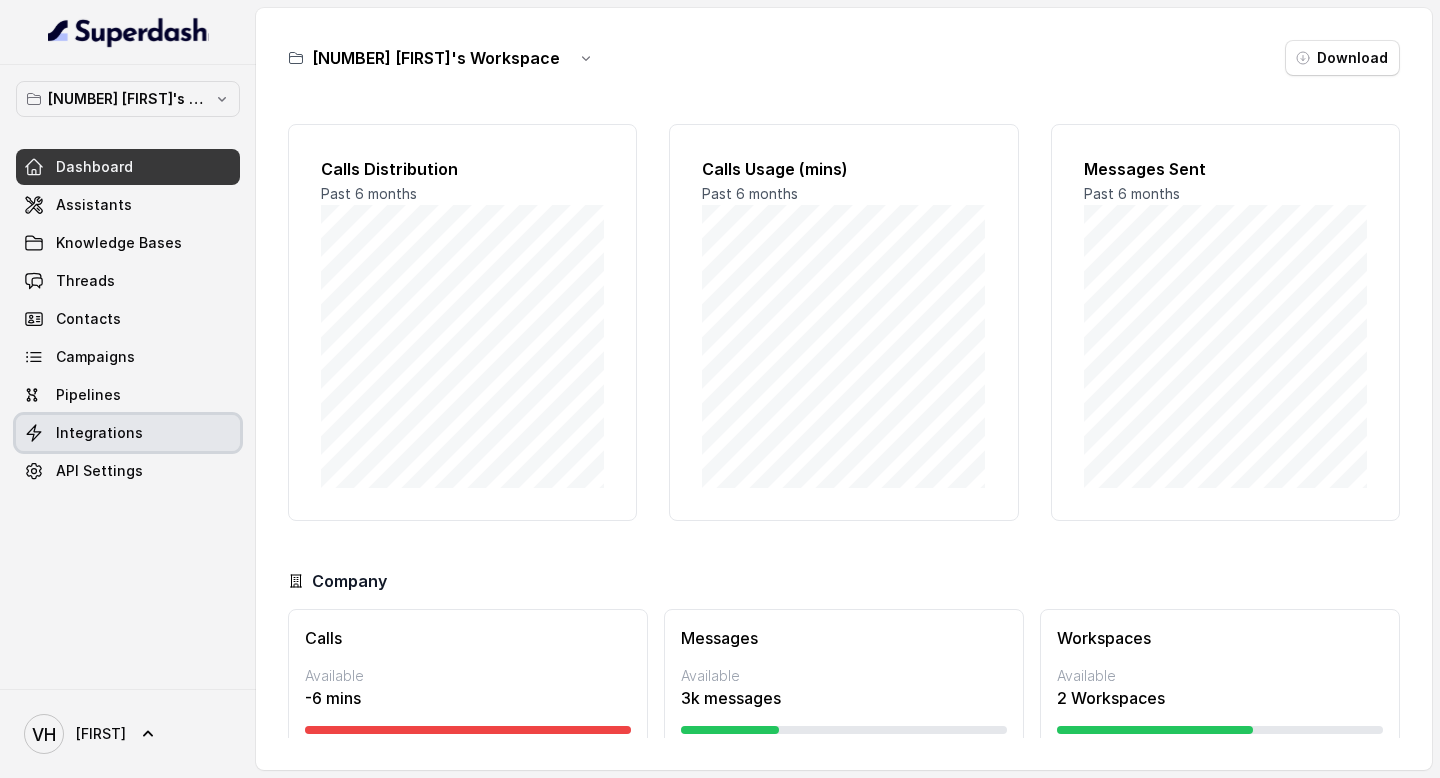 click on "Integrations" at bounding box center [99, 433] 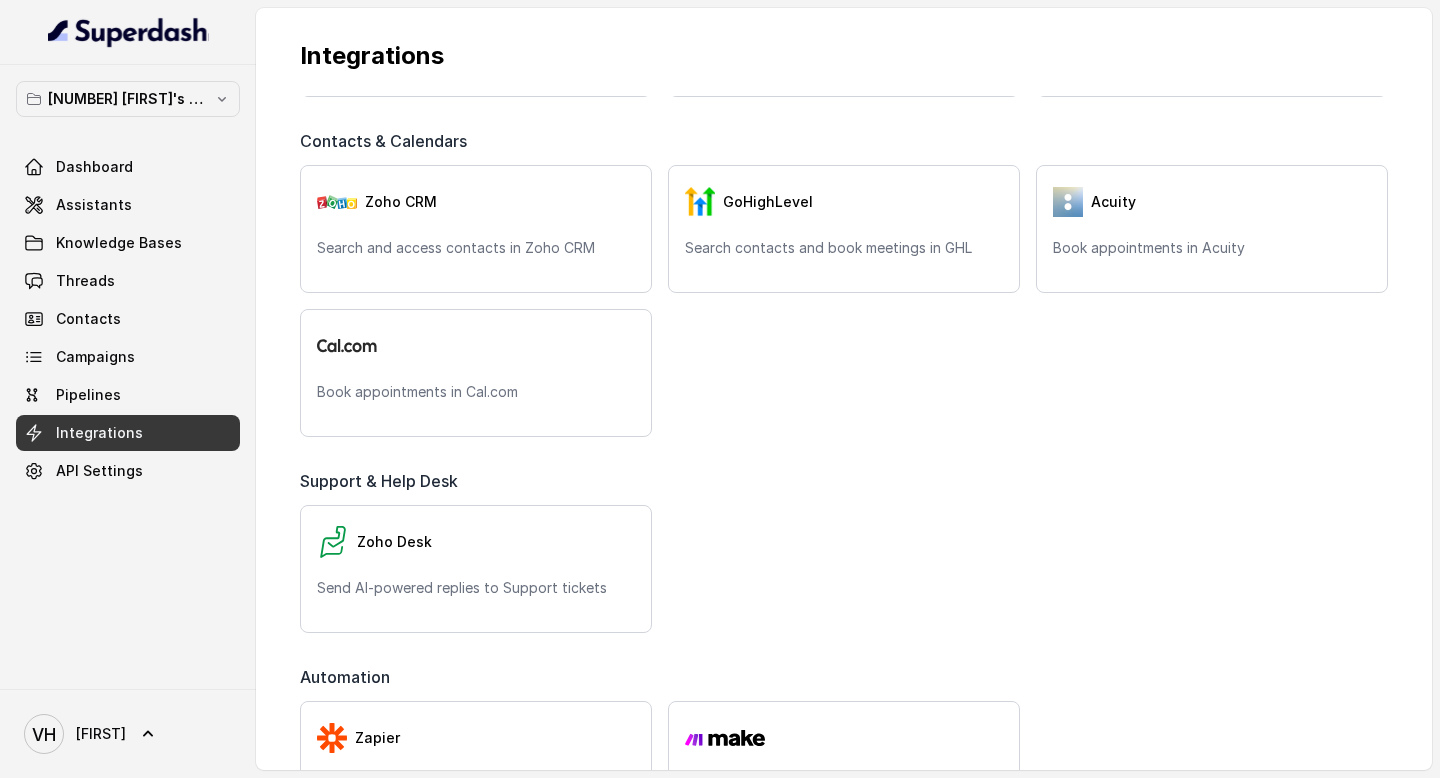 scroll, scrollTop: 498, scrollLeft: 0, axis: vertical 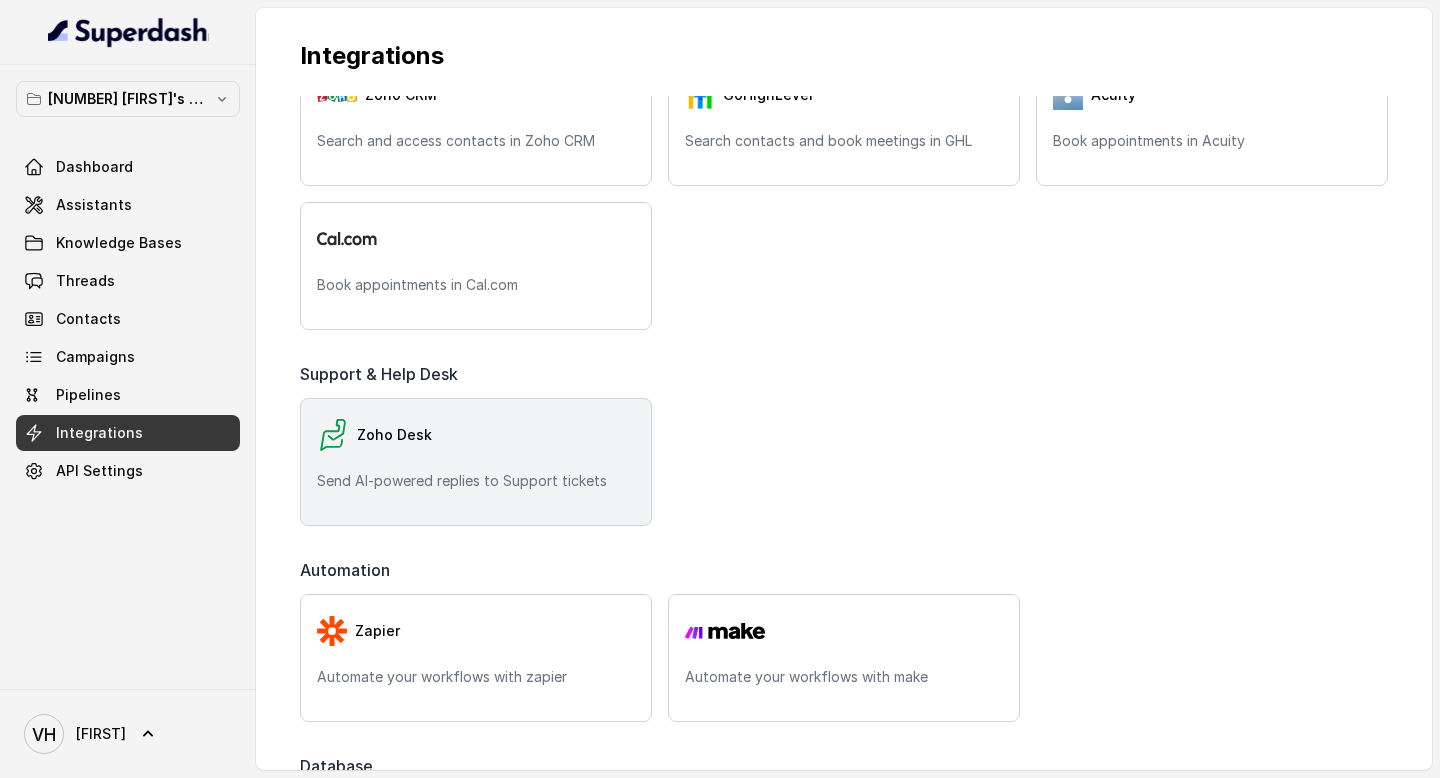 click on "Zoho Desk Send AI-powered replies to Support tickets" at bounding box center (476, 462) 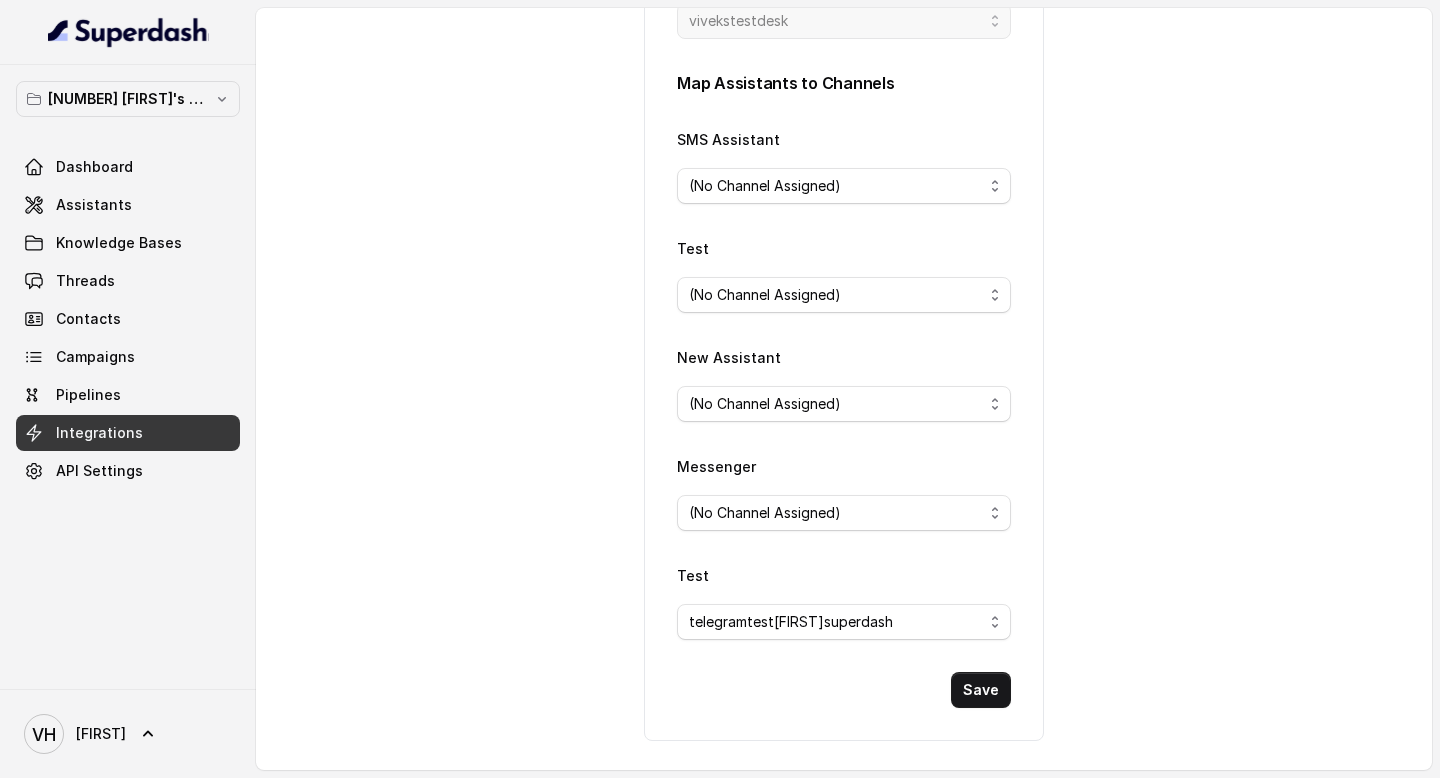 scroll, scrollTop: 0, scrollLeft: 0, axis: both 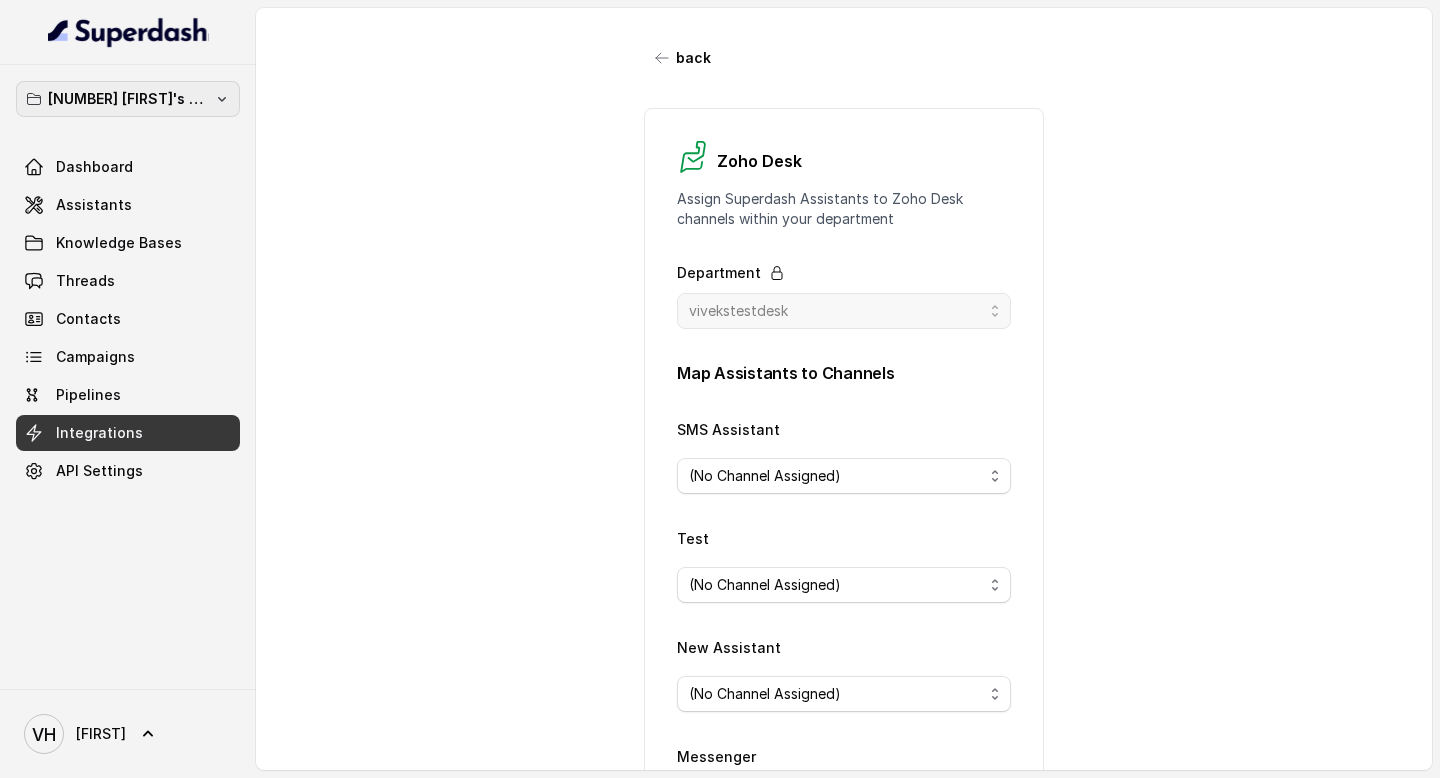 click on "[NUMBER] [PERSON'S NAME]'s Workspace" at bounding box center [128, 99] 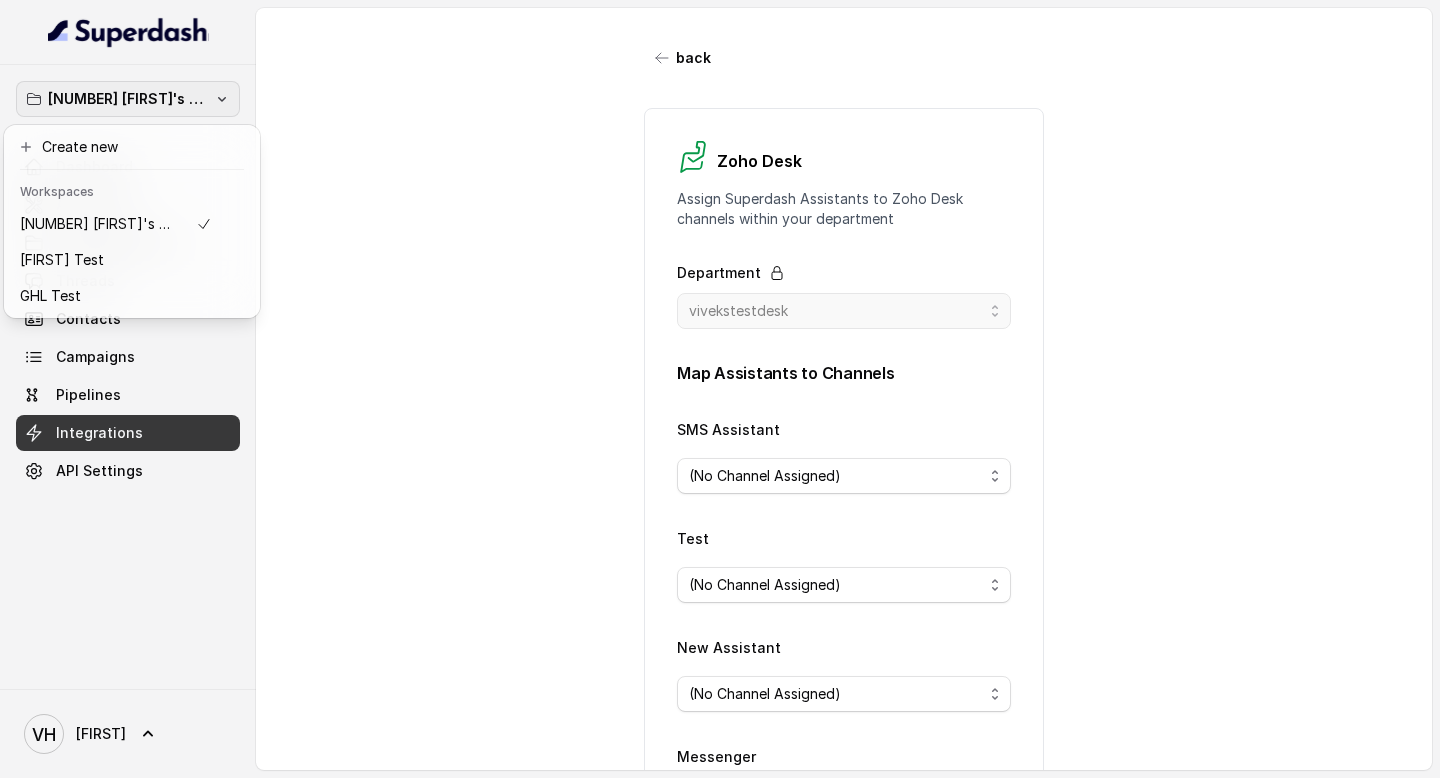 click on "1 Vivek's Workspace Dashboard Assistants Knowledge Bases Threads Contacts Campaigns Pipelines Integrations API Settings VH Vivek back Zoho Desk Assign Superdash Assistants to Zoho Desk channels within your department Department  vivekstestdesk Map Assistants to Channels SMS Assistant (No Channel Assigned) Test (No Channel Assigned) New Assistant (No Channel Assigned) Messenger (No Channel Assigned) Test telegramtestviveksuperdash Save" at bounding box center (720, 389) 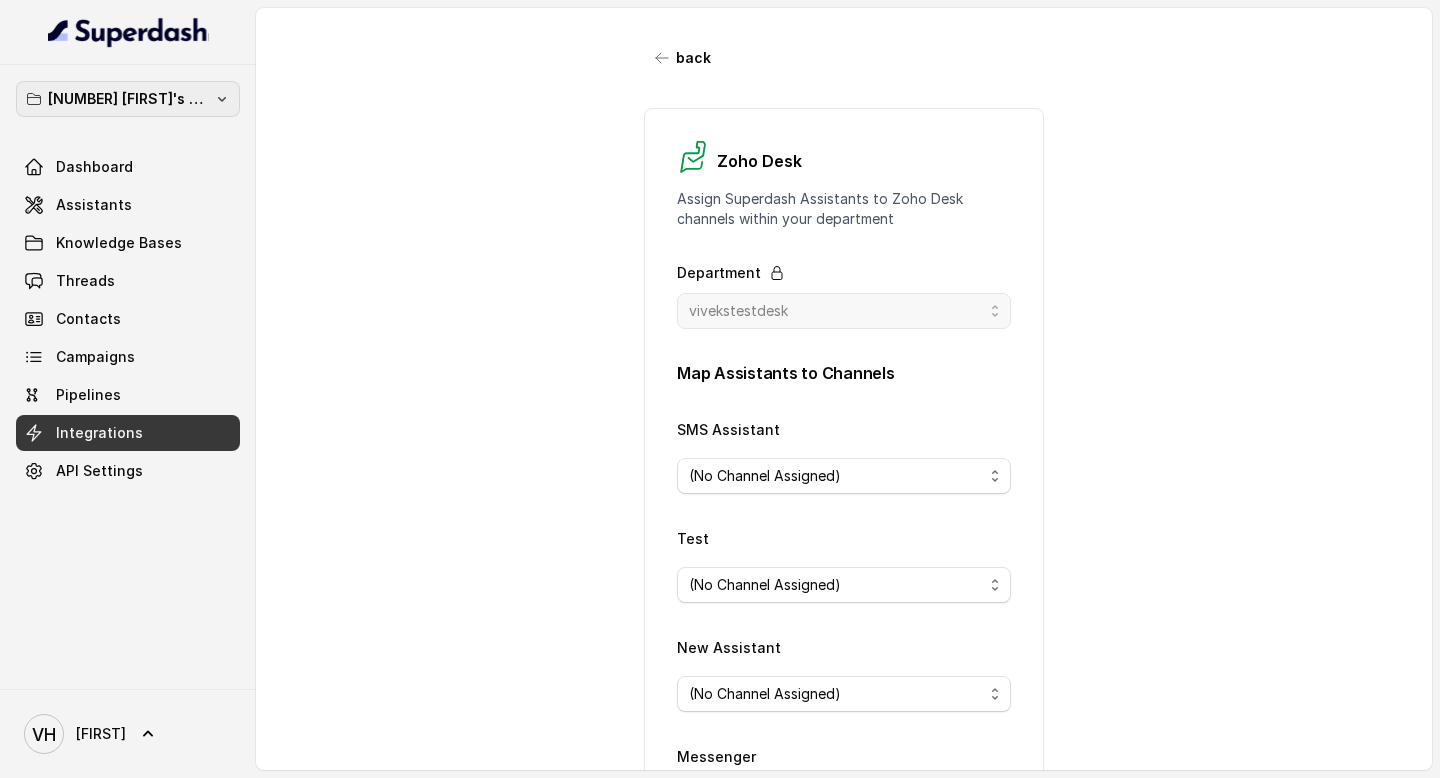 click on "[NUMBER] [PERSON'S NAME]'s Workspace" at bounding box center [128, 99] 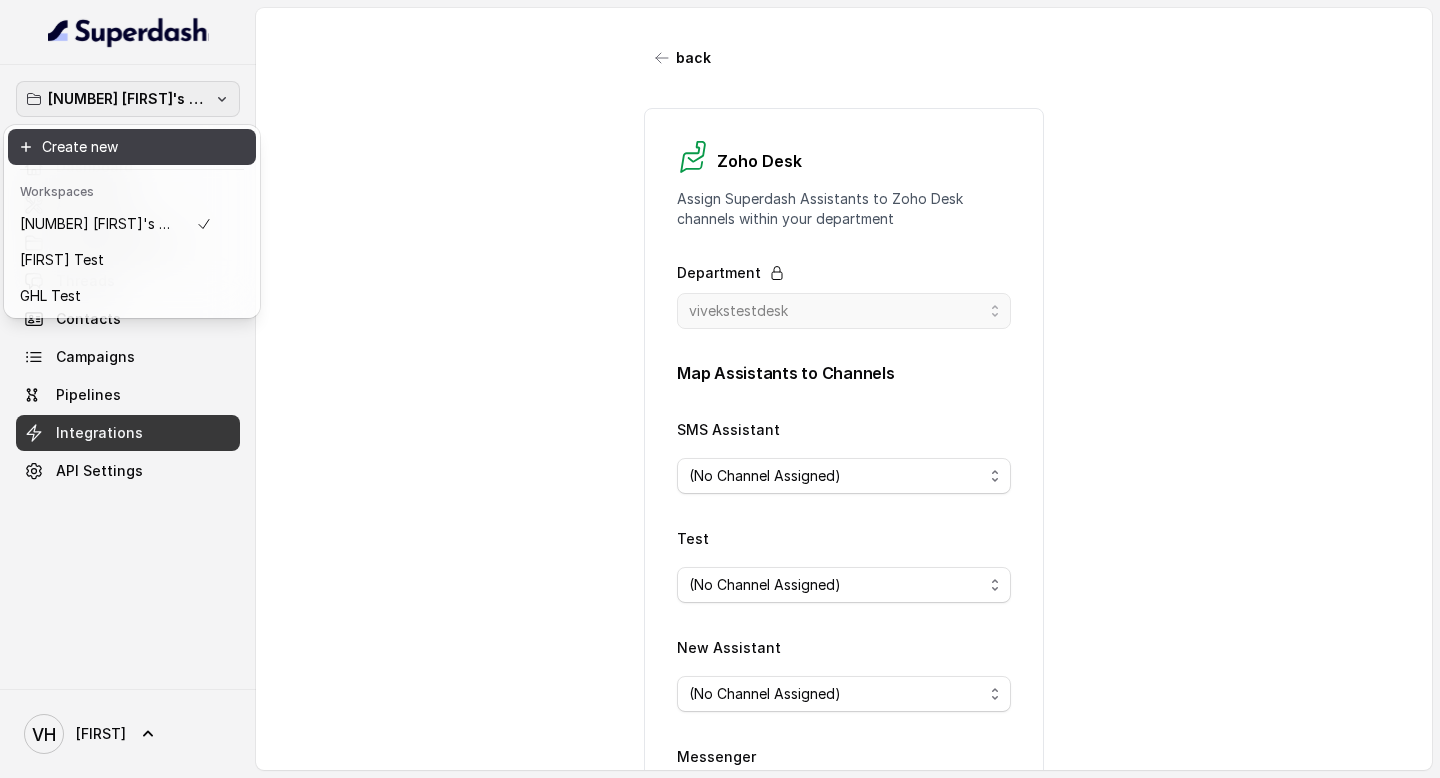 click on "Create new" at bounding box center (132, 147) 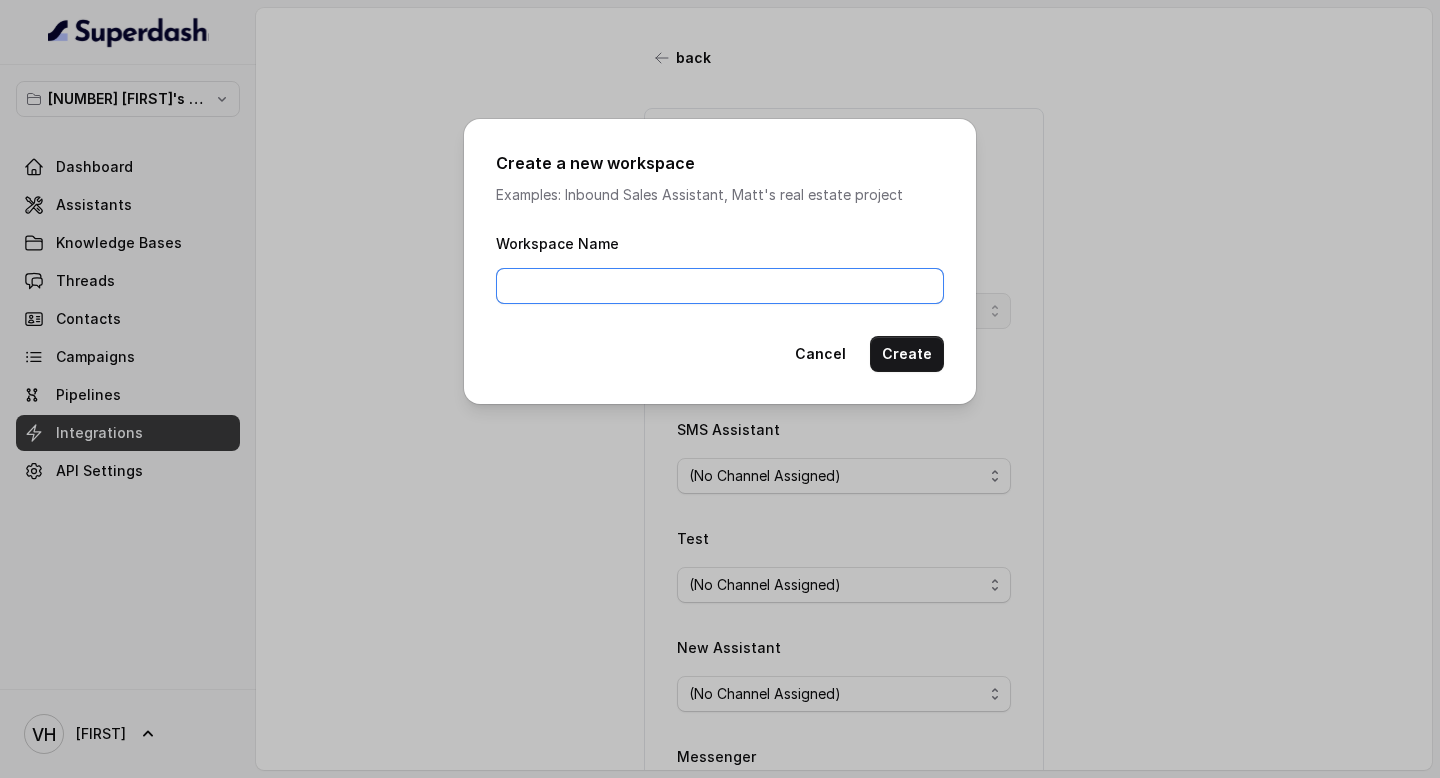 click on "Workspace Name" at bounding box center [720, 286] 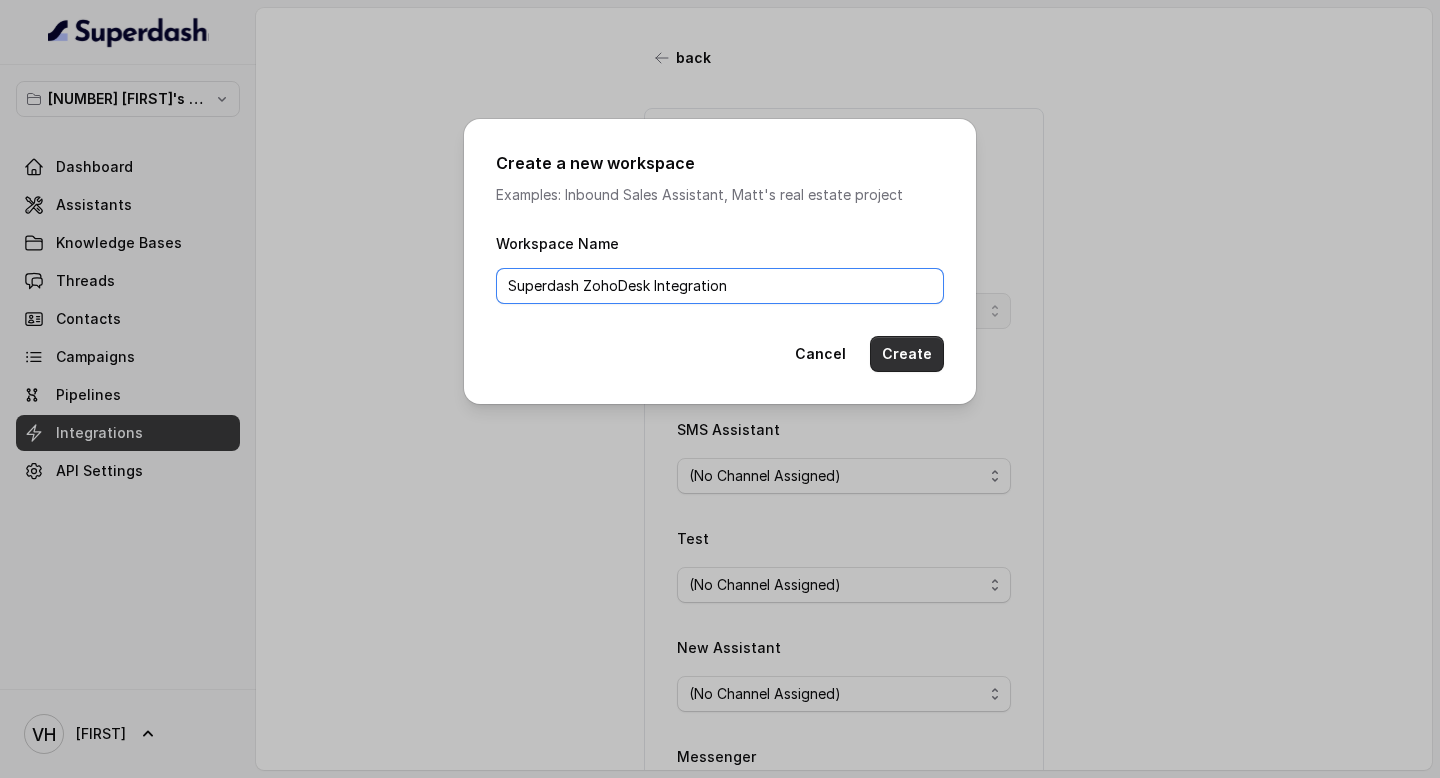 type on "Superdash ZohoDesk Integration" 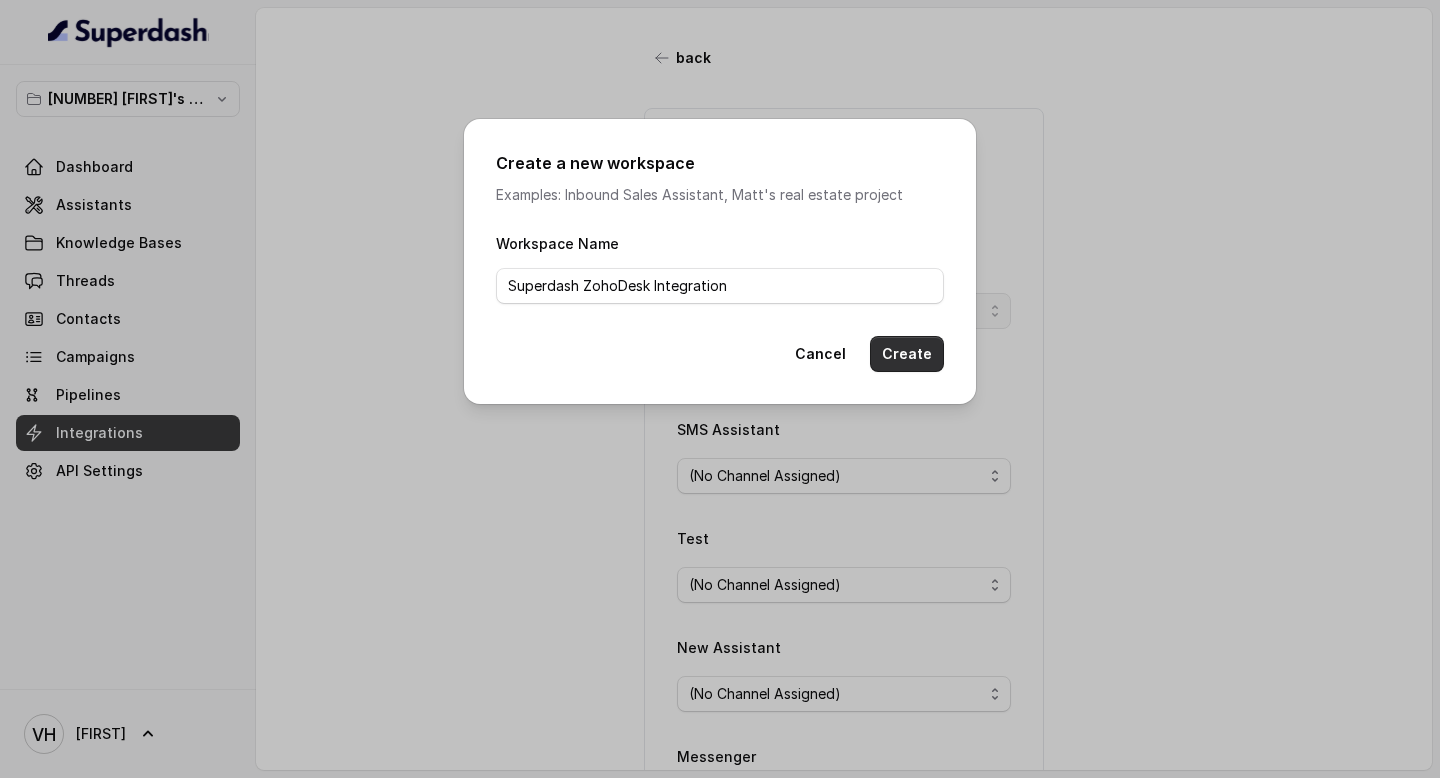 click on "Create" at bounding box center [907, 354] 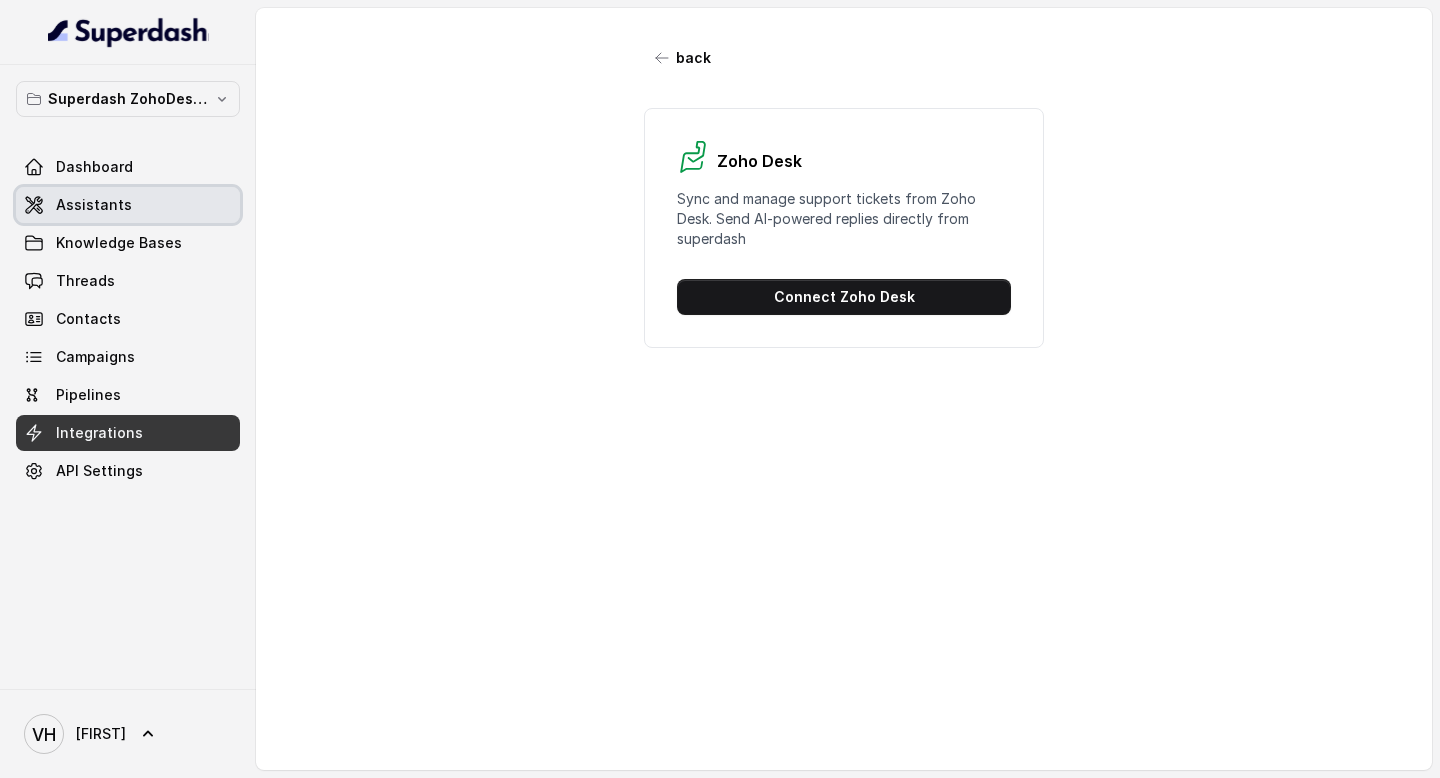 click on "Assistants" at bounding box center [128, 205] 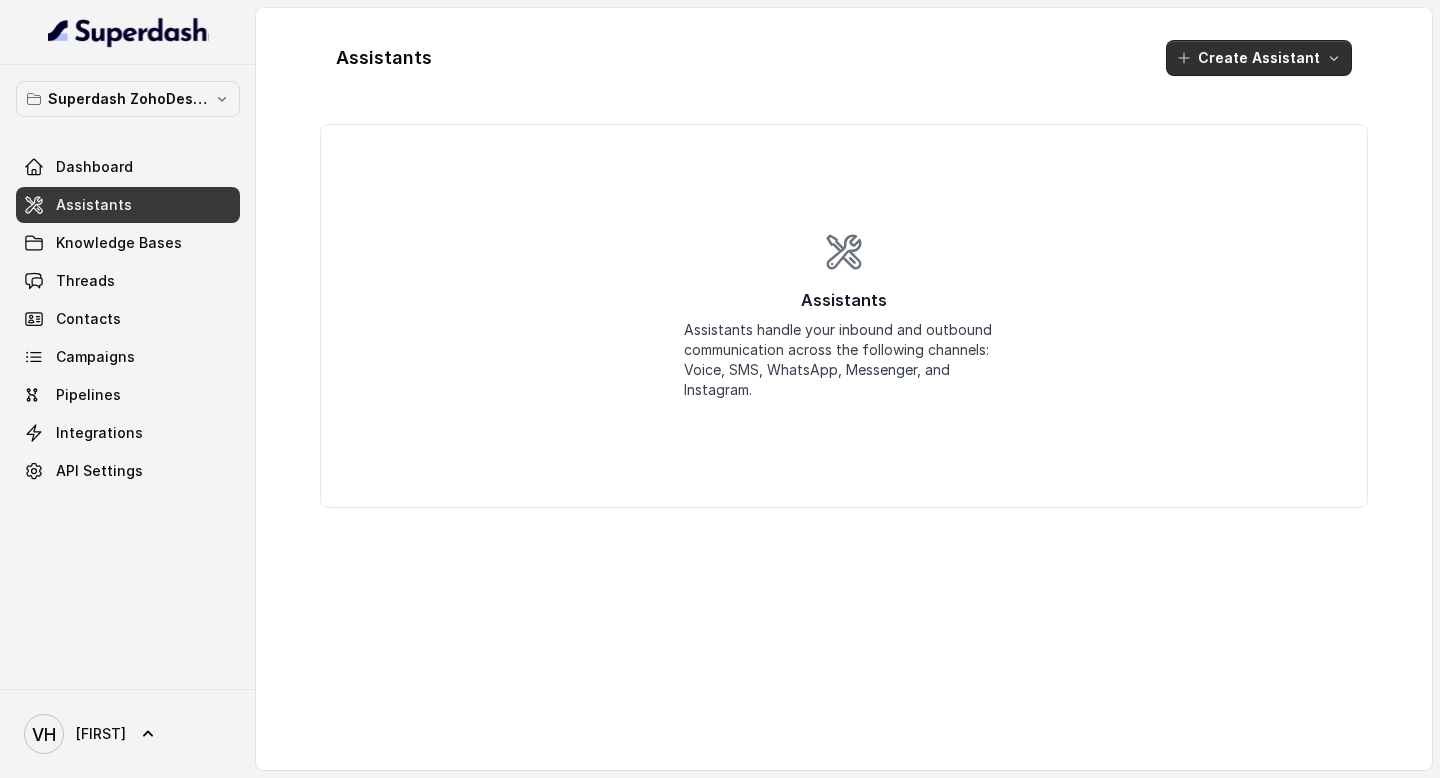 click on "Create Assistant" at bounding box center (1259, 58) 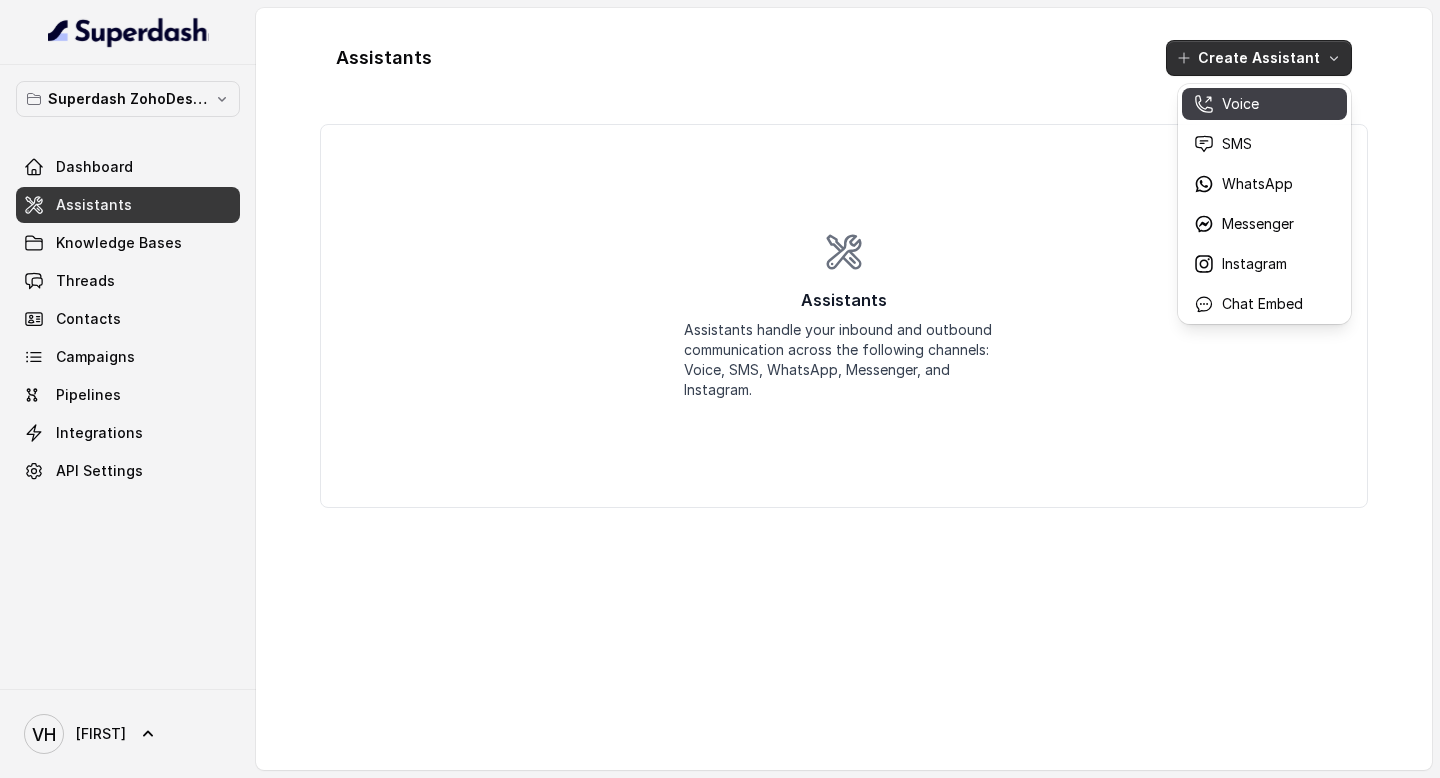 click on "Voice" at bounding box center (1264, 104) 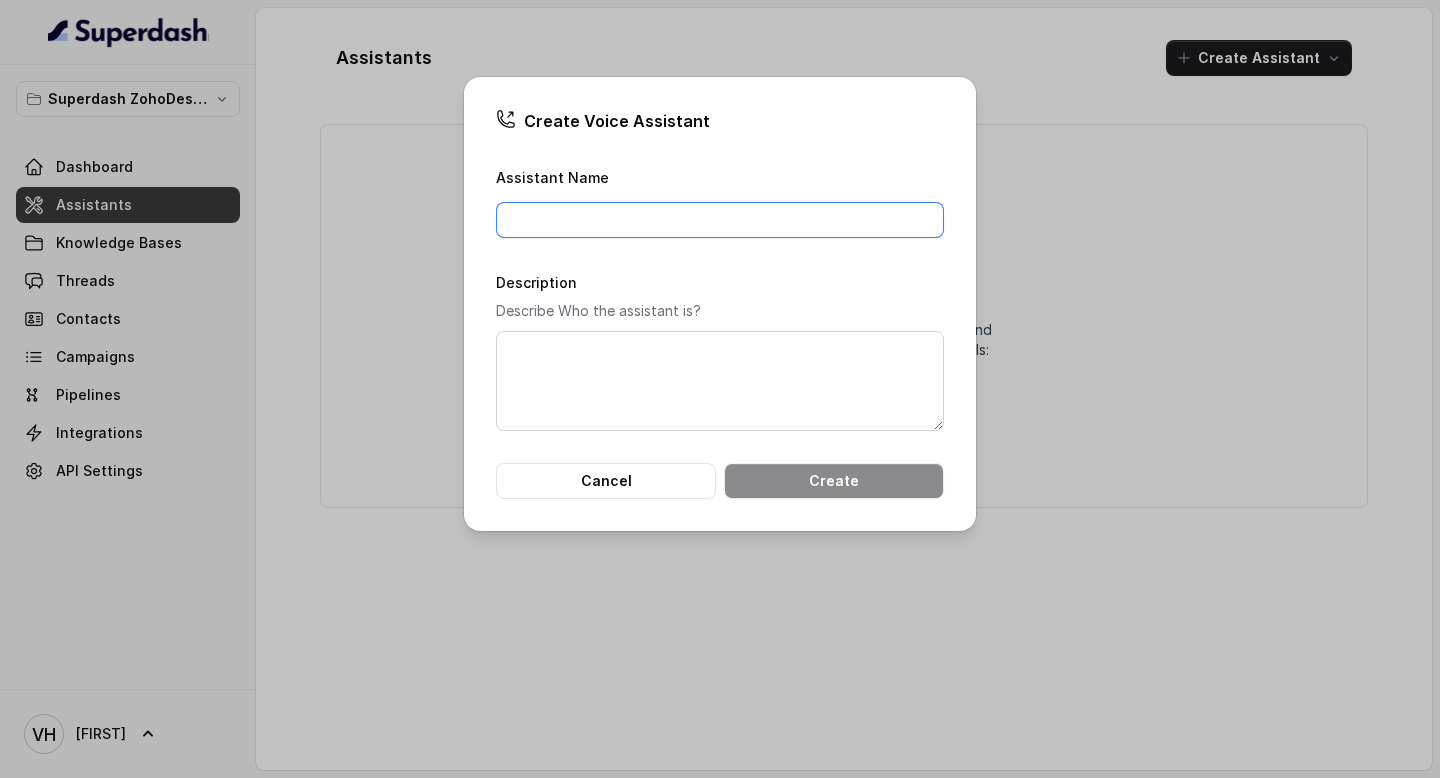 click on "Assistant Name" at bounding box center (720, 220) 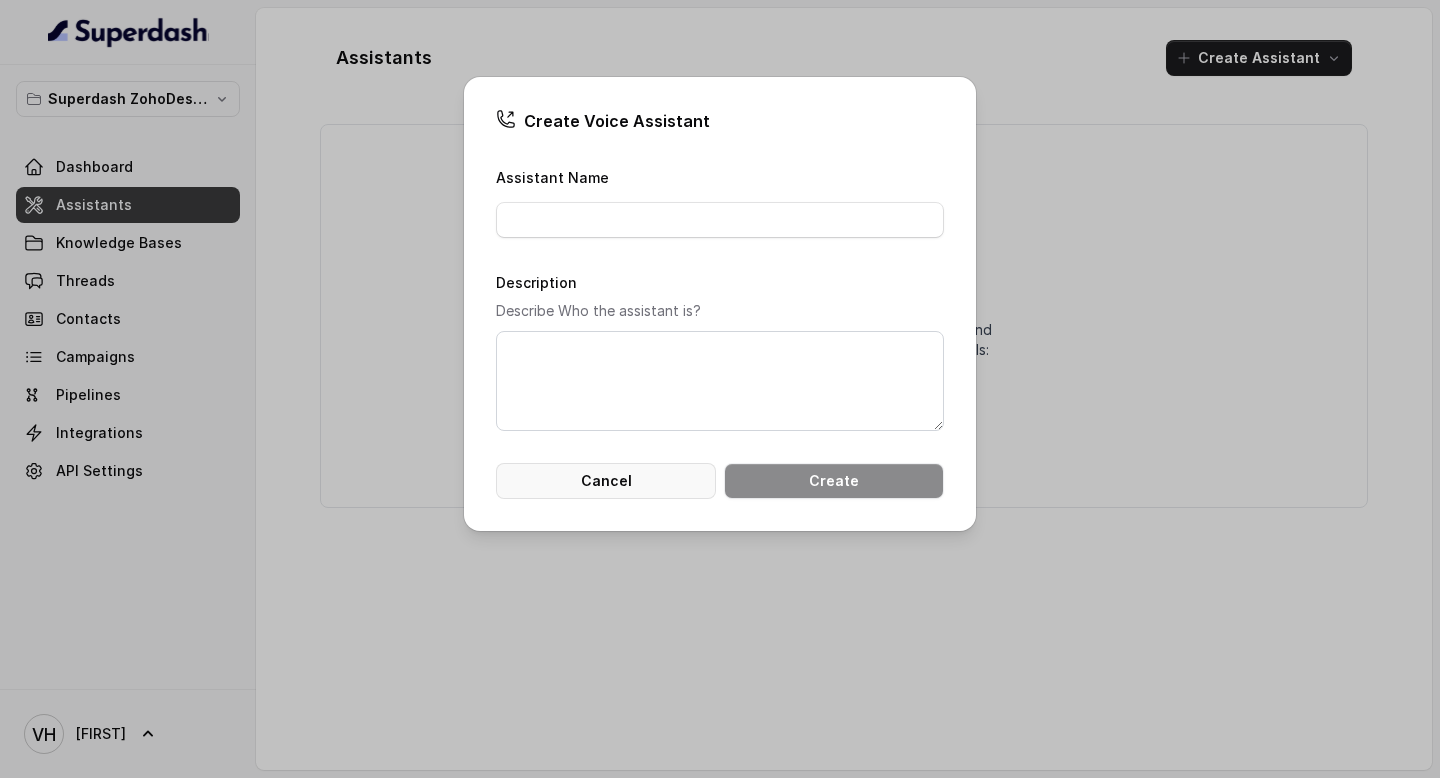 click on "Cancel" at bounding box center (606, 481) 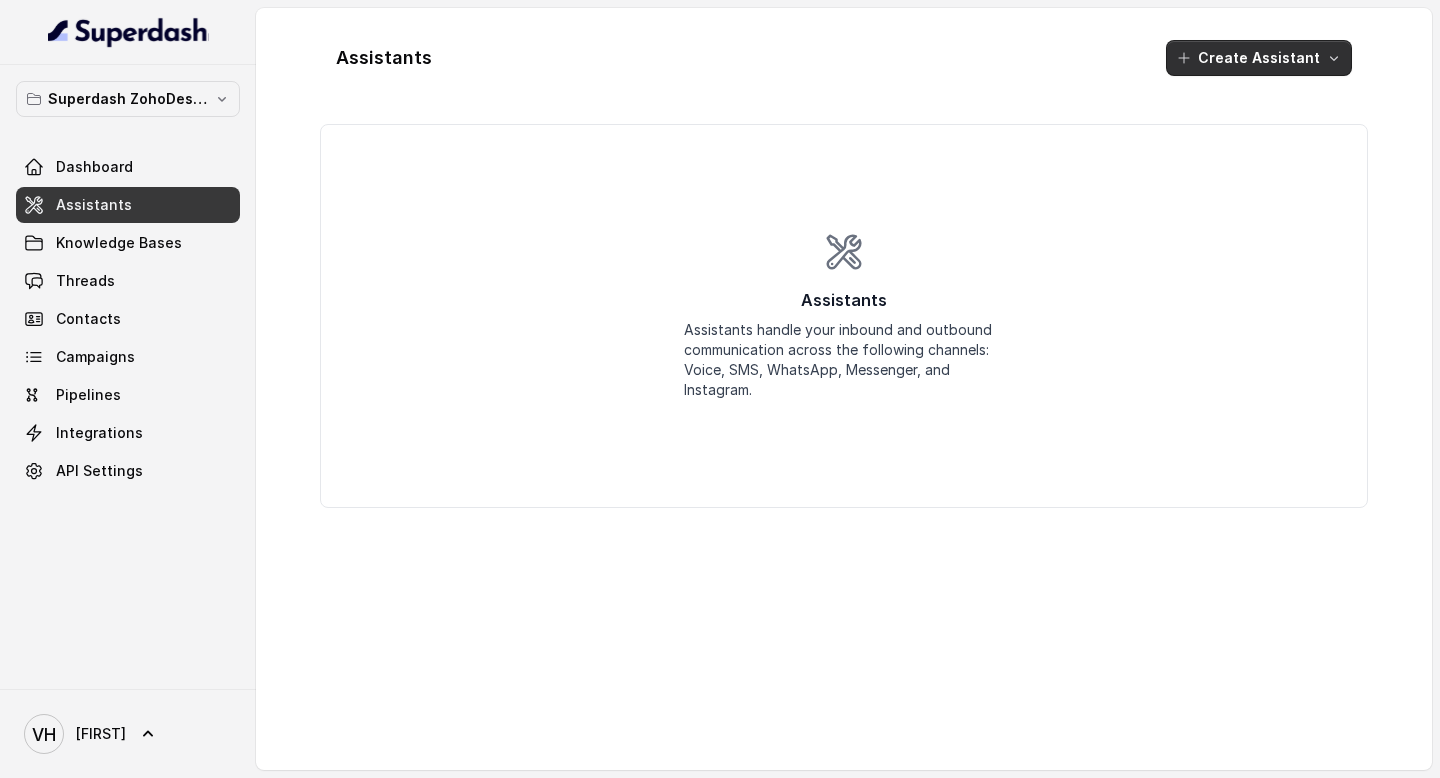 click on "Create Assistant" at bounding box center (1259, 58) 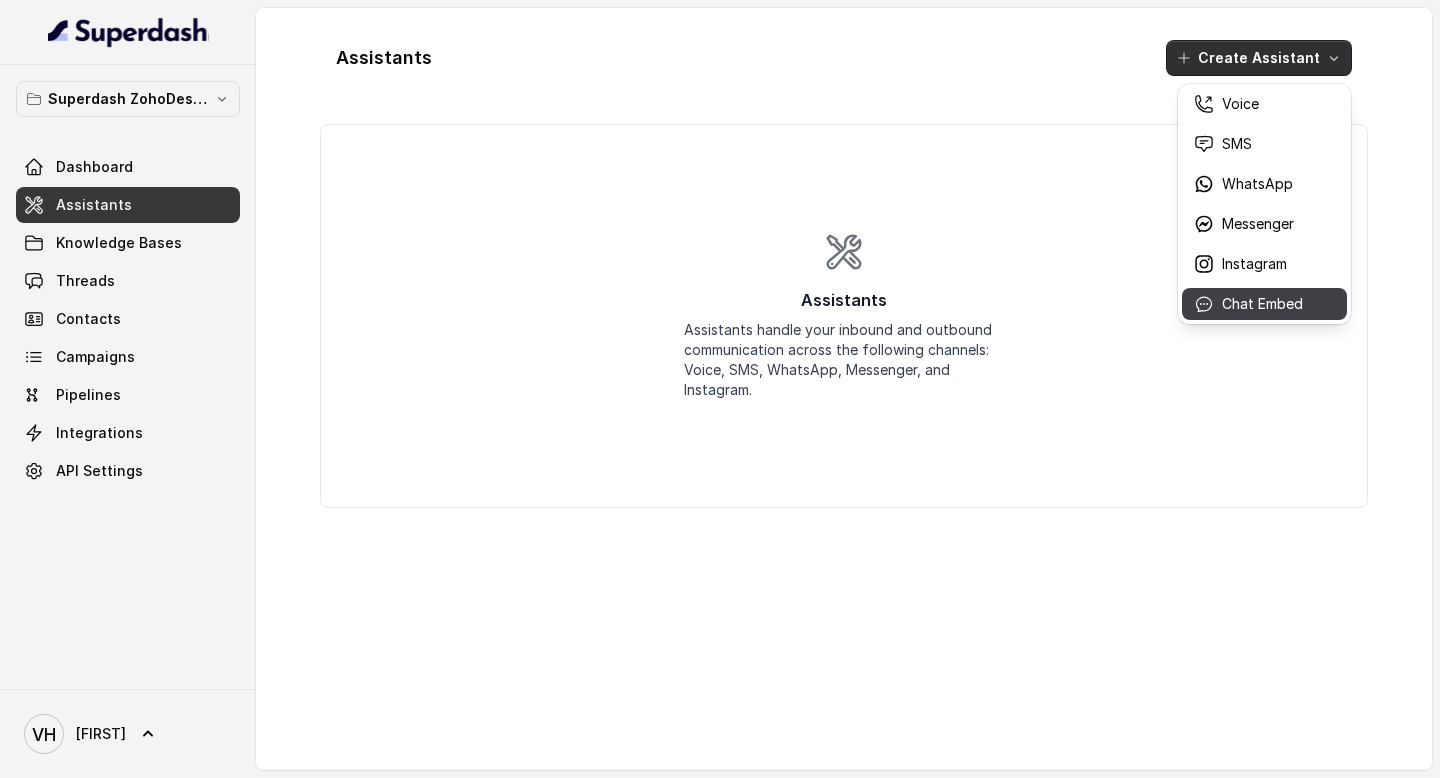 click on "Chat Embed" at bounding box center [1262, 304] 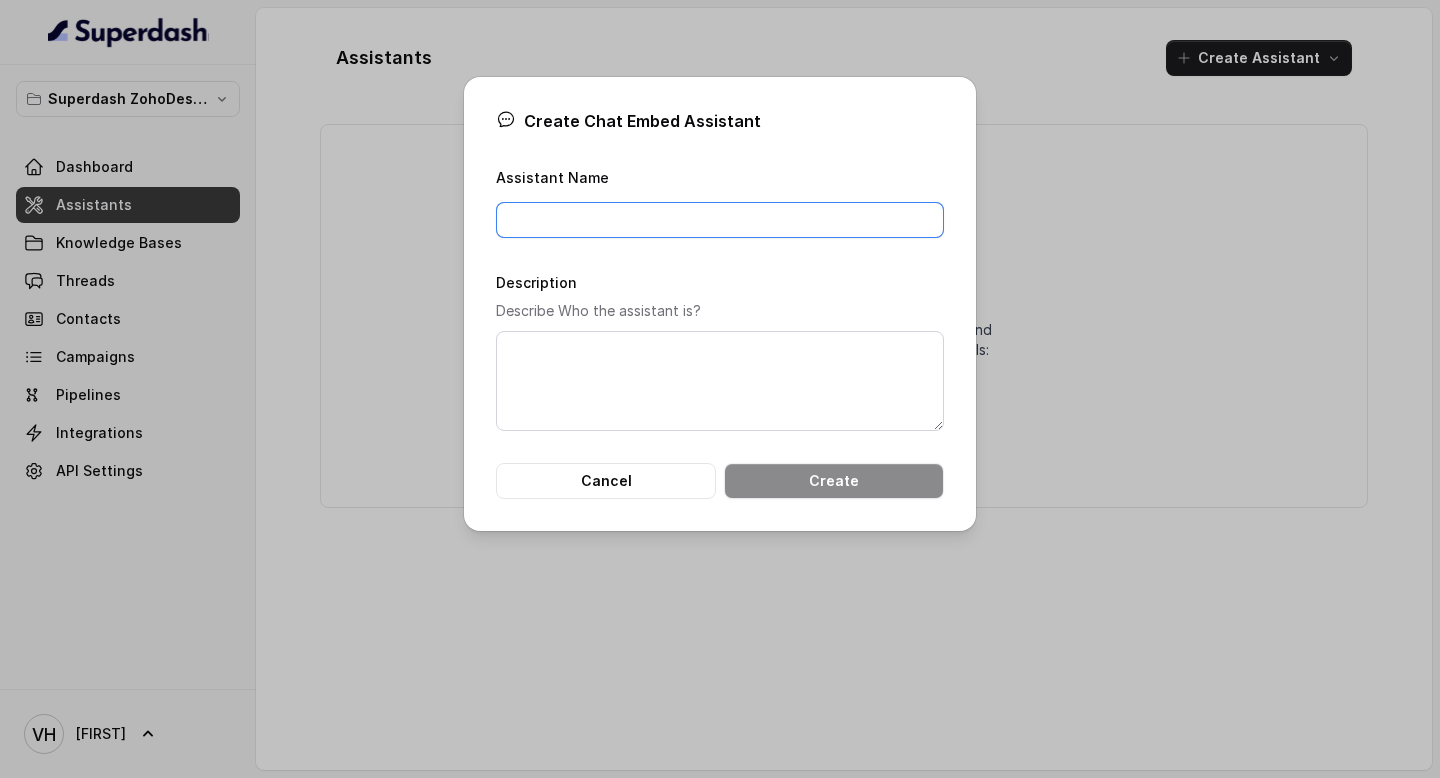 click on "Assistant Name" at bounding box center [720, 220] 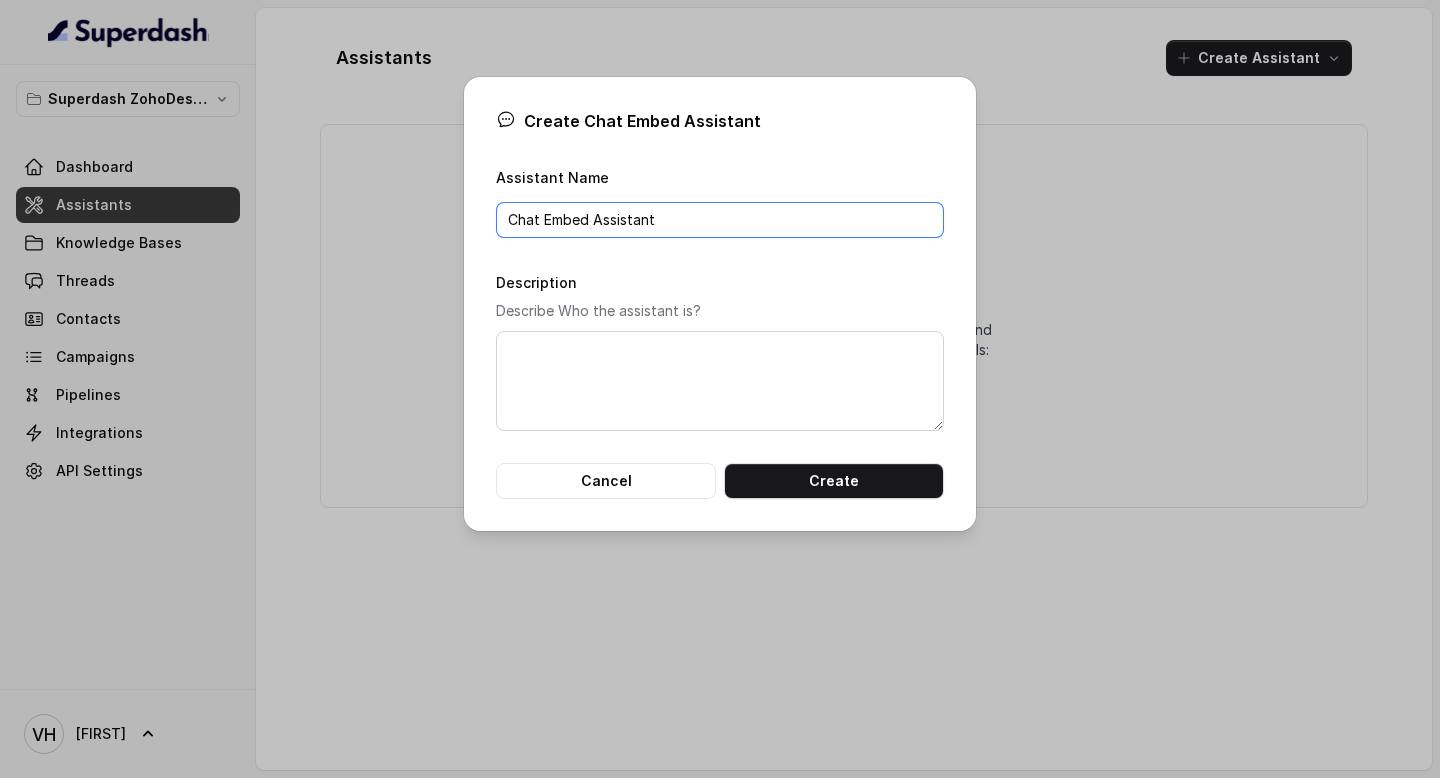 type on "Chat Embed Assistant" 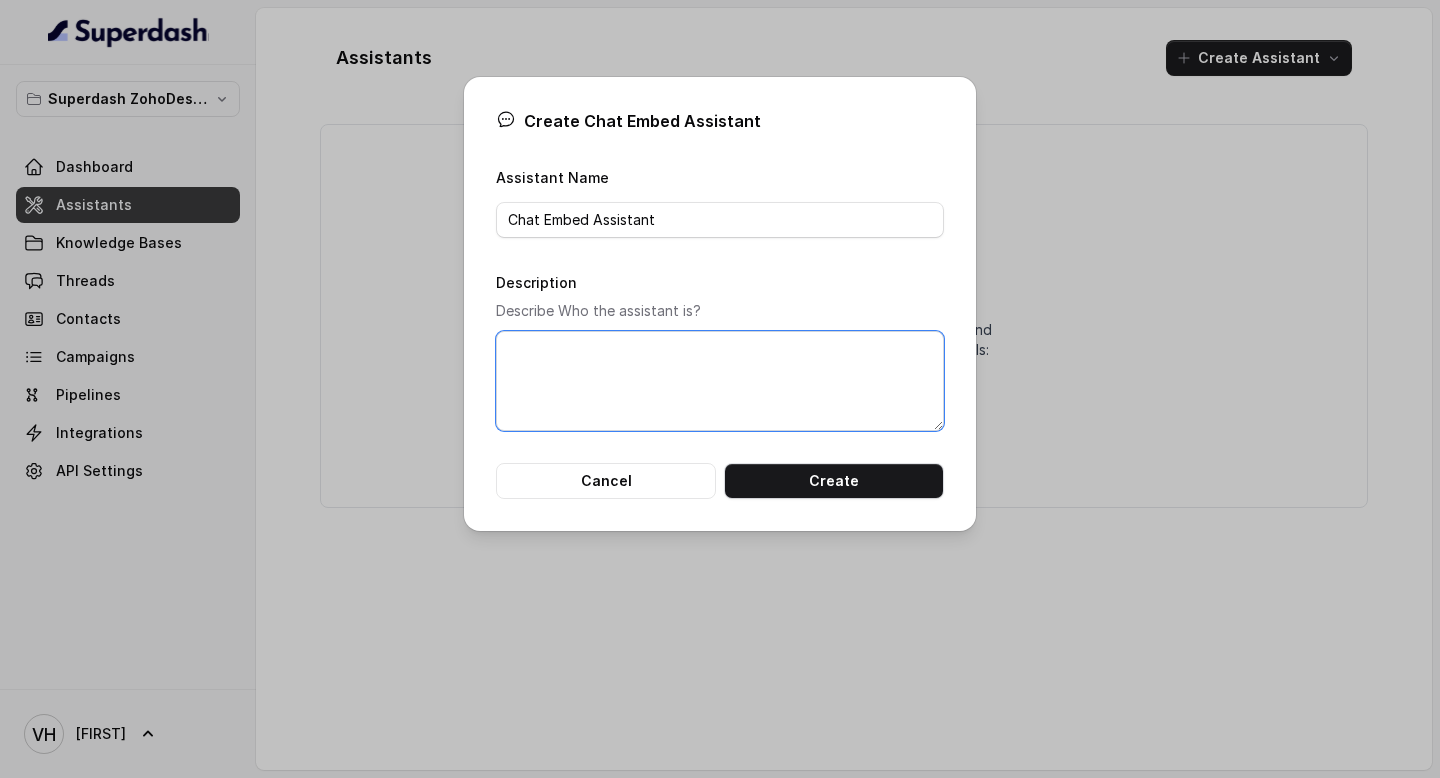 click on "Description" at bounding box center [720, 381] 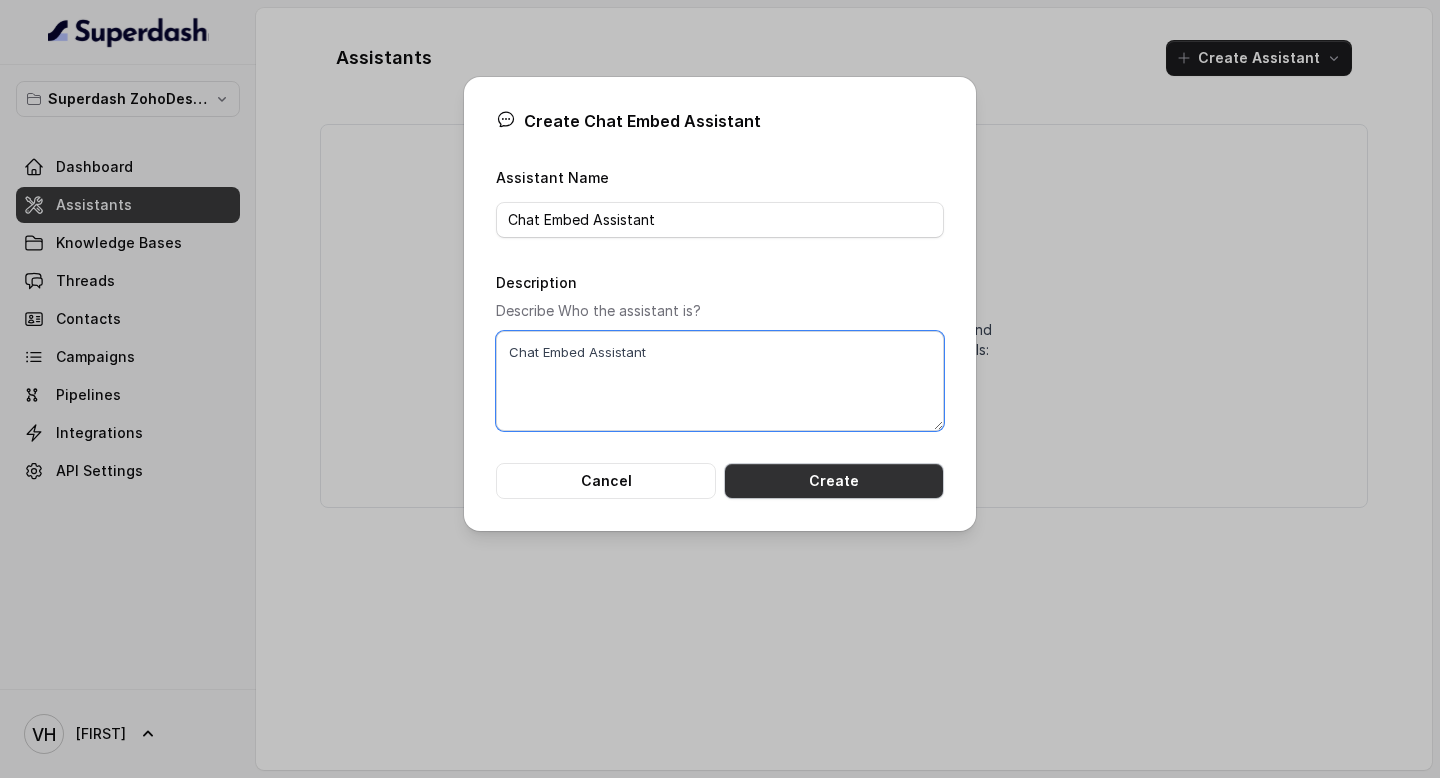 type on "Chat Embed Assistant" 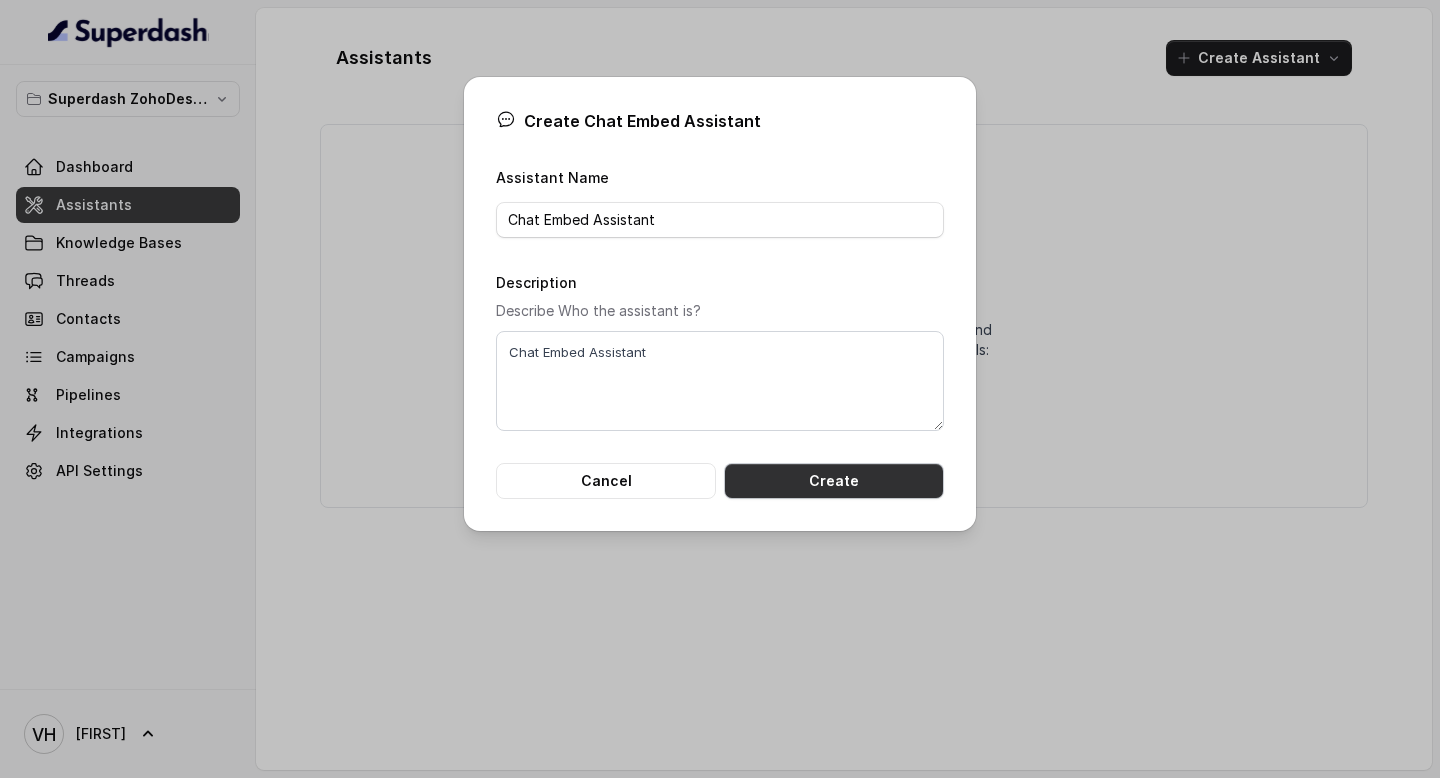 click on "Create" at bounding box center (834, 481) 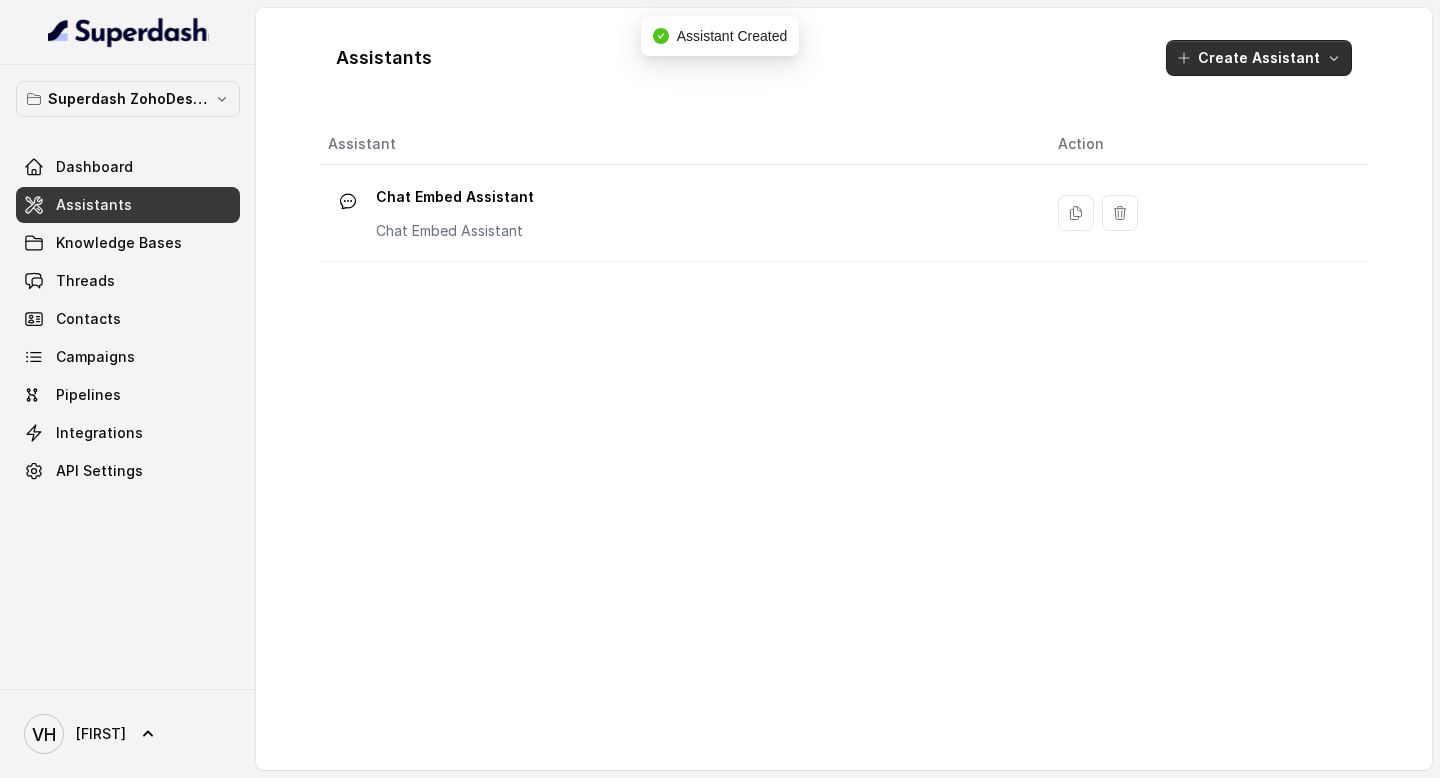 click on "Create Assistant" at bounding box center [1259, 58] 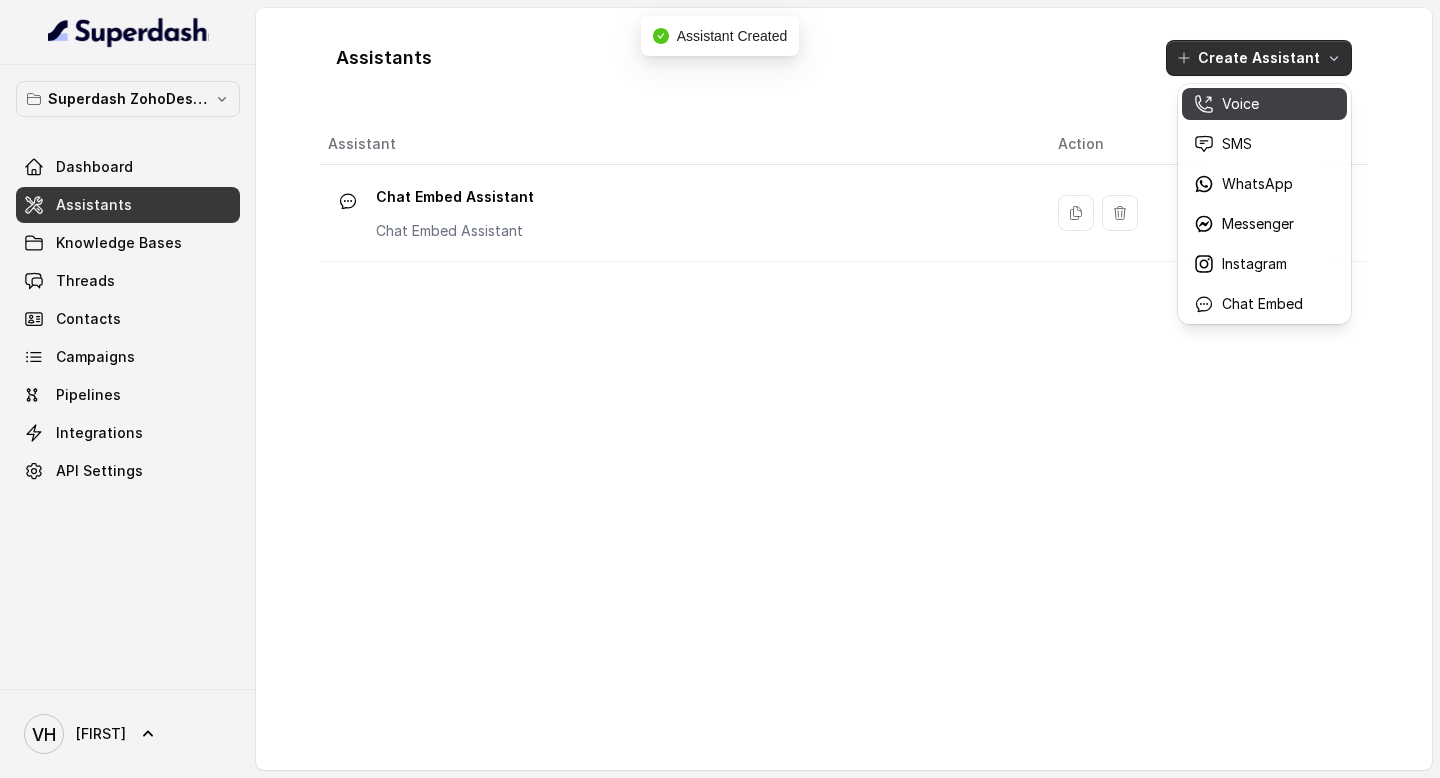 click on "Voice" at bounding box center (1240, 104) 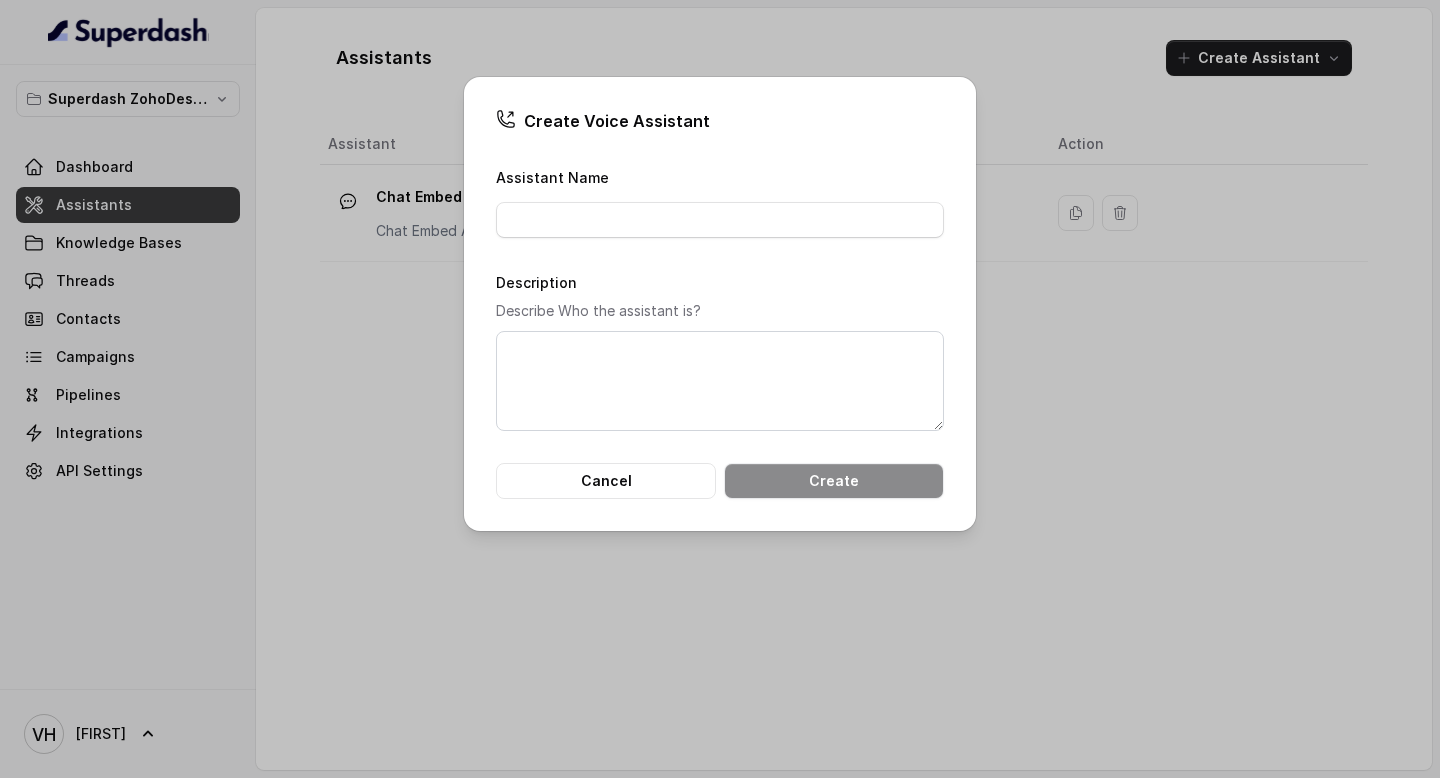 click on "Create Voice Assistant Assistant Name Description Describe Who the assistant is? Cancel Create" at bounding box center [720, 389] 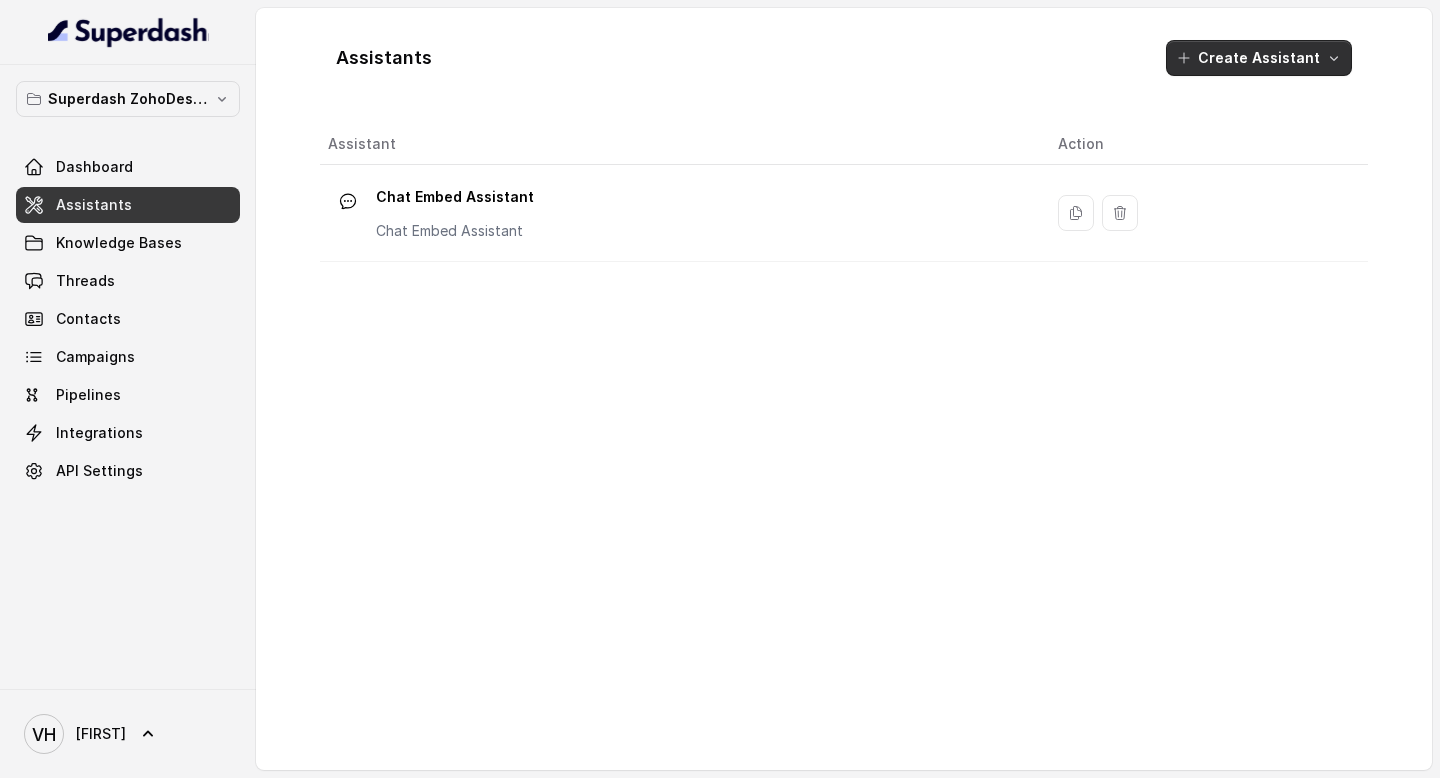 click on "Create Assistant" at bounding box center [1259, 58] 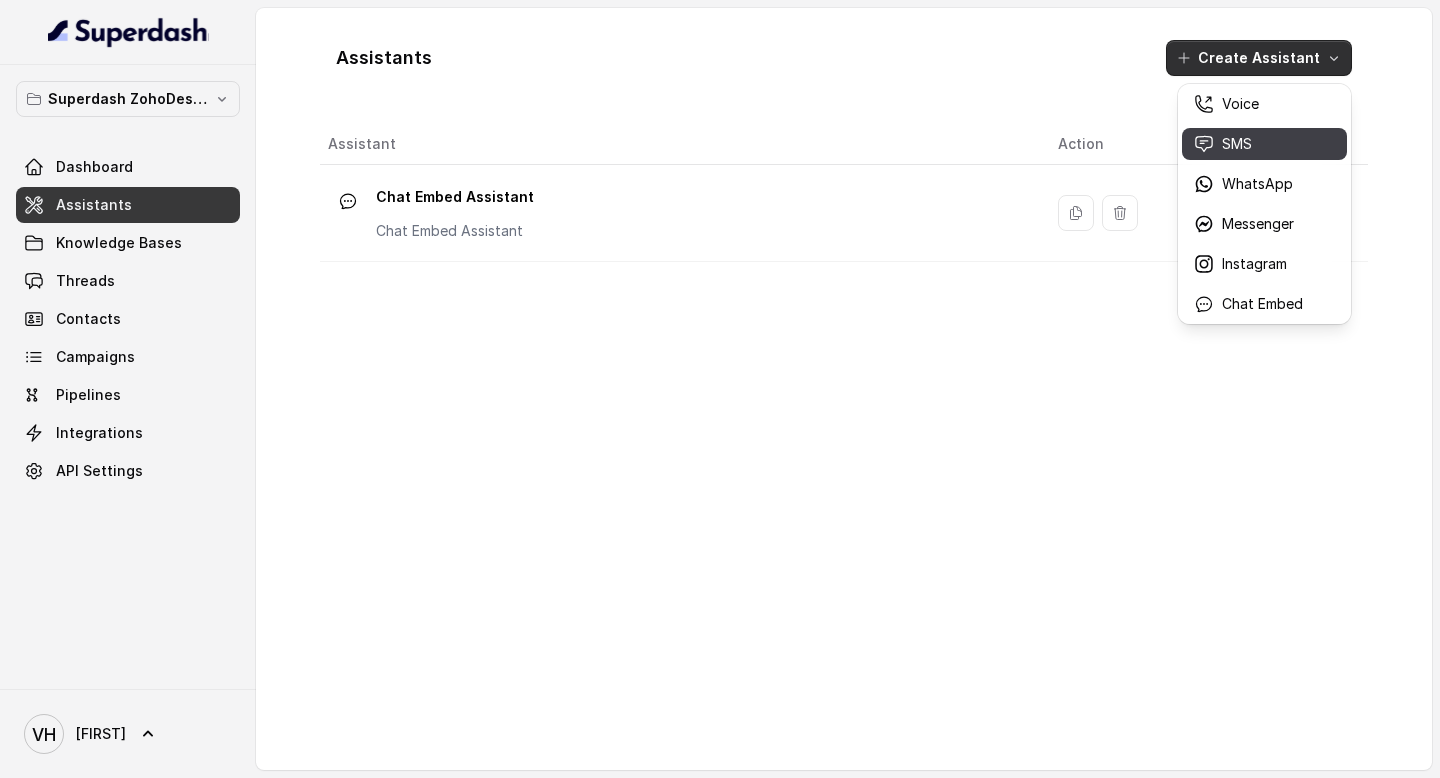 click on "WhatsApp" at bounding box center [1257, 184] 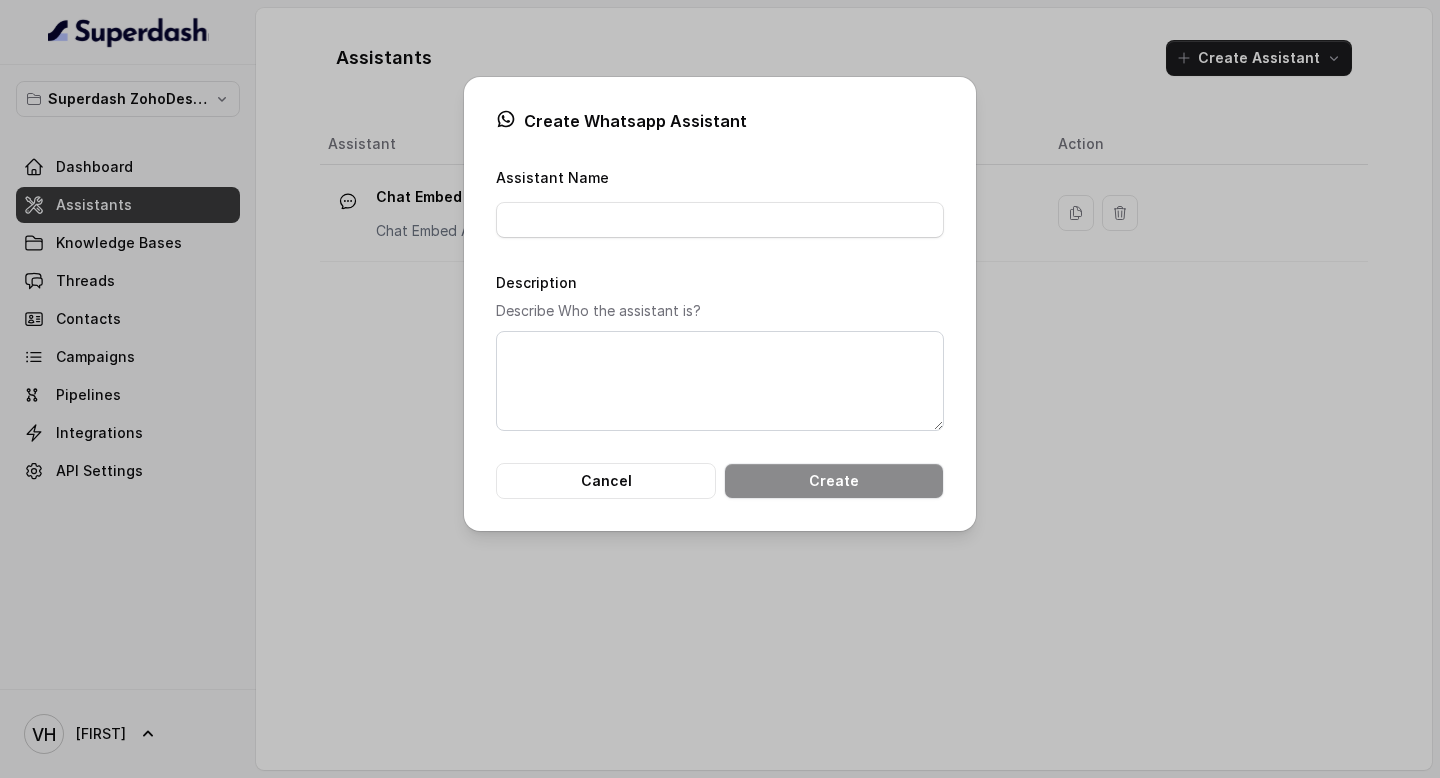 click on "Assistant Name Description Describe Who the assistant is? Cancel Create" at bounding box center (720, 332) 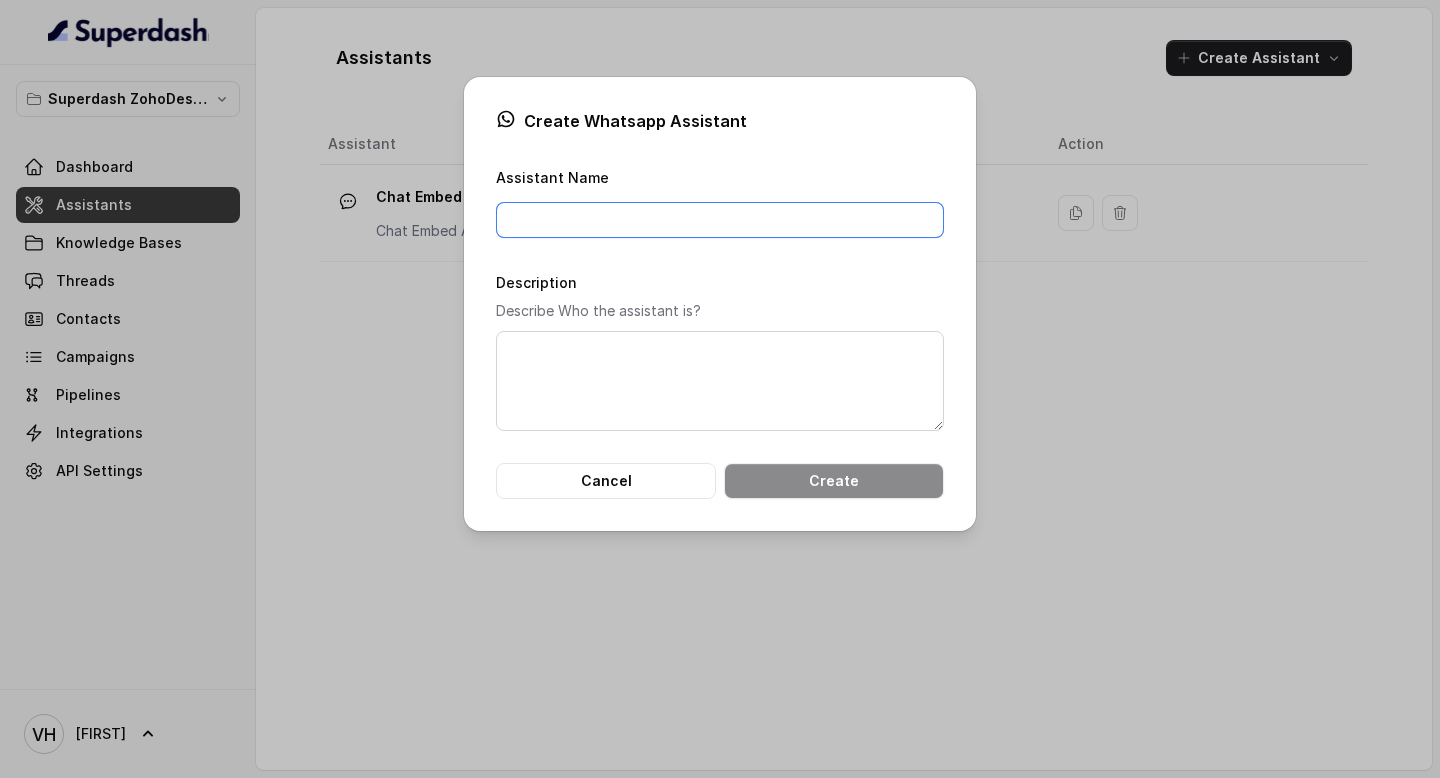 click on "Assistant Name" at bounding box center [720, 220] 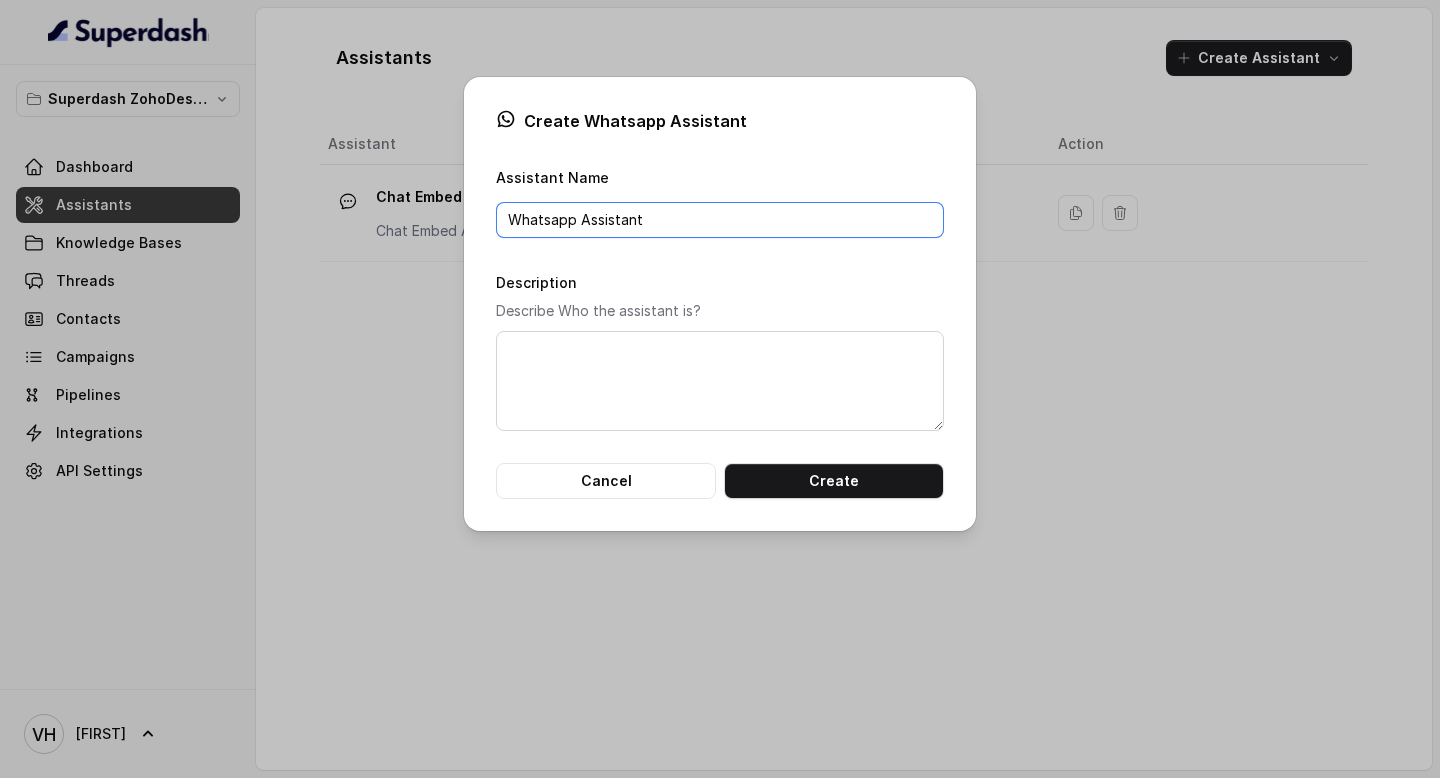 type on "Whatsapp Assistant" 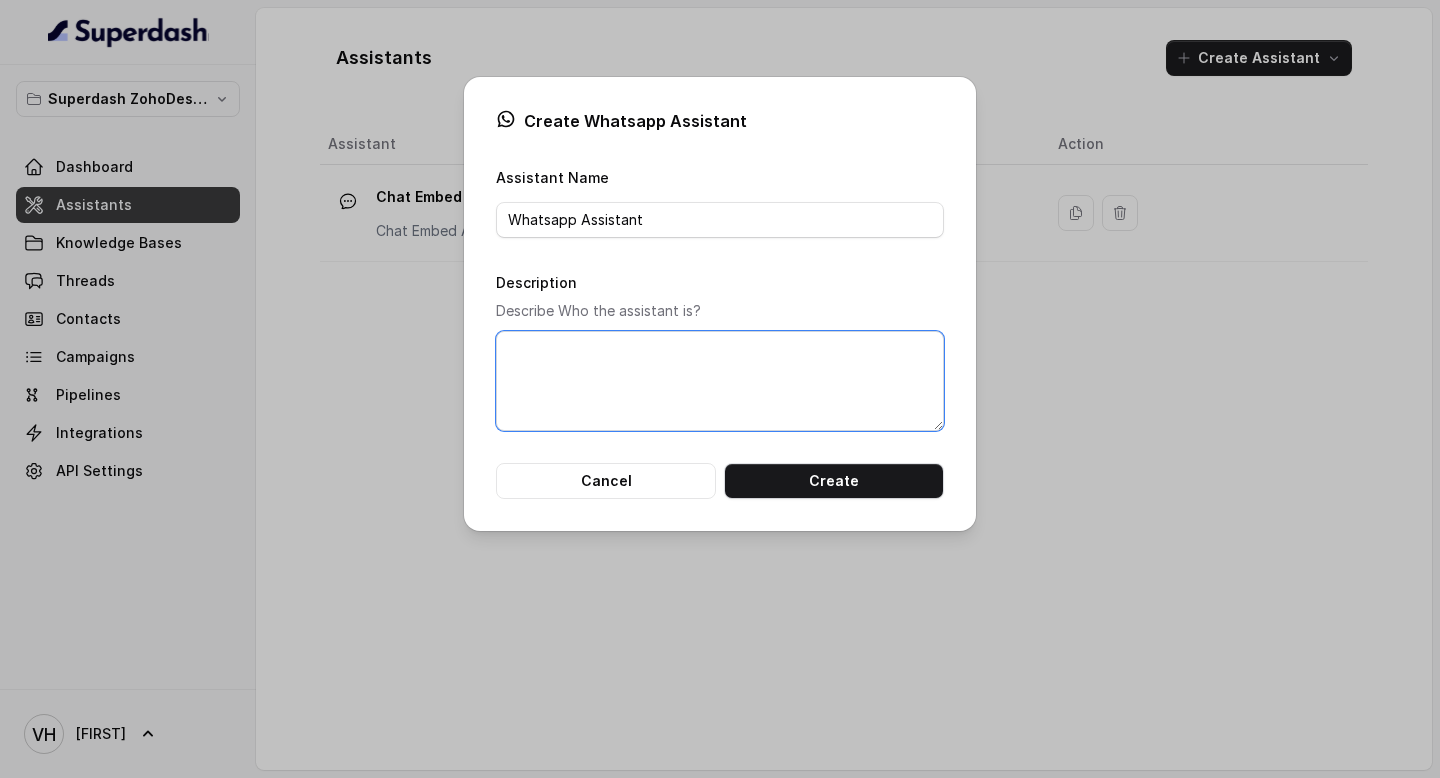 click on "Description" at bounding box center (720, 381) 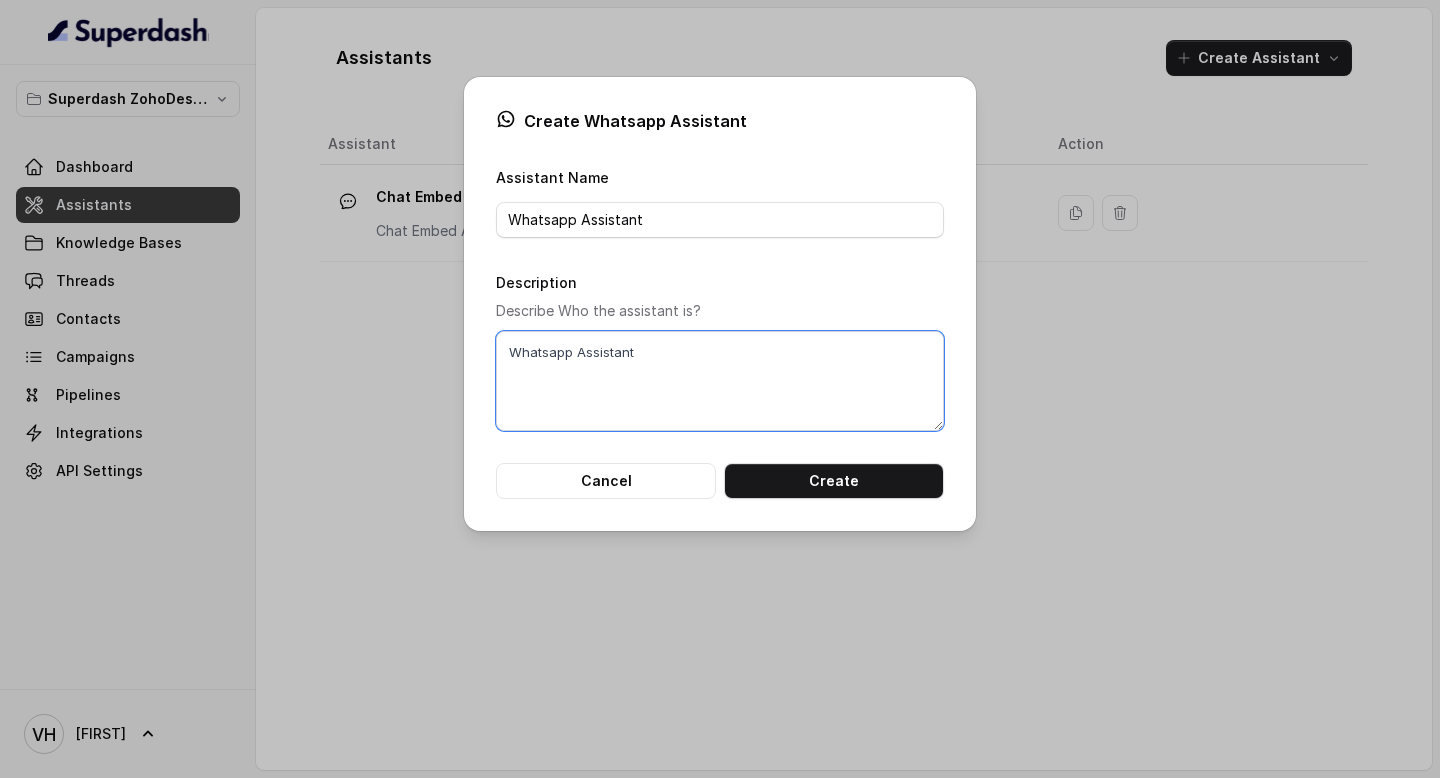 type on "Whatsapp Assistant" 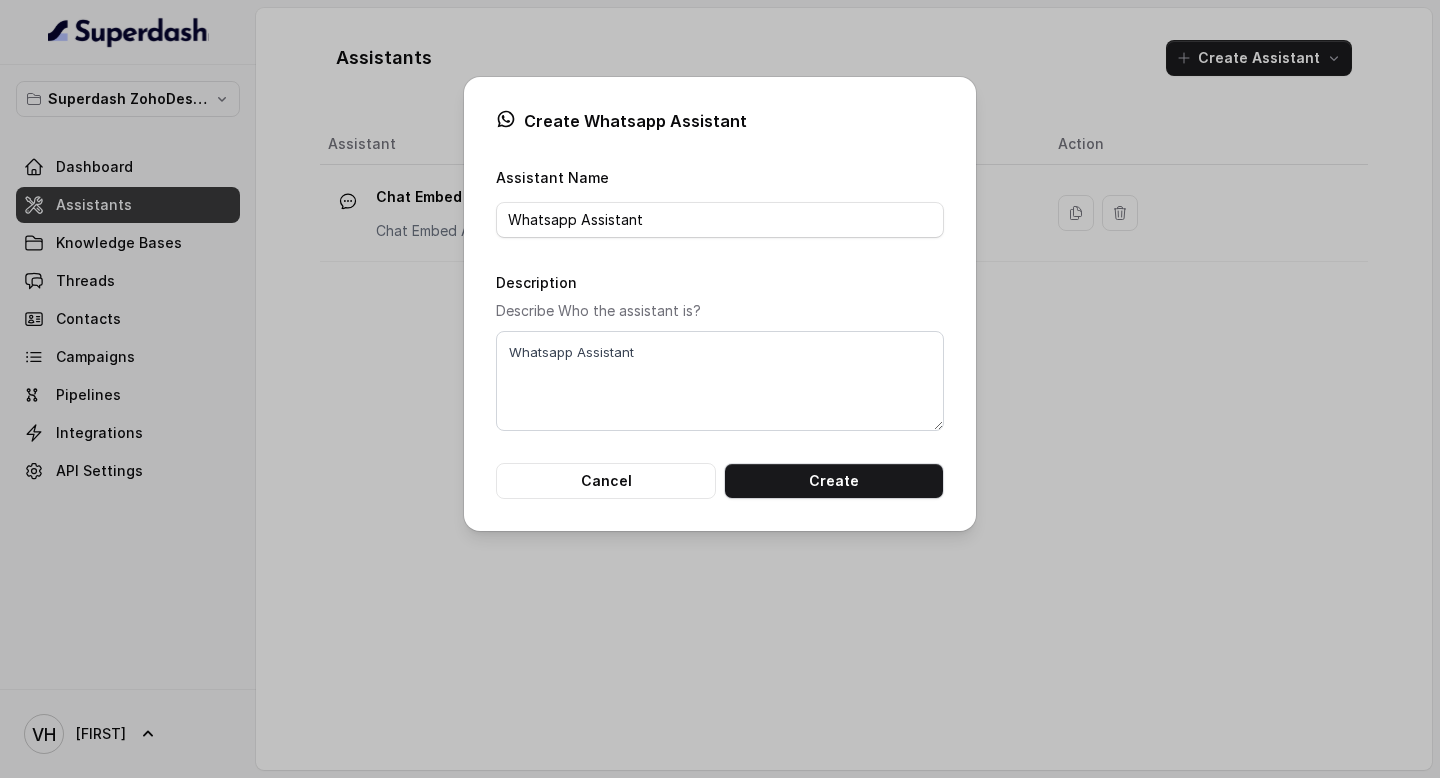 click on "Create Whatsapp Assistant Assistant Name Whatsapp Assistant Description Describe Who the assistant is? Whatsapp Assistant Cancel Create" at bounding box center [720, 304] 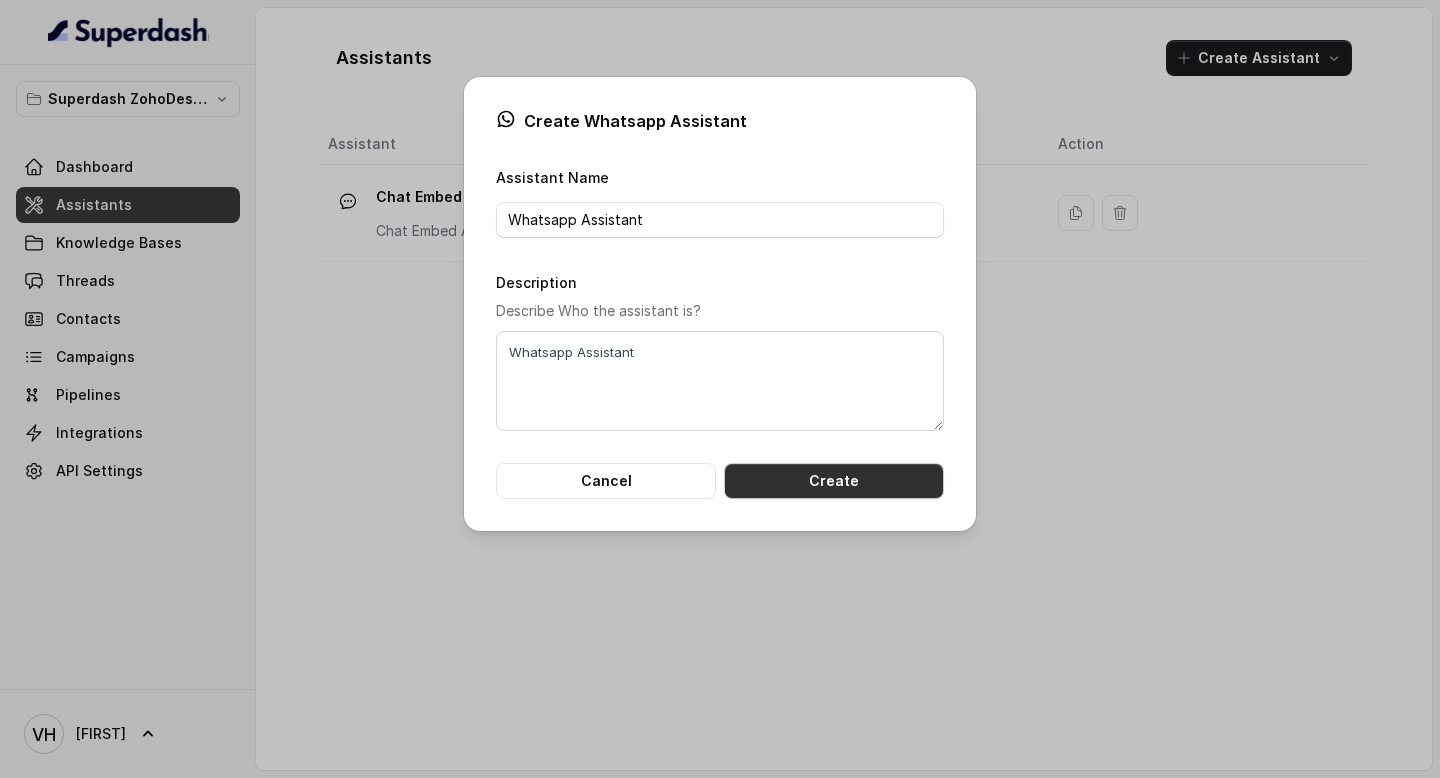 click on "Create" at bounding box center (834, 481) 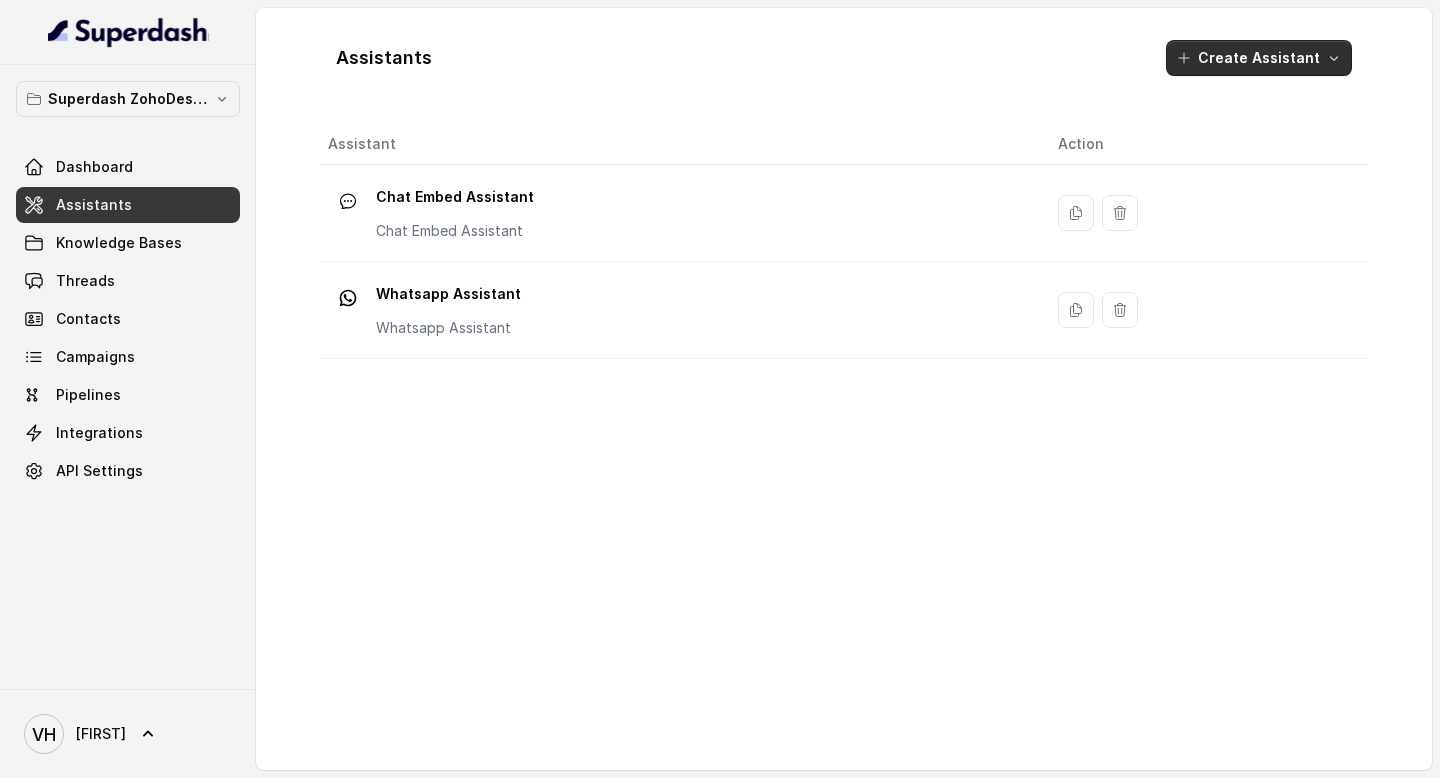 click on "Create Assistant" at bounding box center (1259, 58) 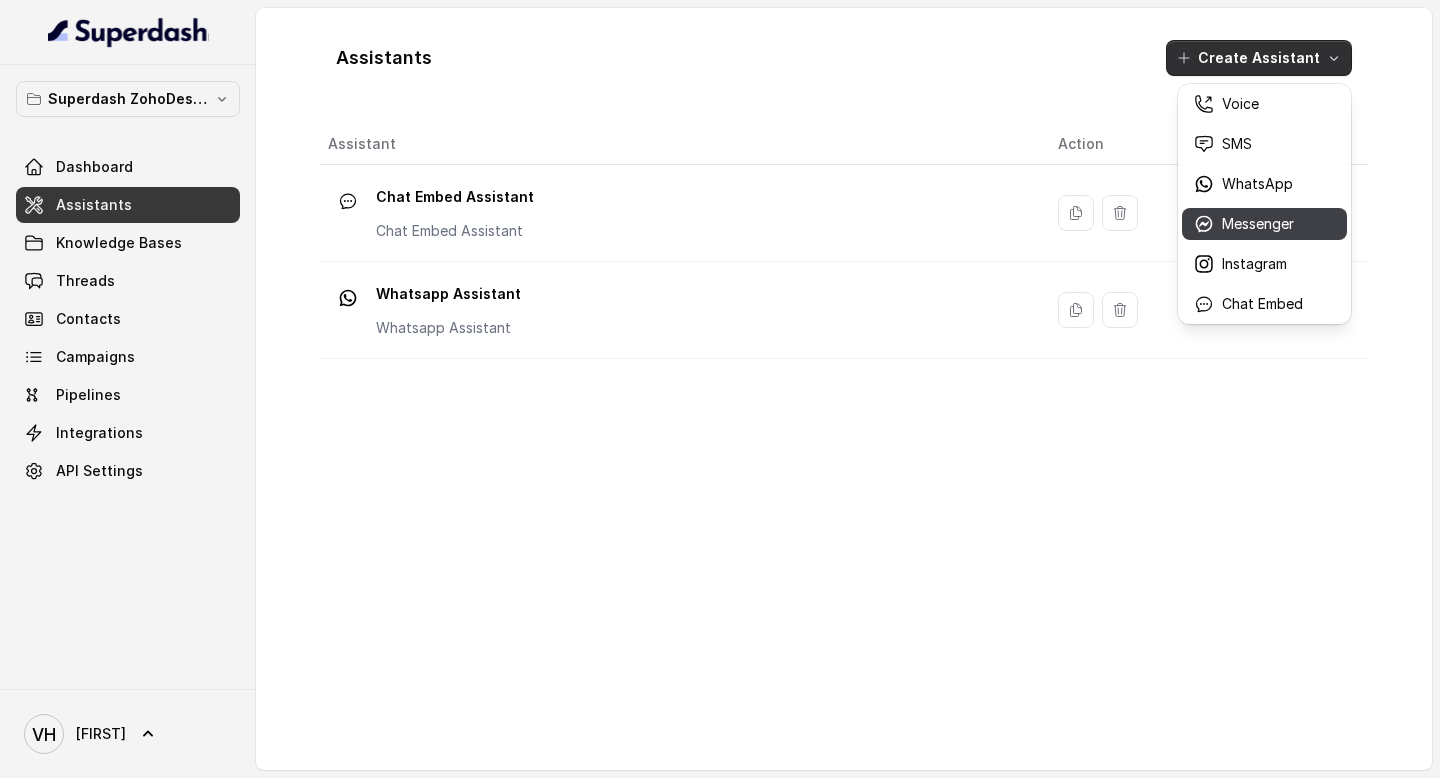 click on "Messenger" at bounding box center [1258, 224] 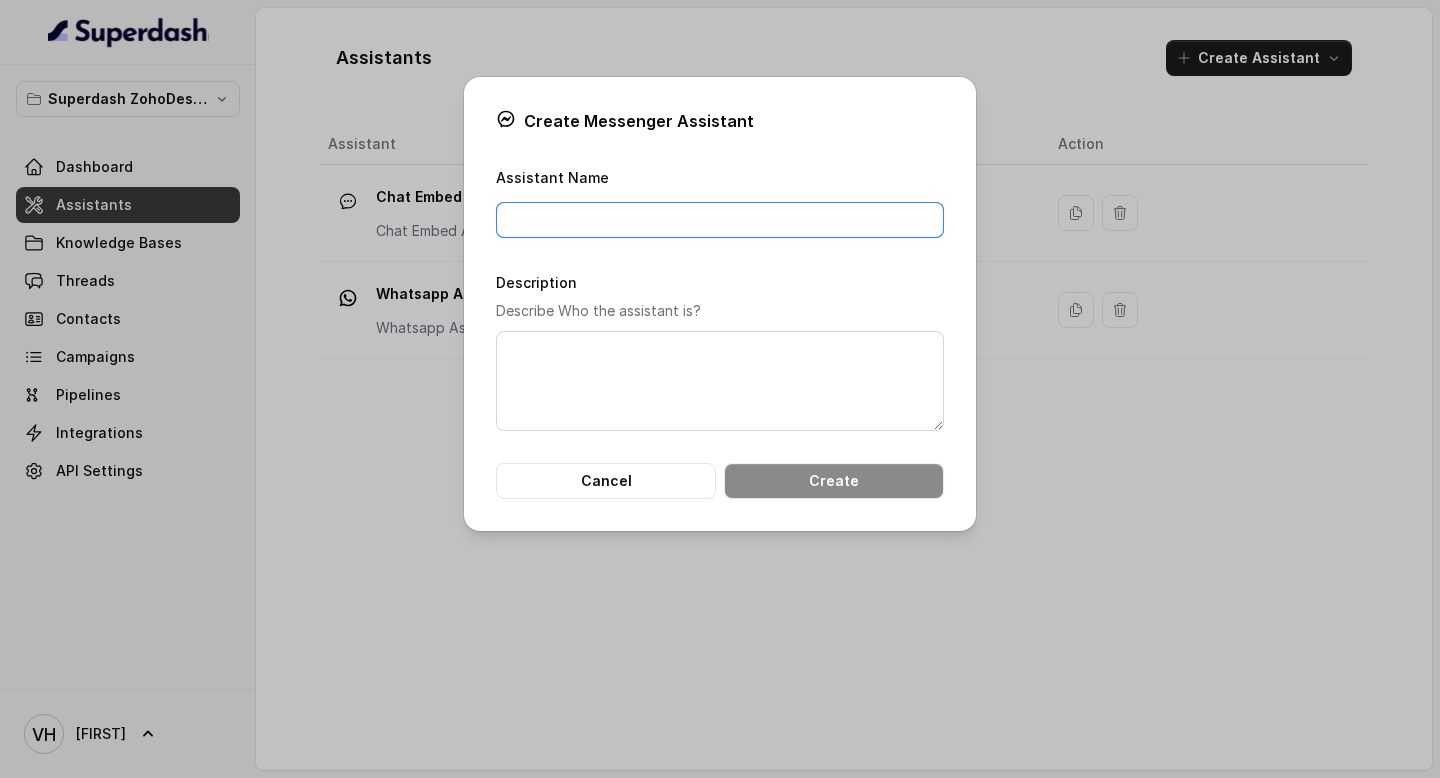 click on "Assistant Name" at bounding box center [720, 220] 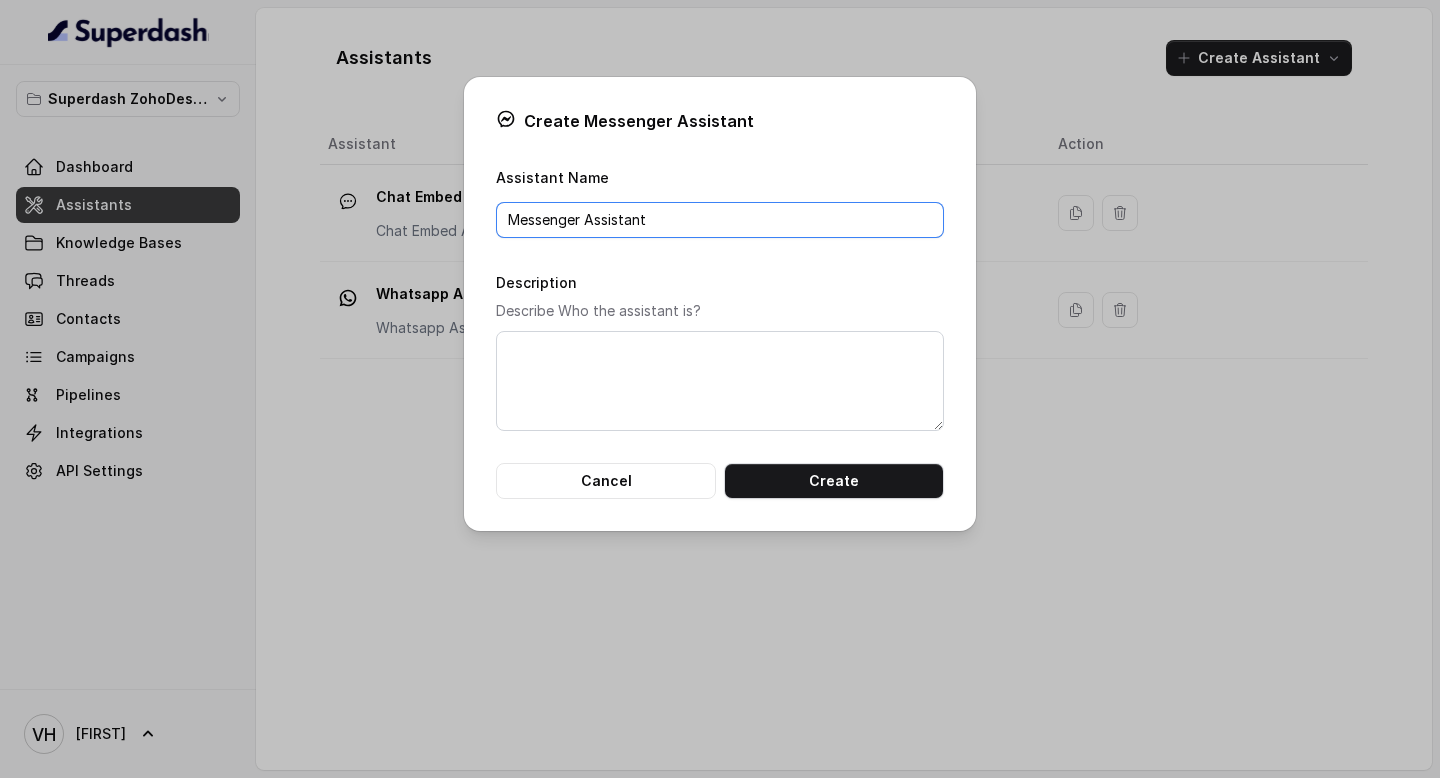 type on "Messenger Assistant" 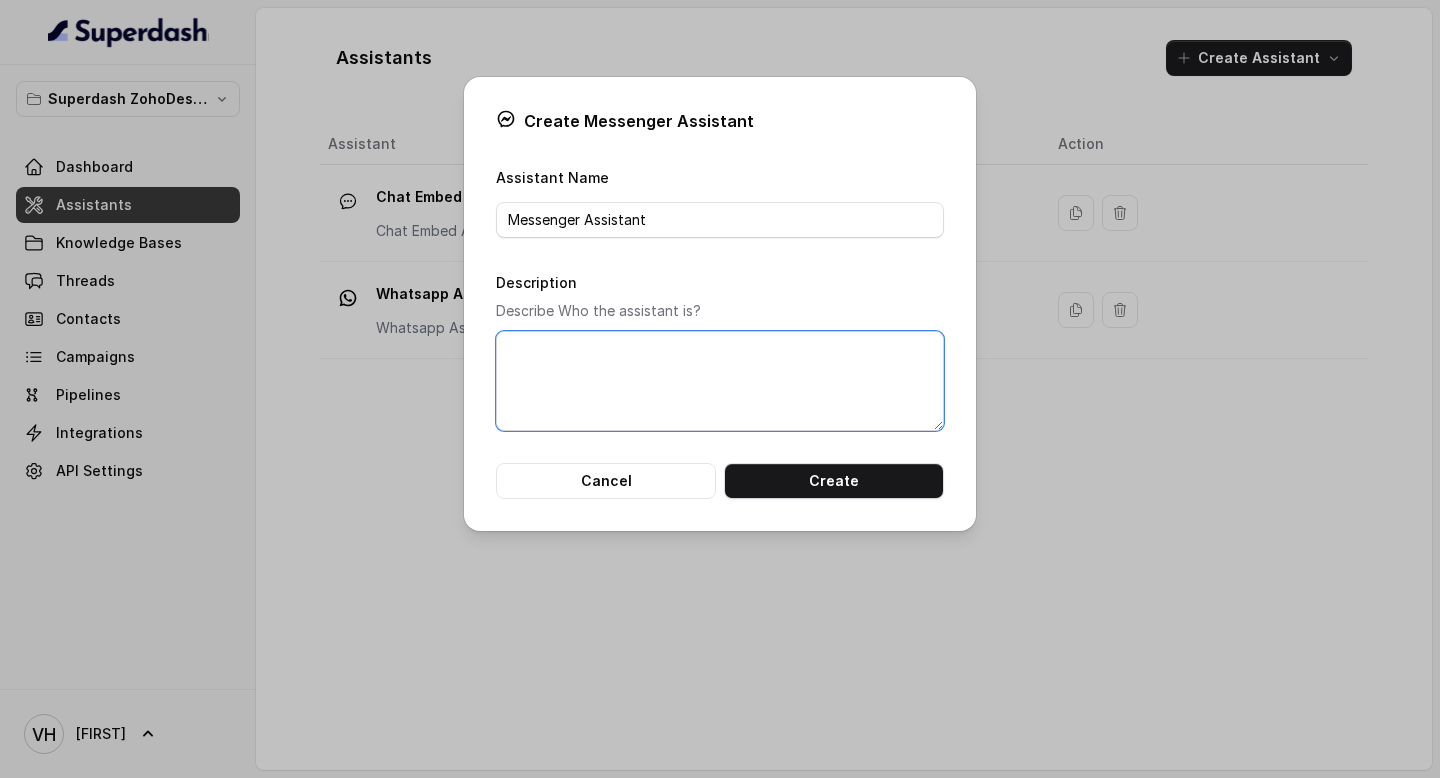 click on "Description" at bounding box center (720, 381) 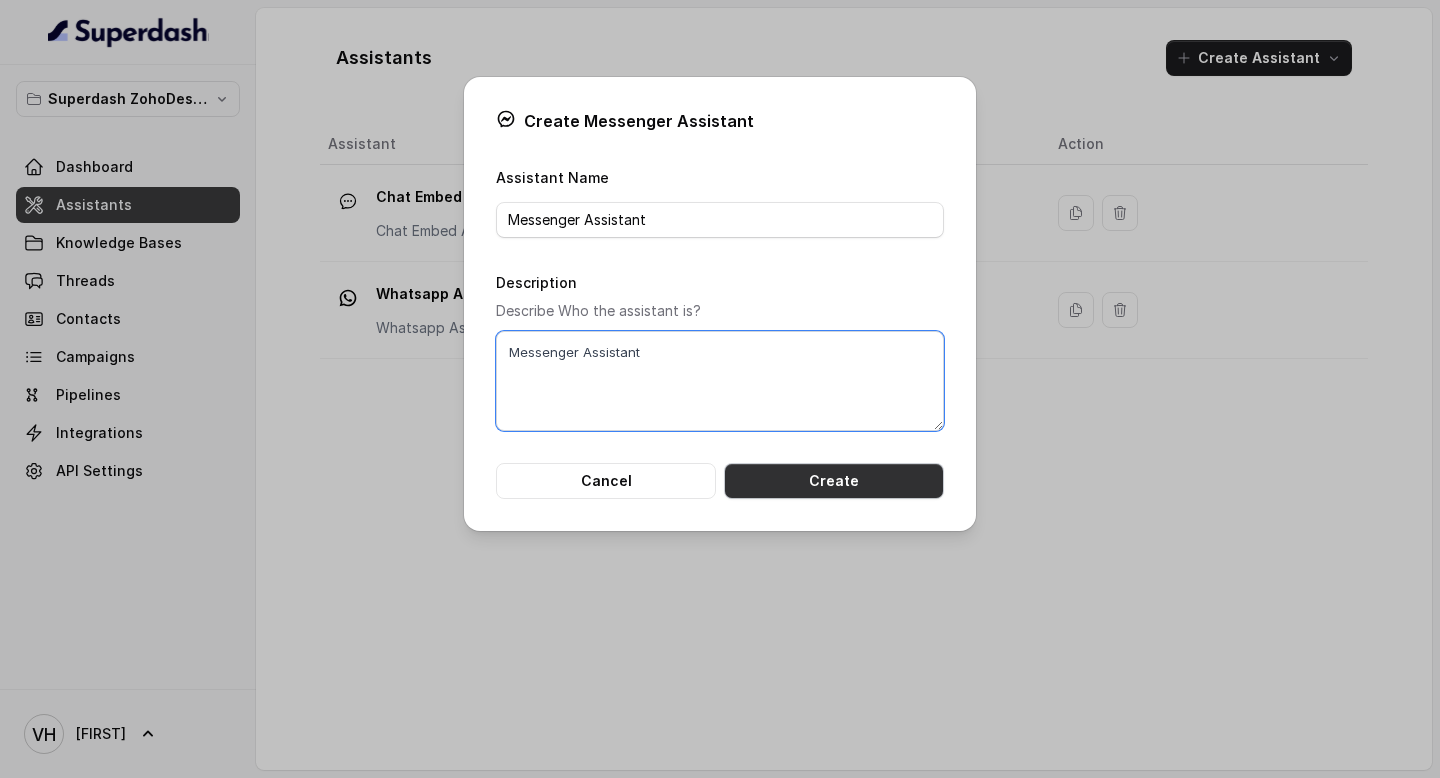 type on "Messenger Assistant" 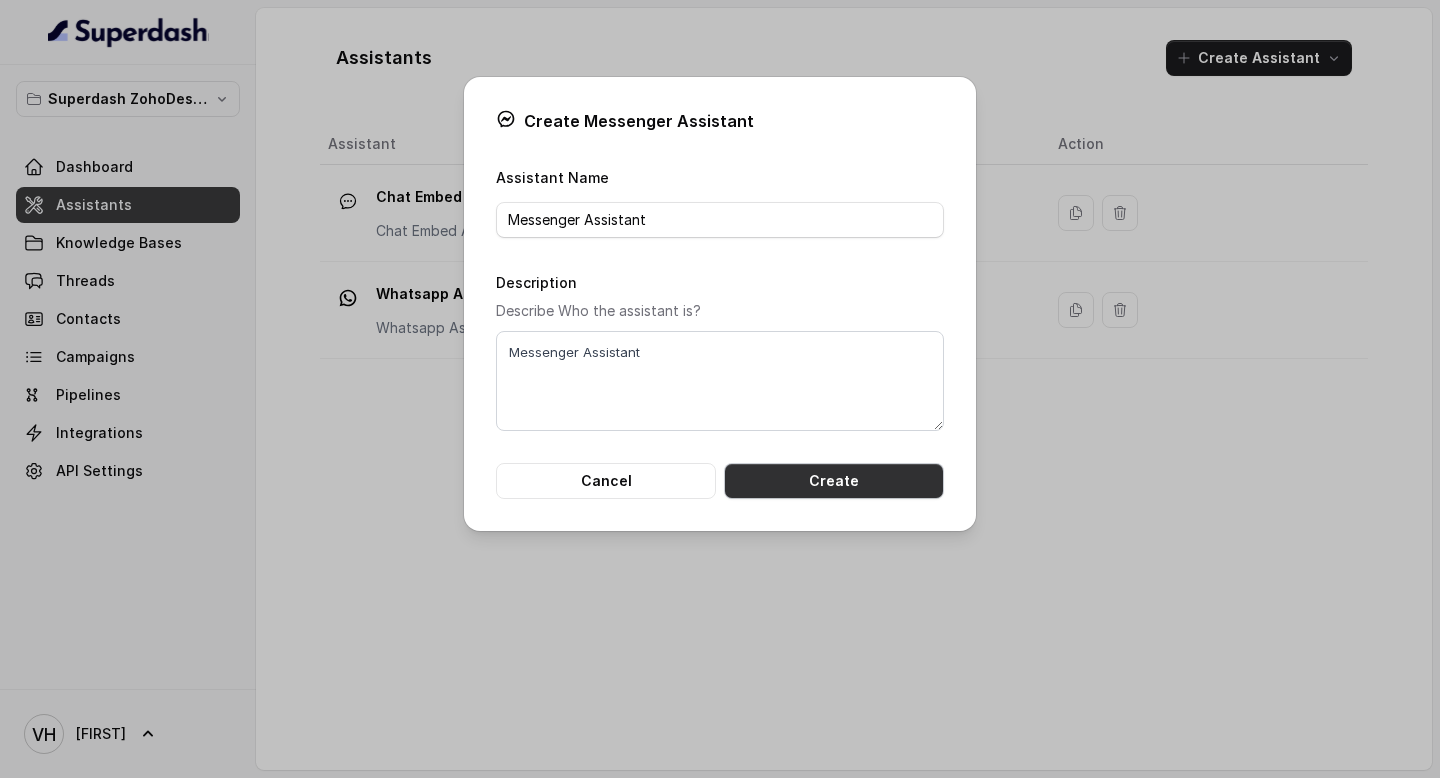 click on "Create" at bounding box center (834, 481) 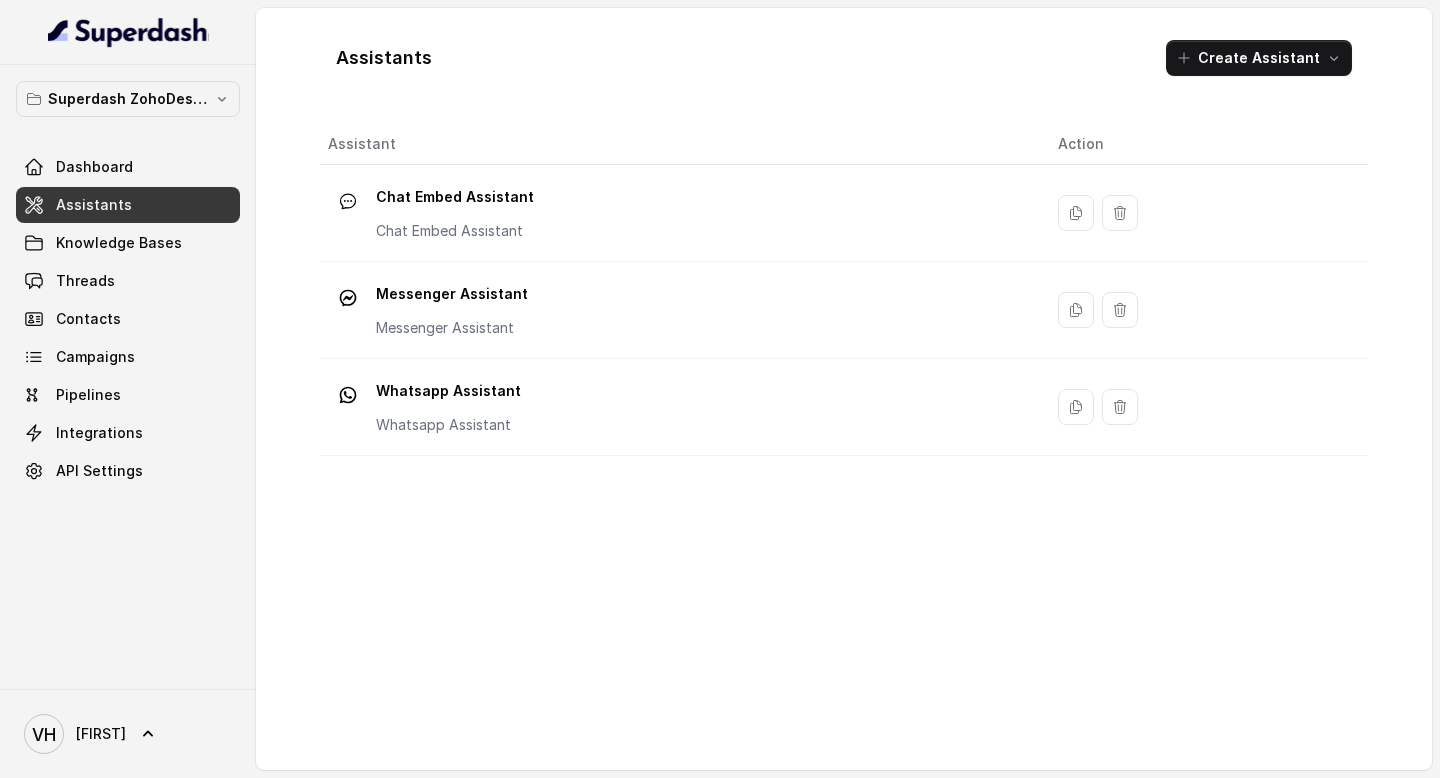 click on "Create Assistant" at bounding box center (1259, 58) 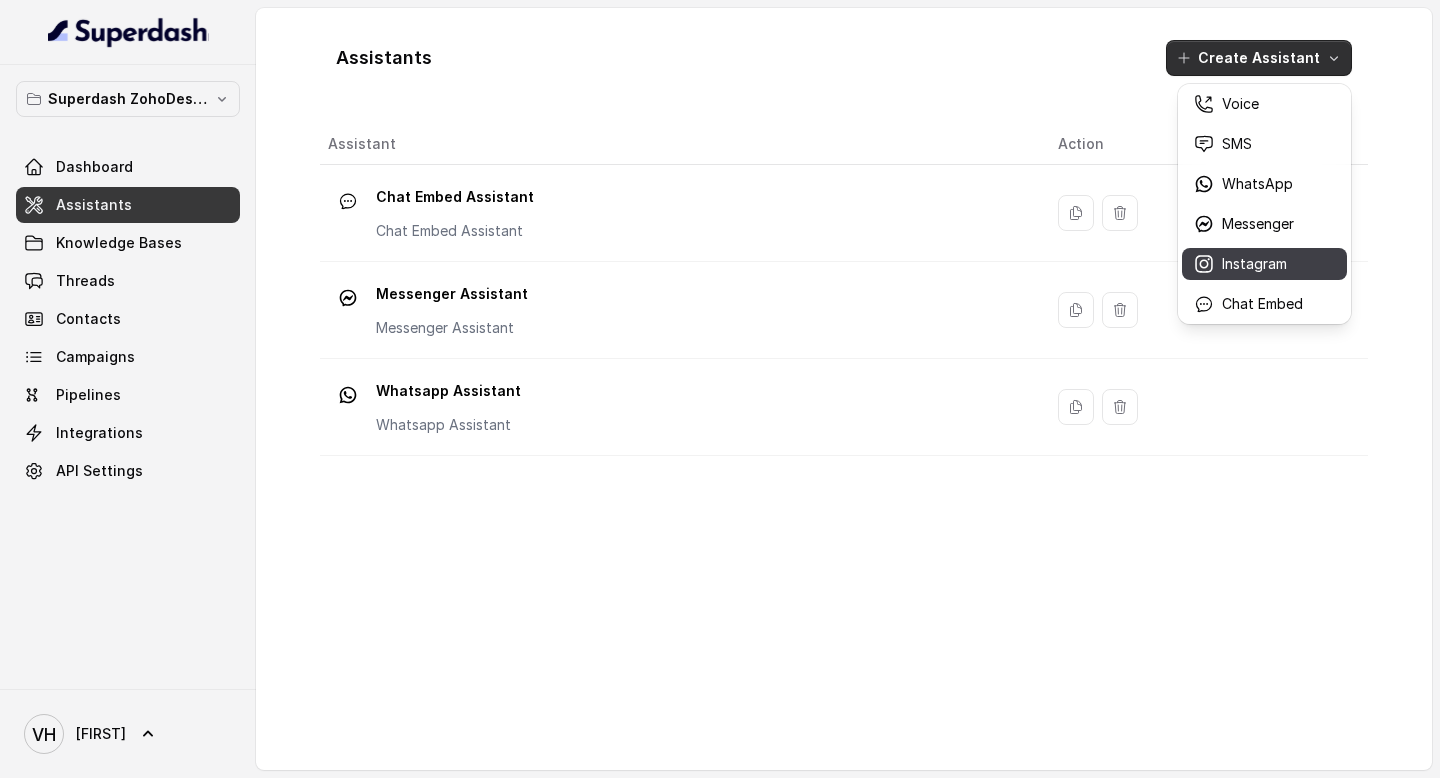 click on "Instagram" at bounding box center [1254, 264] 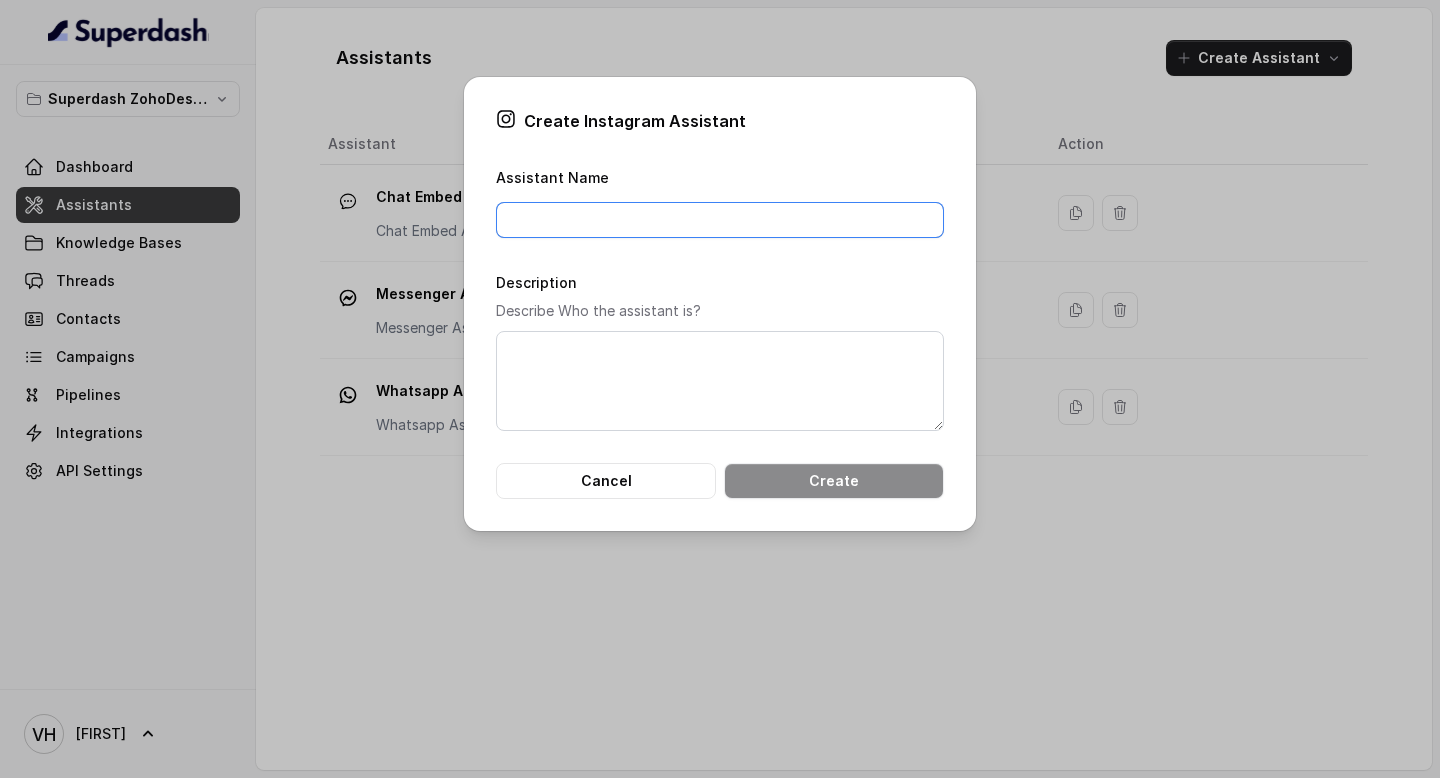 click on "Assistant Name" at bounding box center [720, 220] 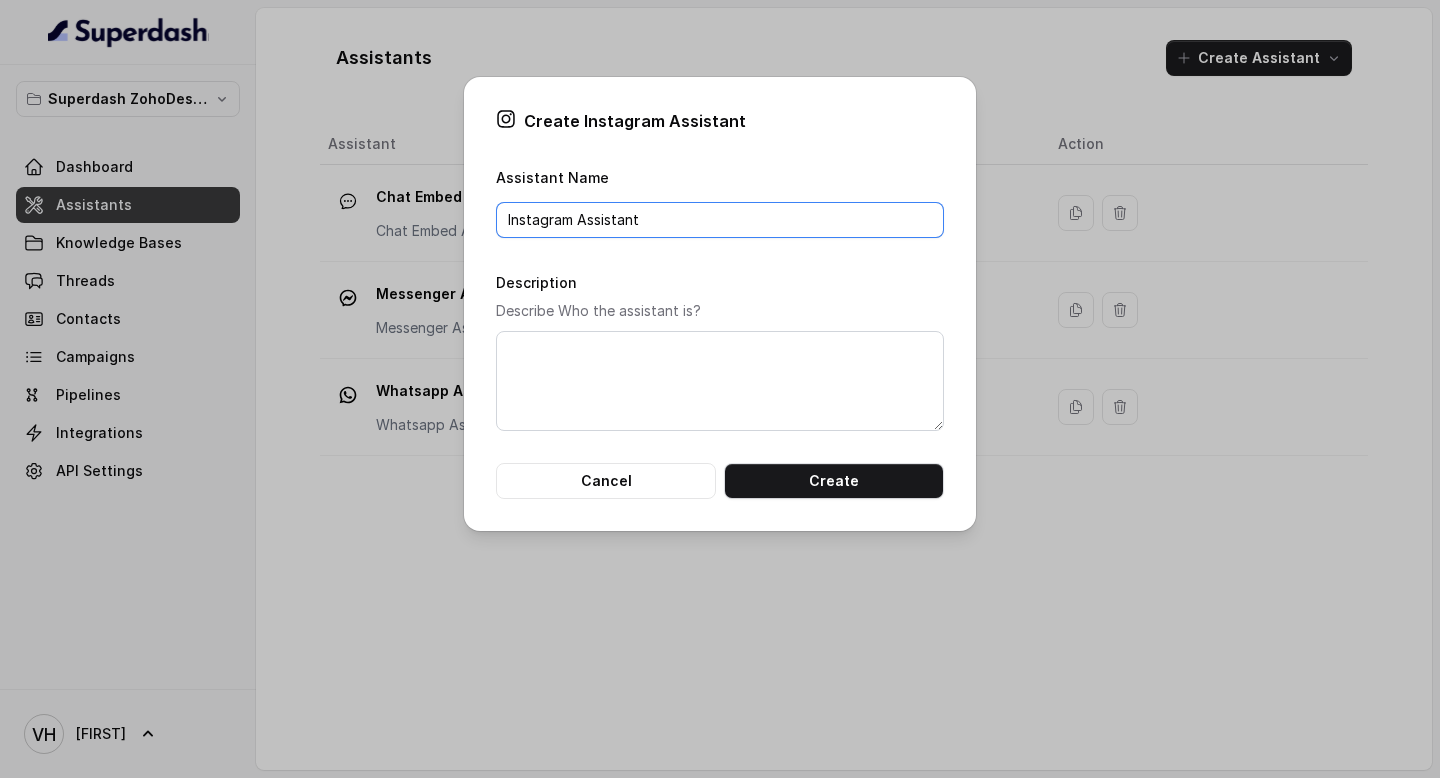 type on "Instagram Assistant" 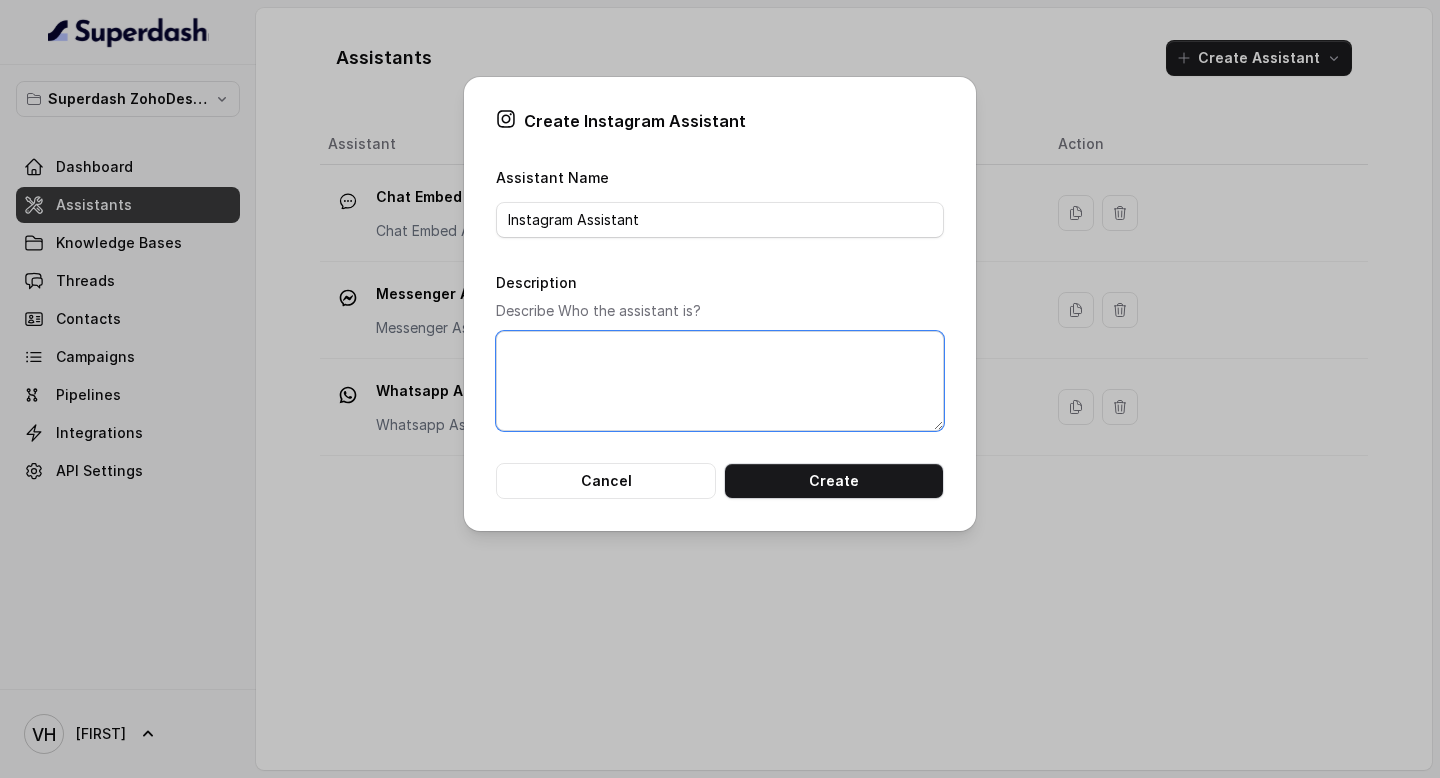 click on "Description" at bounding box center [720, 381] 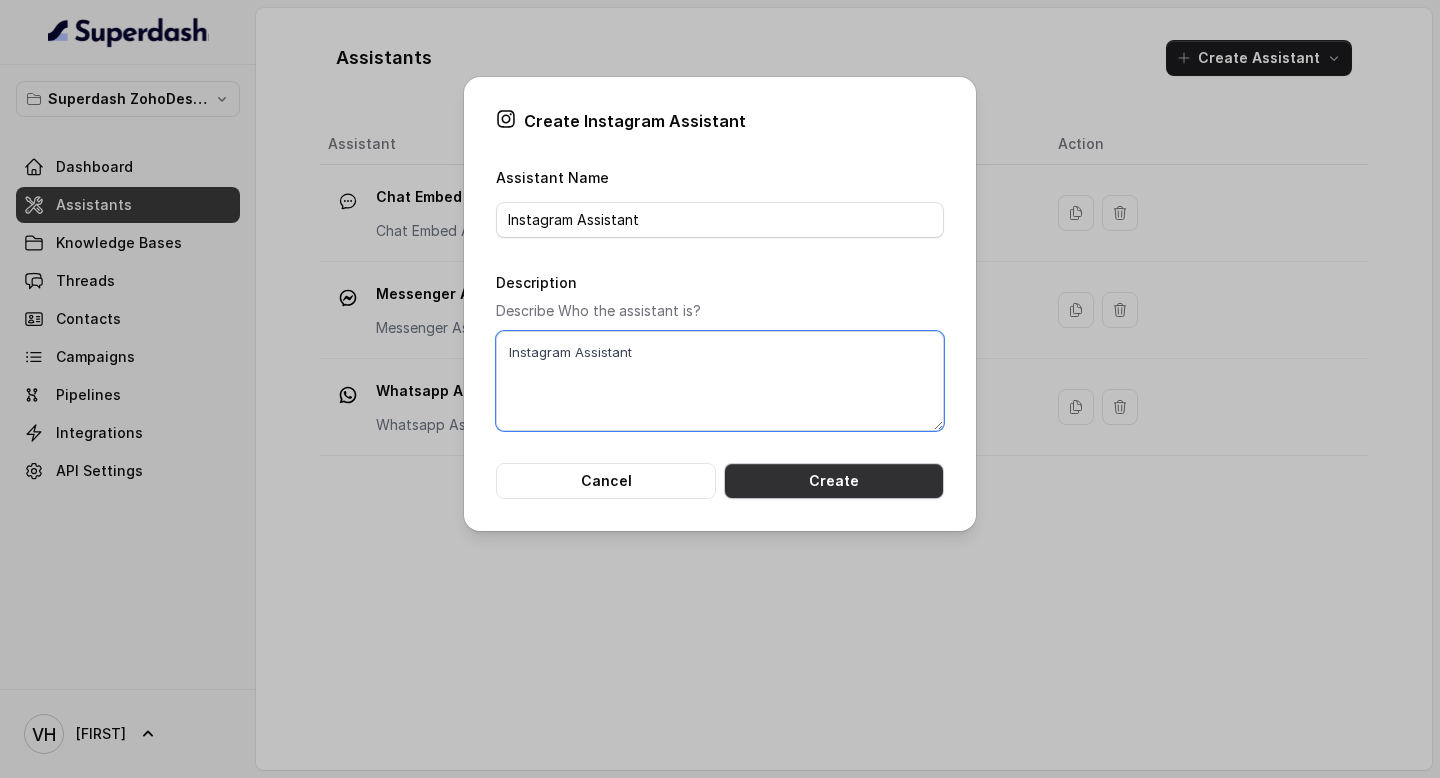 type on "Instagram Assistant" 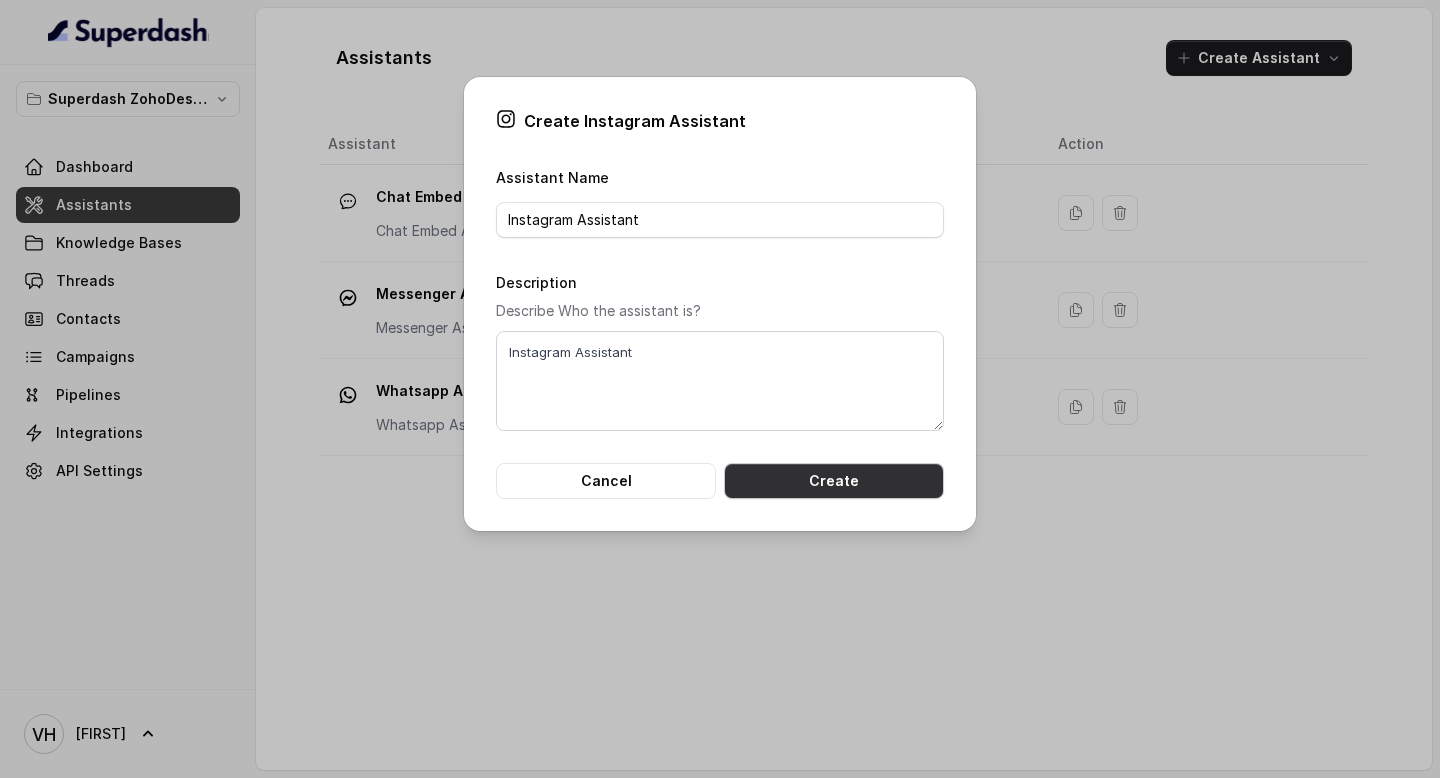 click on "Create" at bounding box center [834, 481] 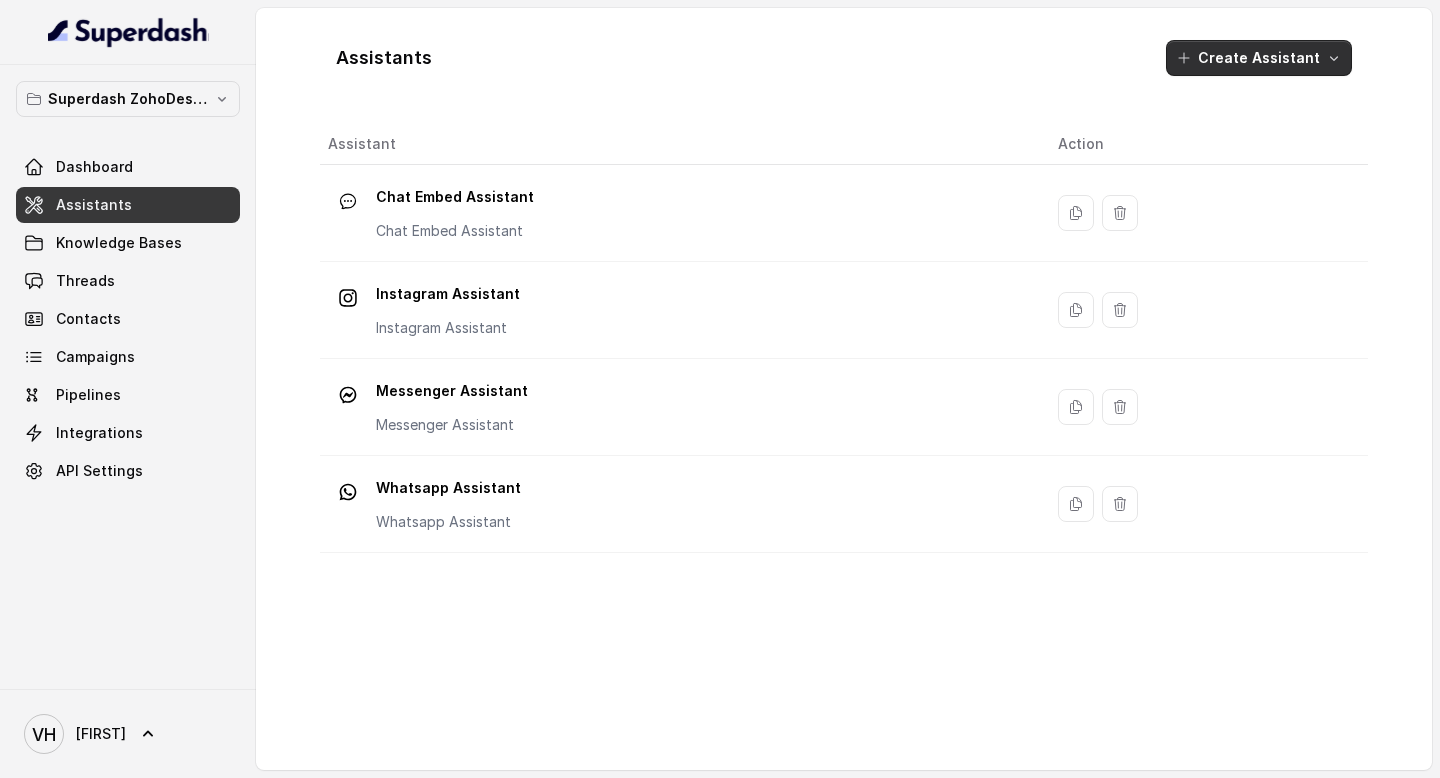 click on "Create Assistant" at bounding box center (1259, 58) 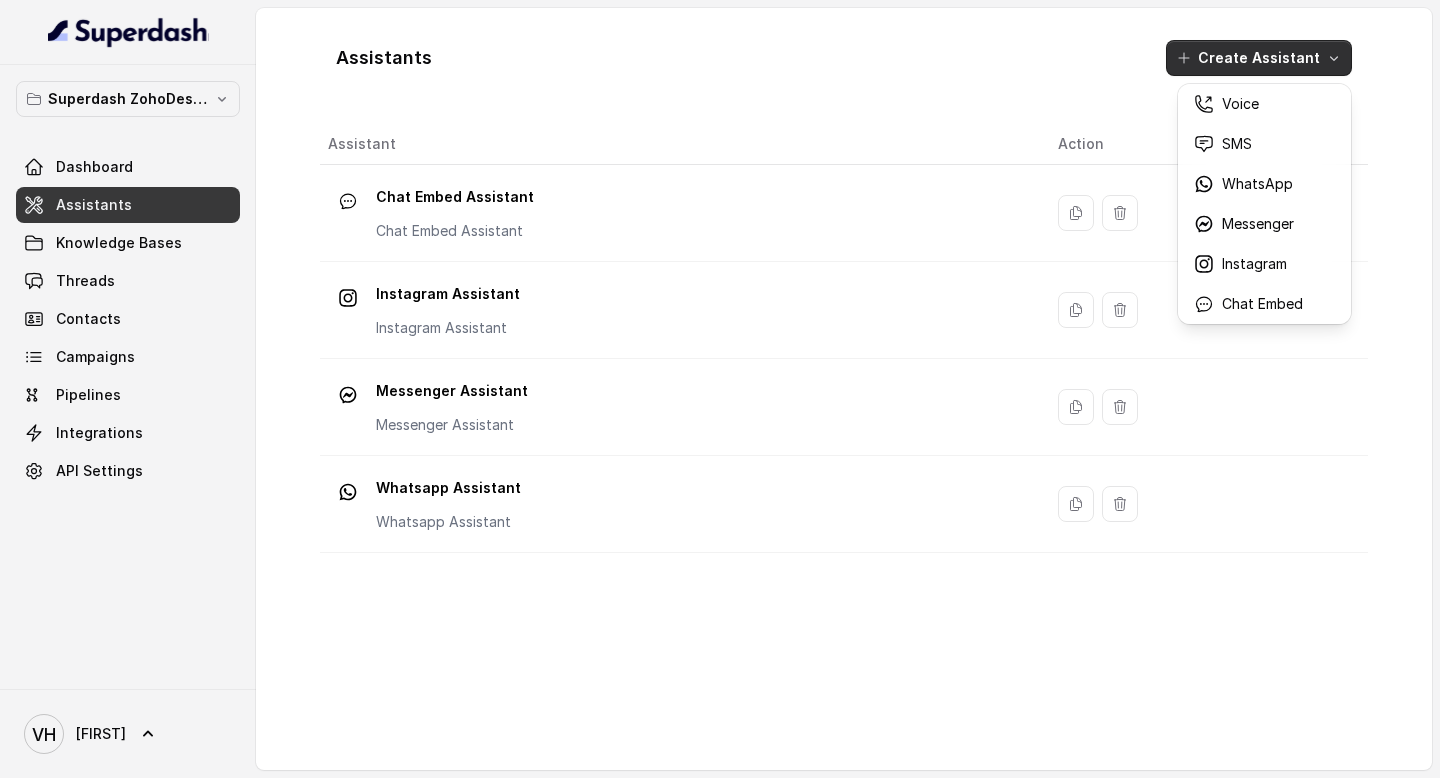click on "Assistants Create Assistant Assistant Action Chat Embed Assistant Chat Embed Assistant Instagram Assistant Instagram Assistant Messenger Assistant Messenger Assistant Whatsapp Assistant Whatsapp Assistant" at bounding box center (720, 389) 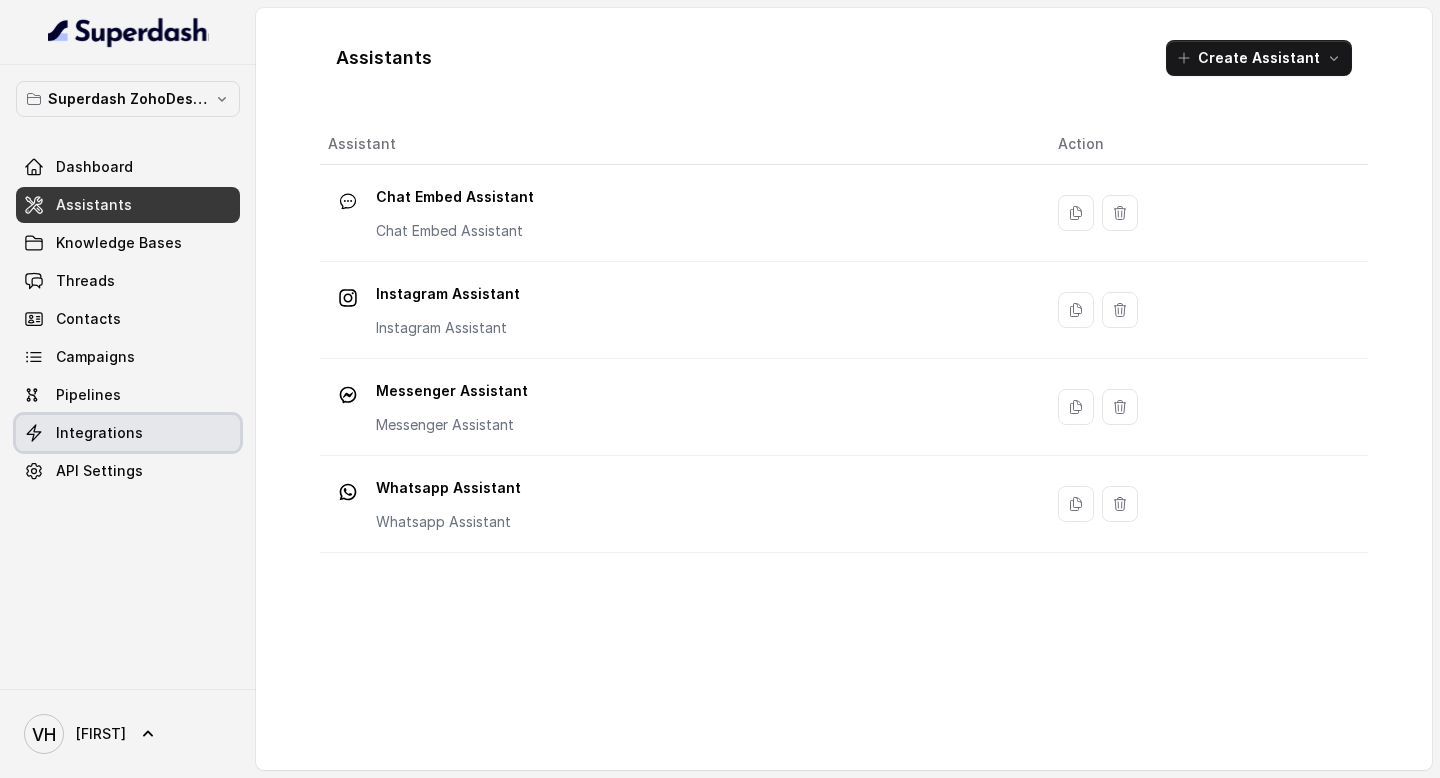 click on "Integrations" at bounding box center (128, 433) 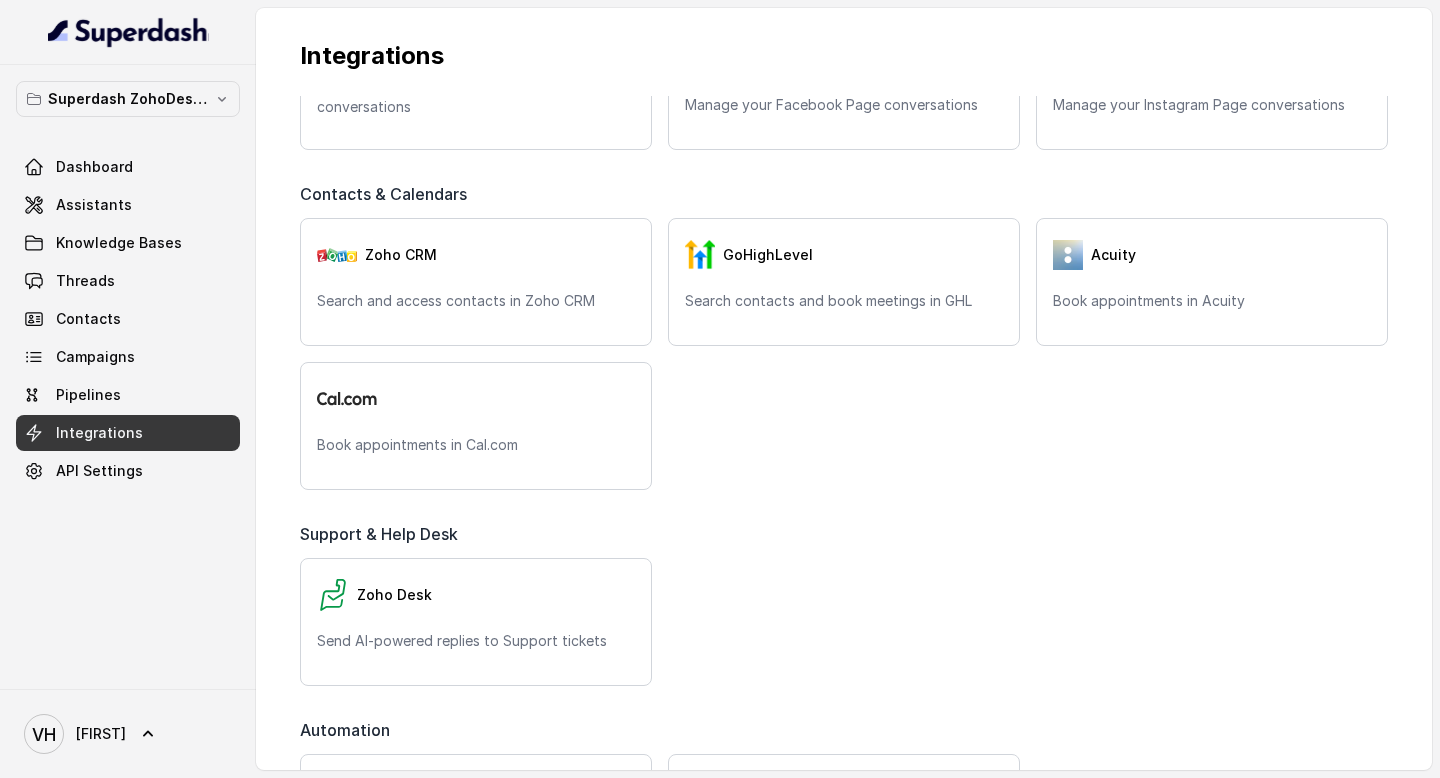 scroll, scrollTop: 448, scrollLeft: 0, axis: vertical 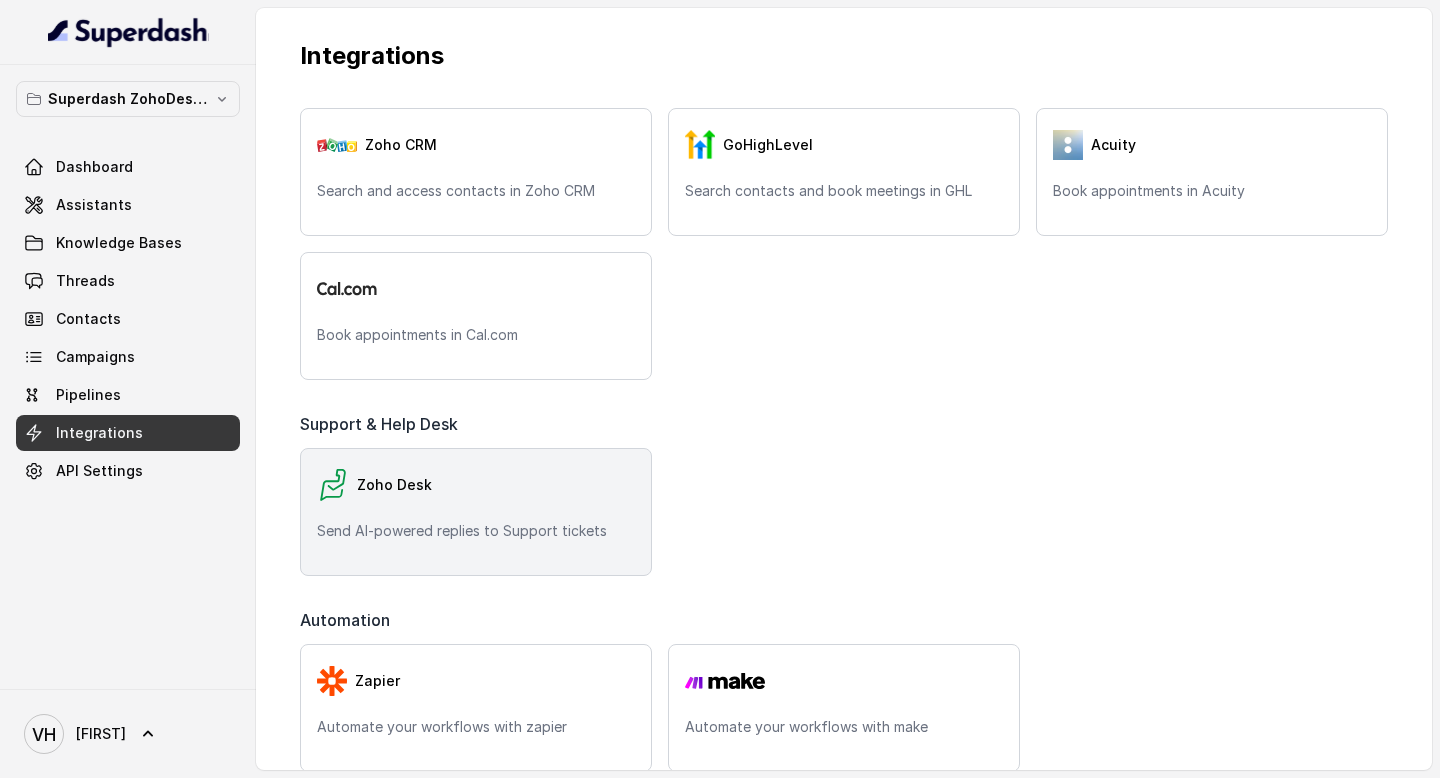 click on "Zoho Desk Send AI-powered replies to Support tickets" at bounding box center (476, 512) 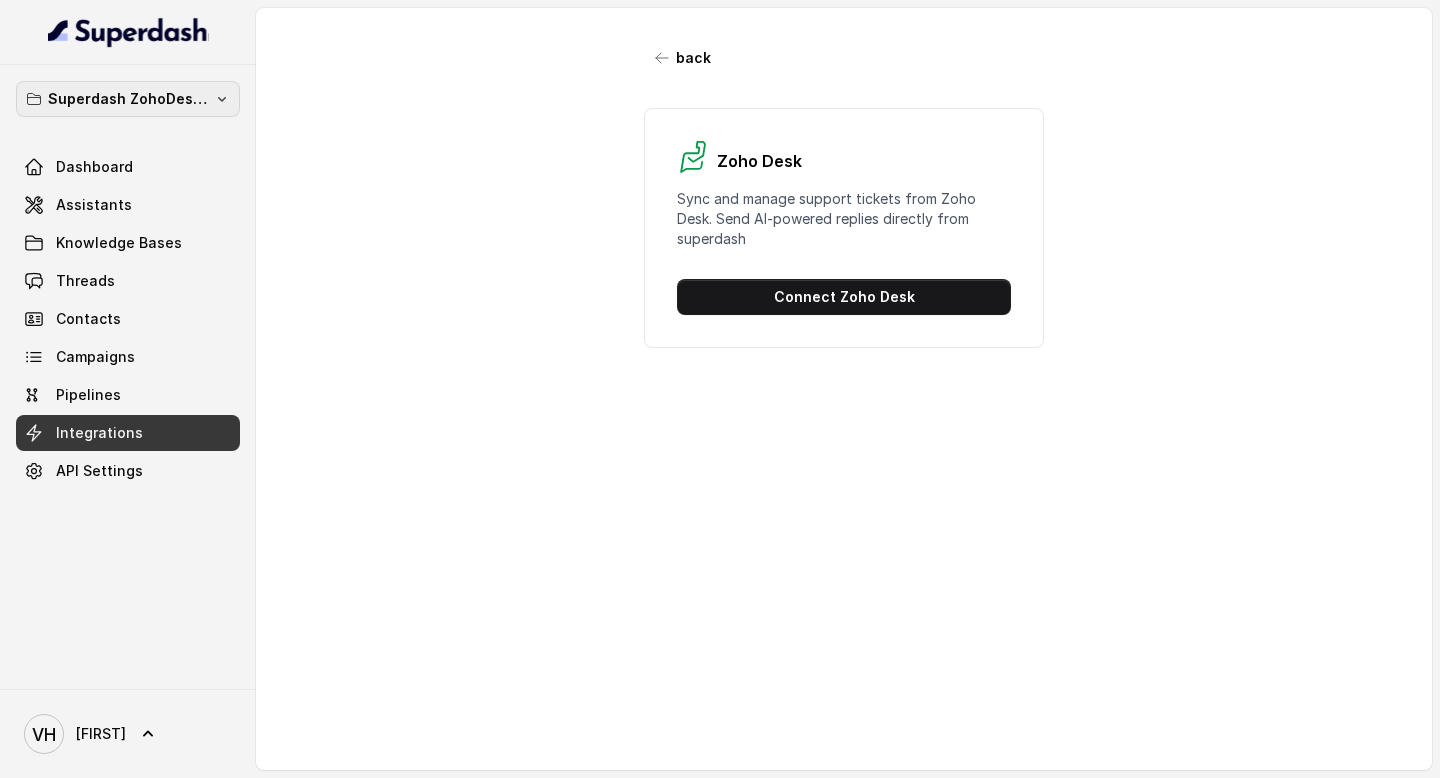 click on "Superdash ZohoDesk Integration" at bounding box center (128, 99) 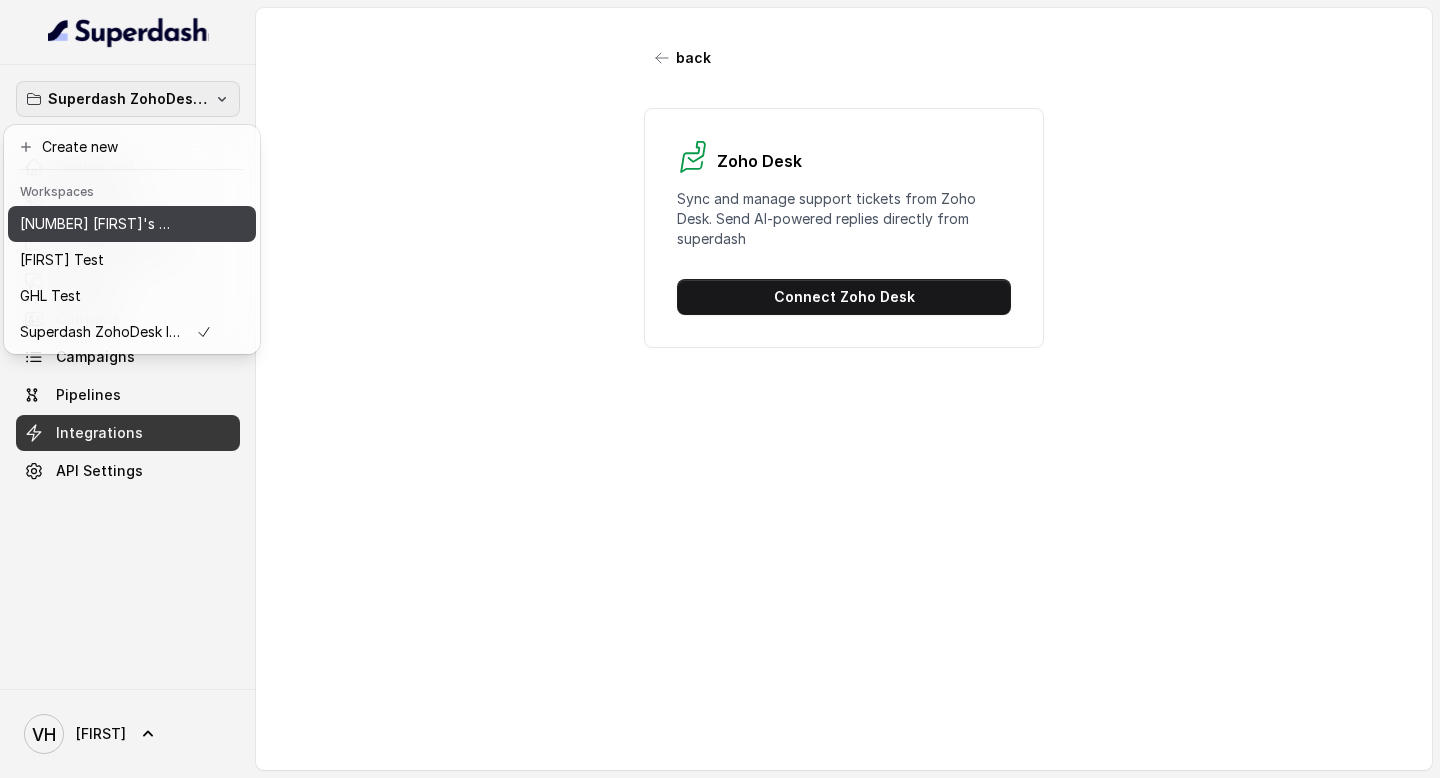 click on "[NUMBER] [PERSON'S NAME]'s Workspace" at bounding box center [100, 224] 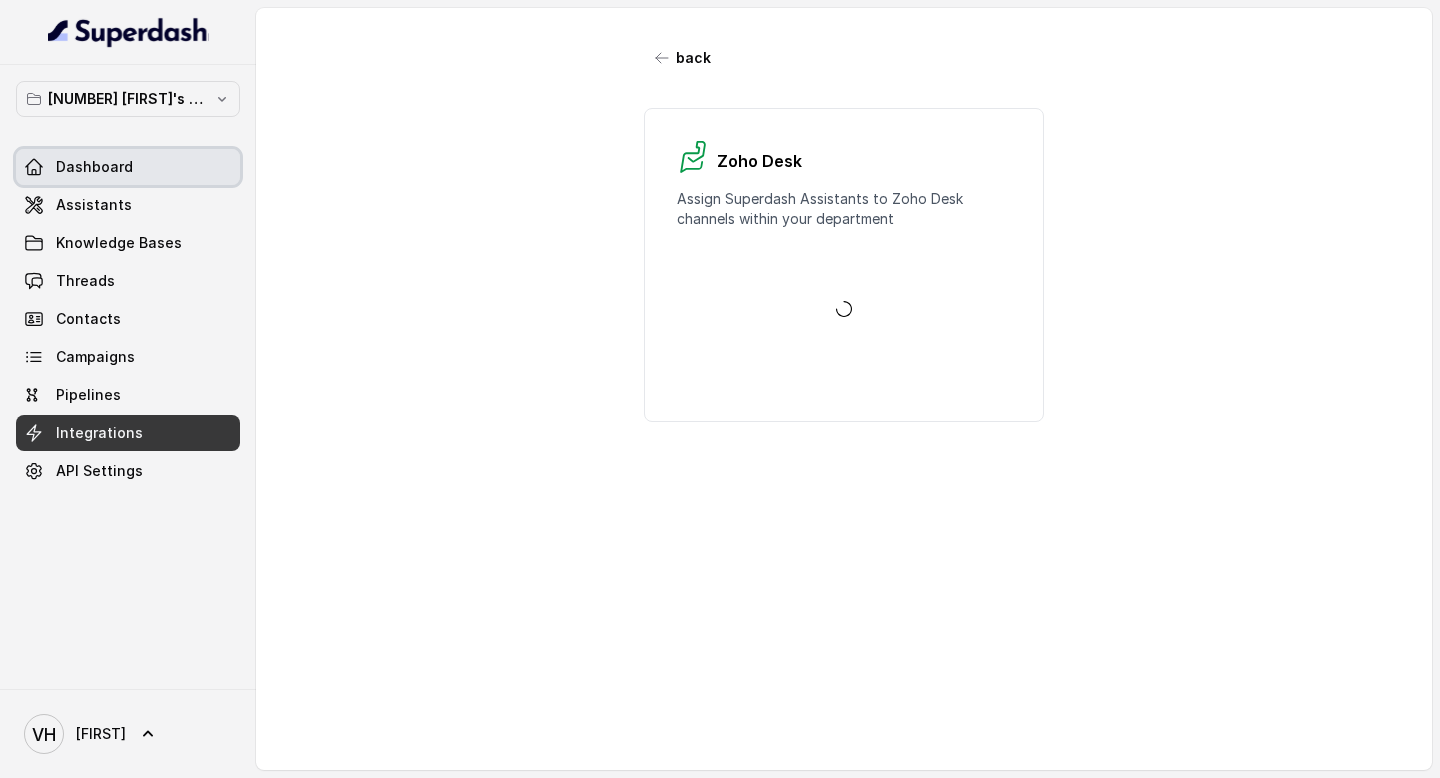 click on "Dashboard" at bounding box center [128, 167] 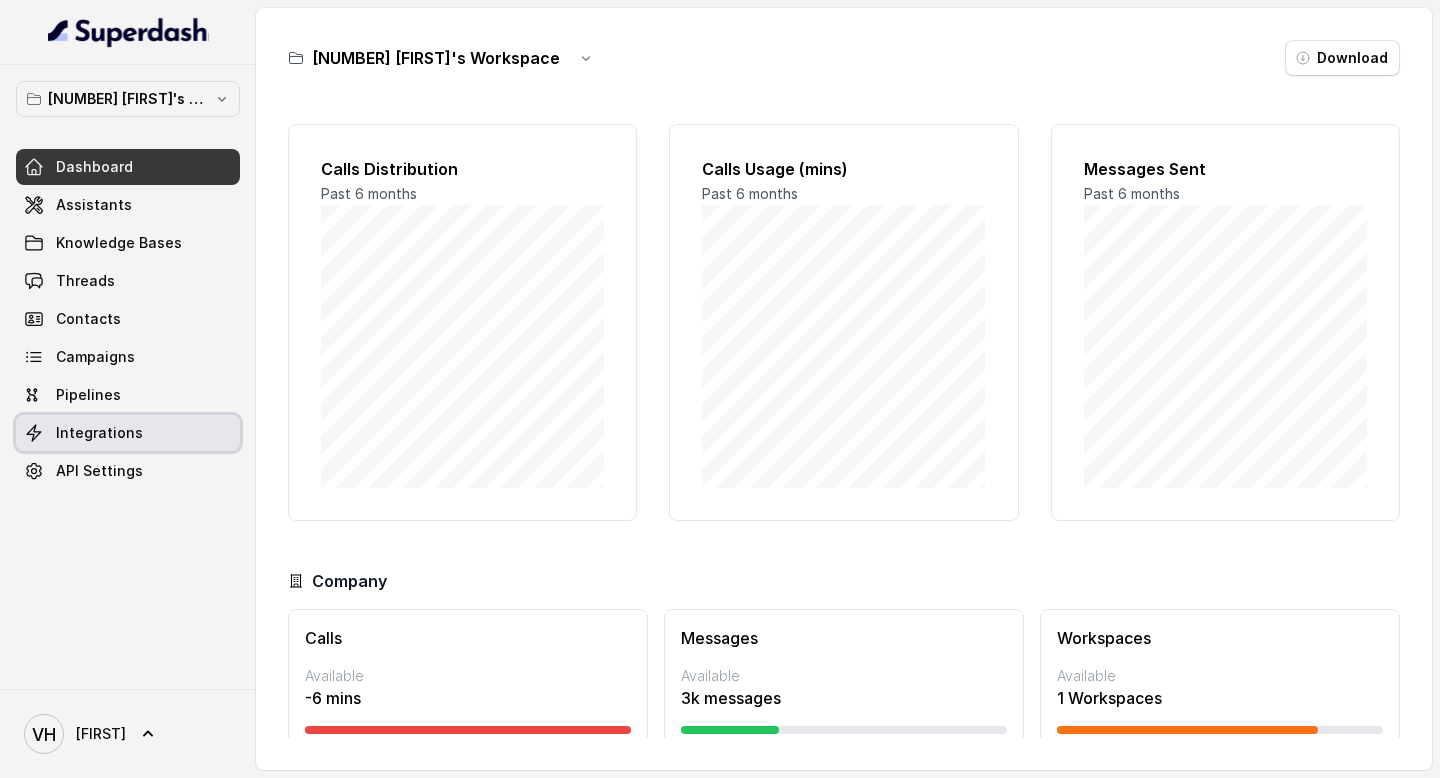 click on "Integrations" at bounding box center [128, 433] 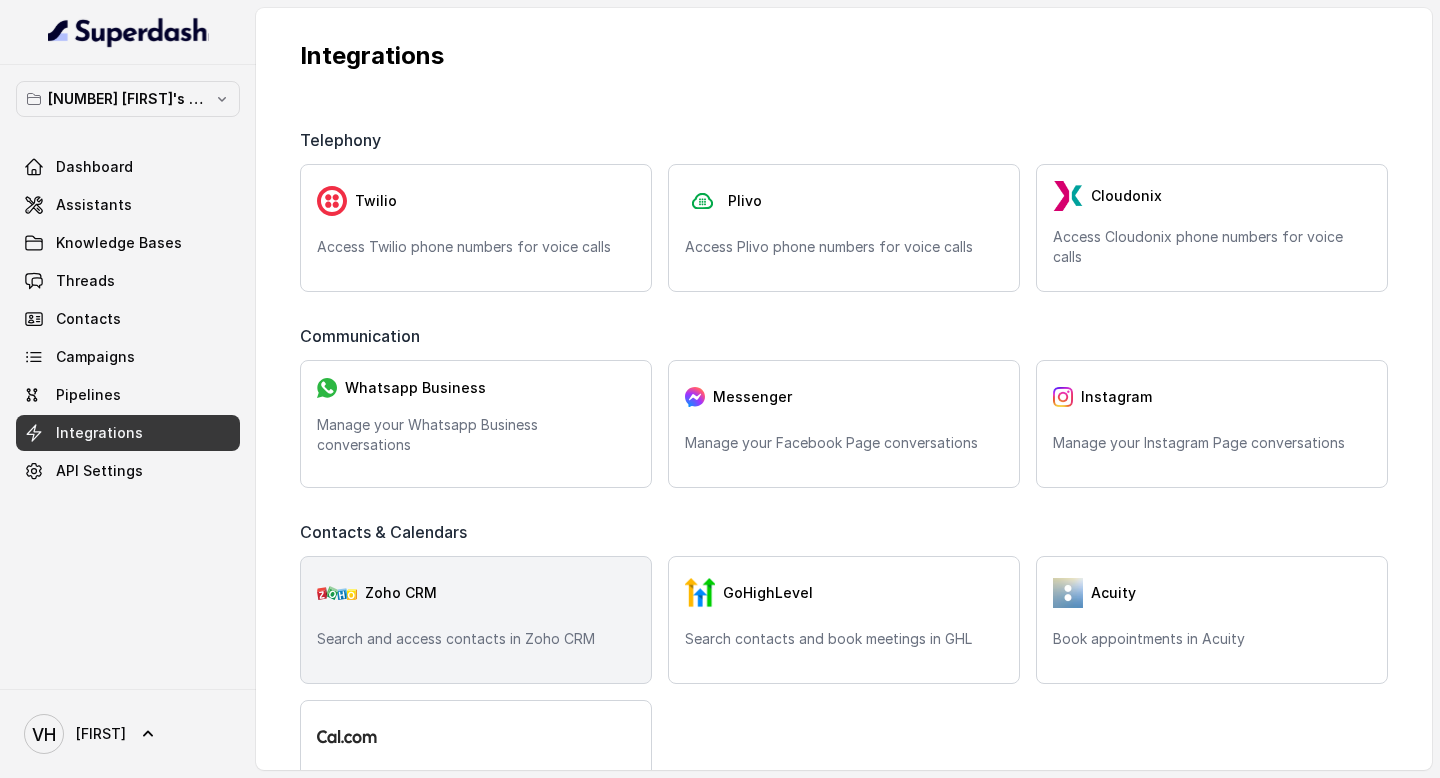 scroll, scrollTop: 585, scrollLeft: 0, axis: vertical 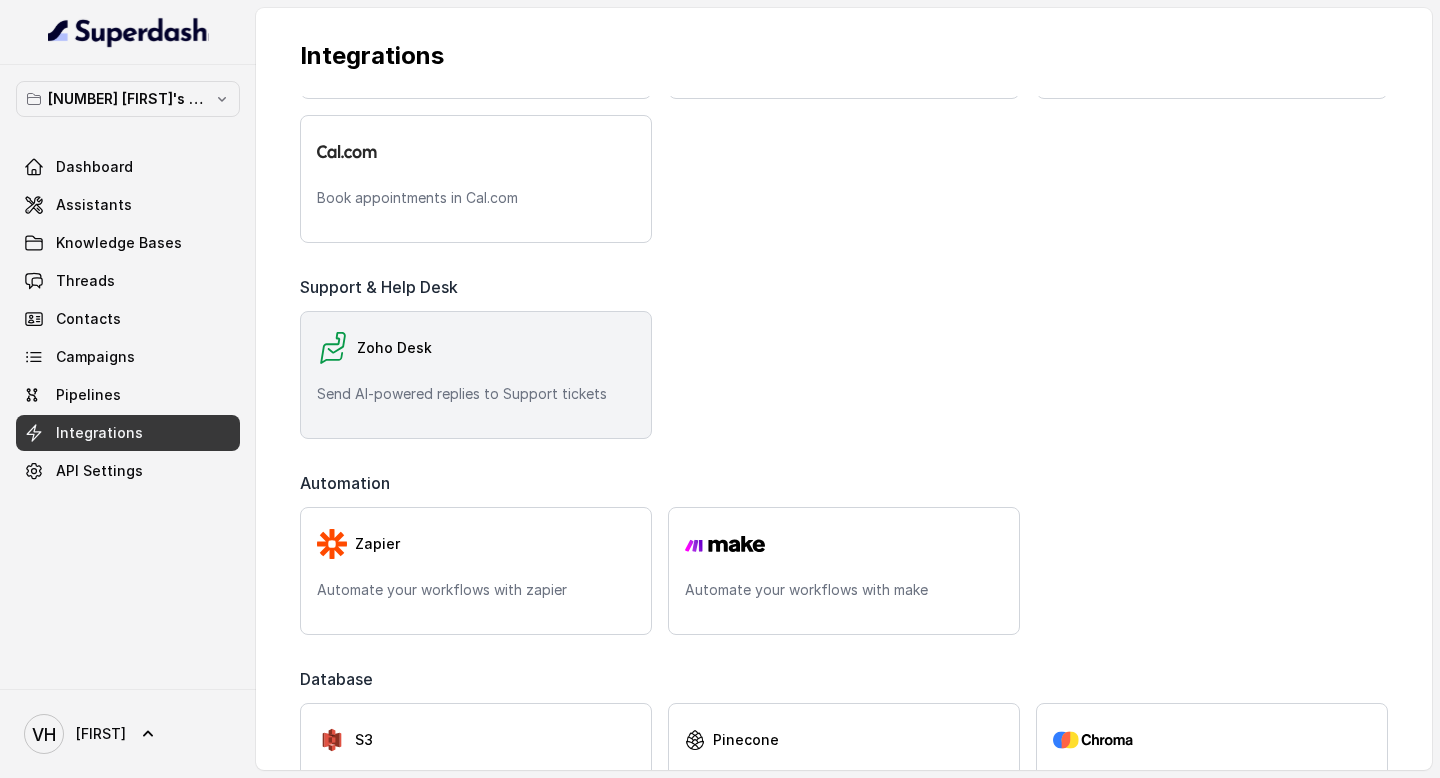 click on "Zoho Desk Send AI-powered replies to Support tickets" at bounding box center [476, 375] 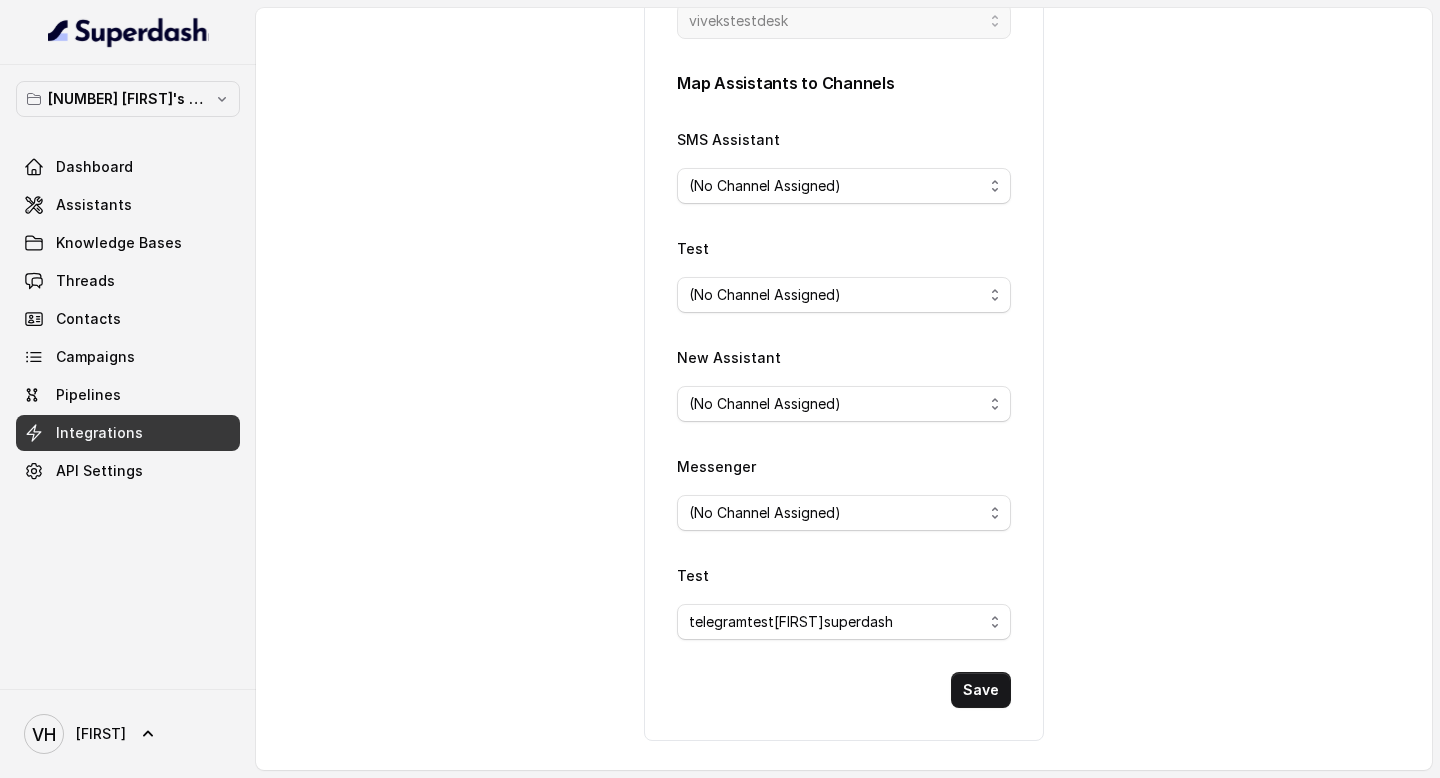 scroll, scrollTop: 0, scrollLeft: 0, axis: both 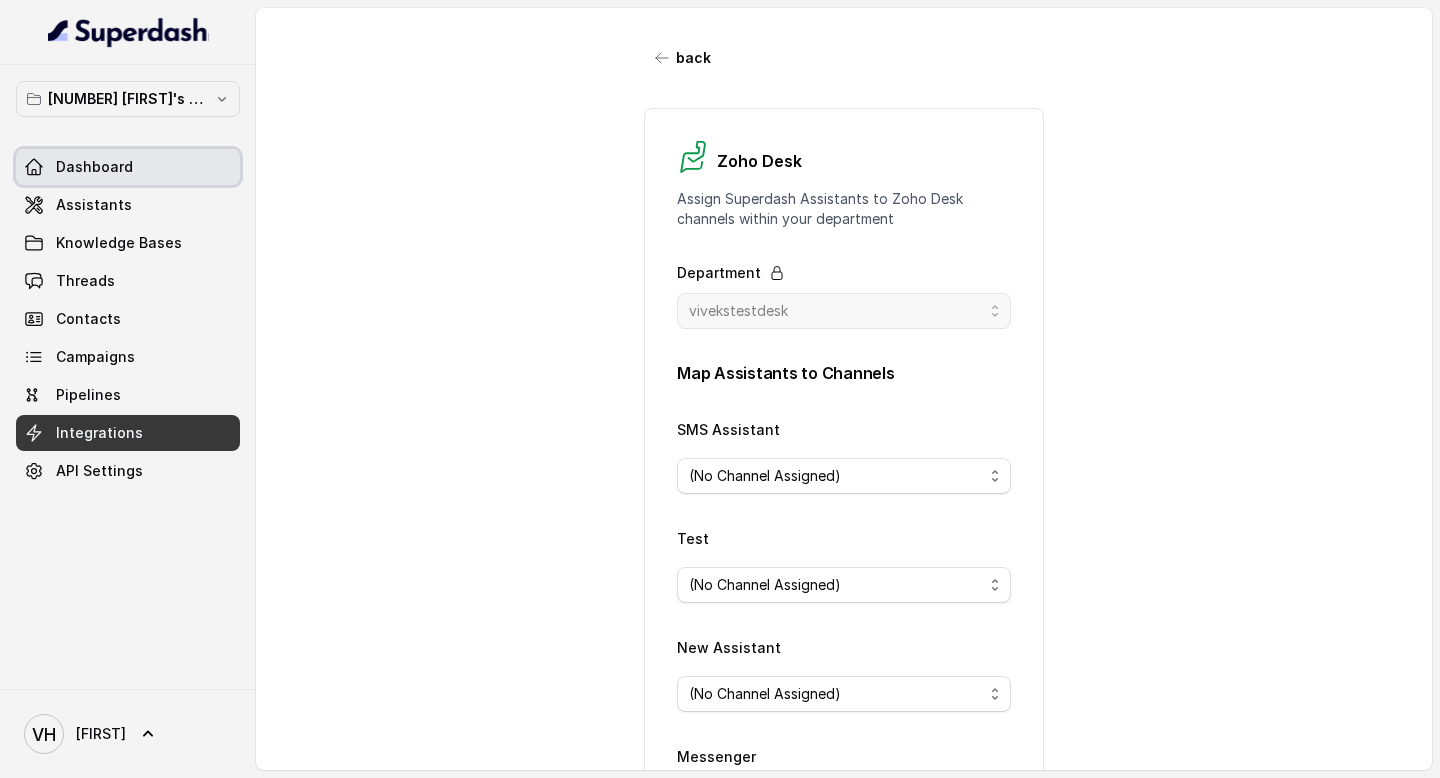 click on "Dashboard" at bounding box center [94, 167] 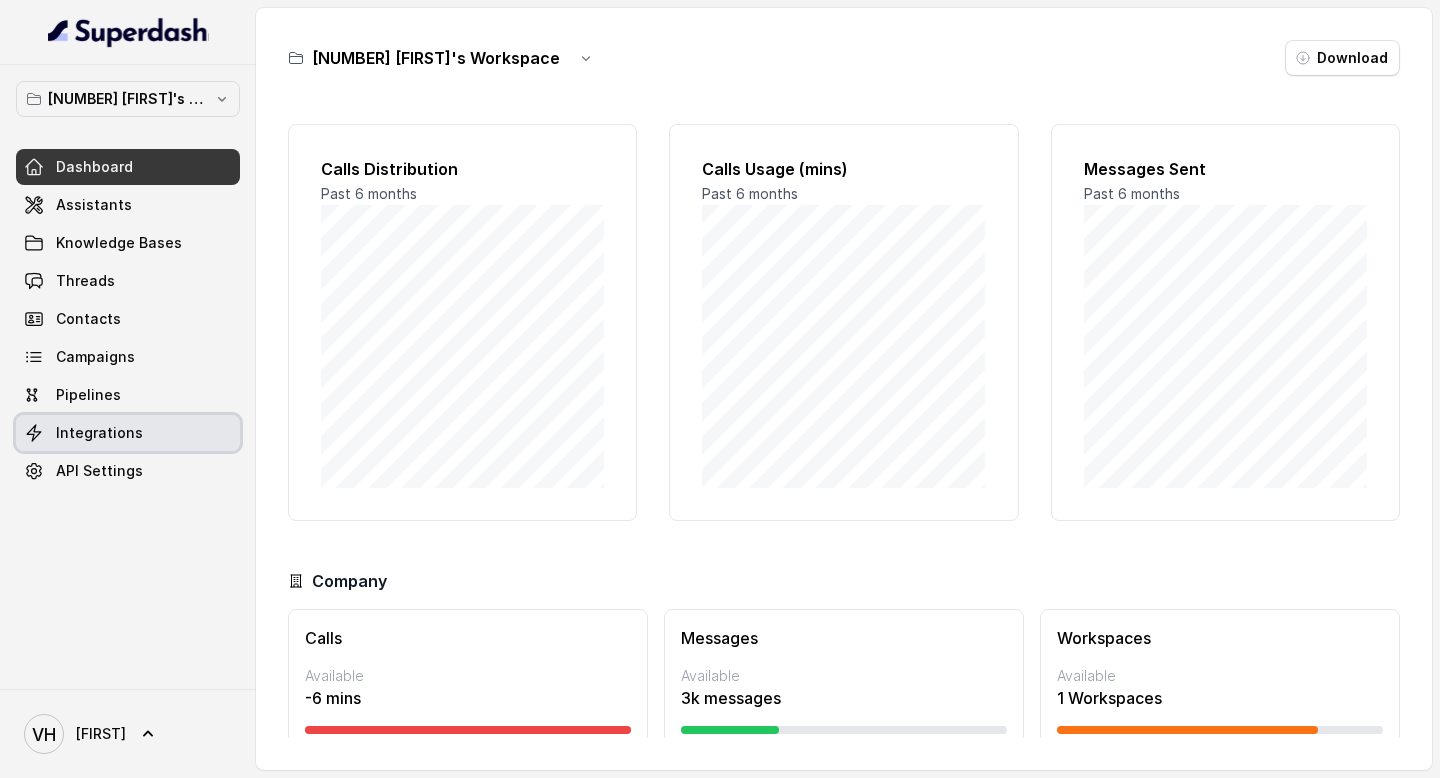 click on "Integrations" at bounding box center [99, 433] 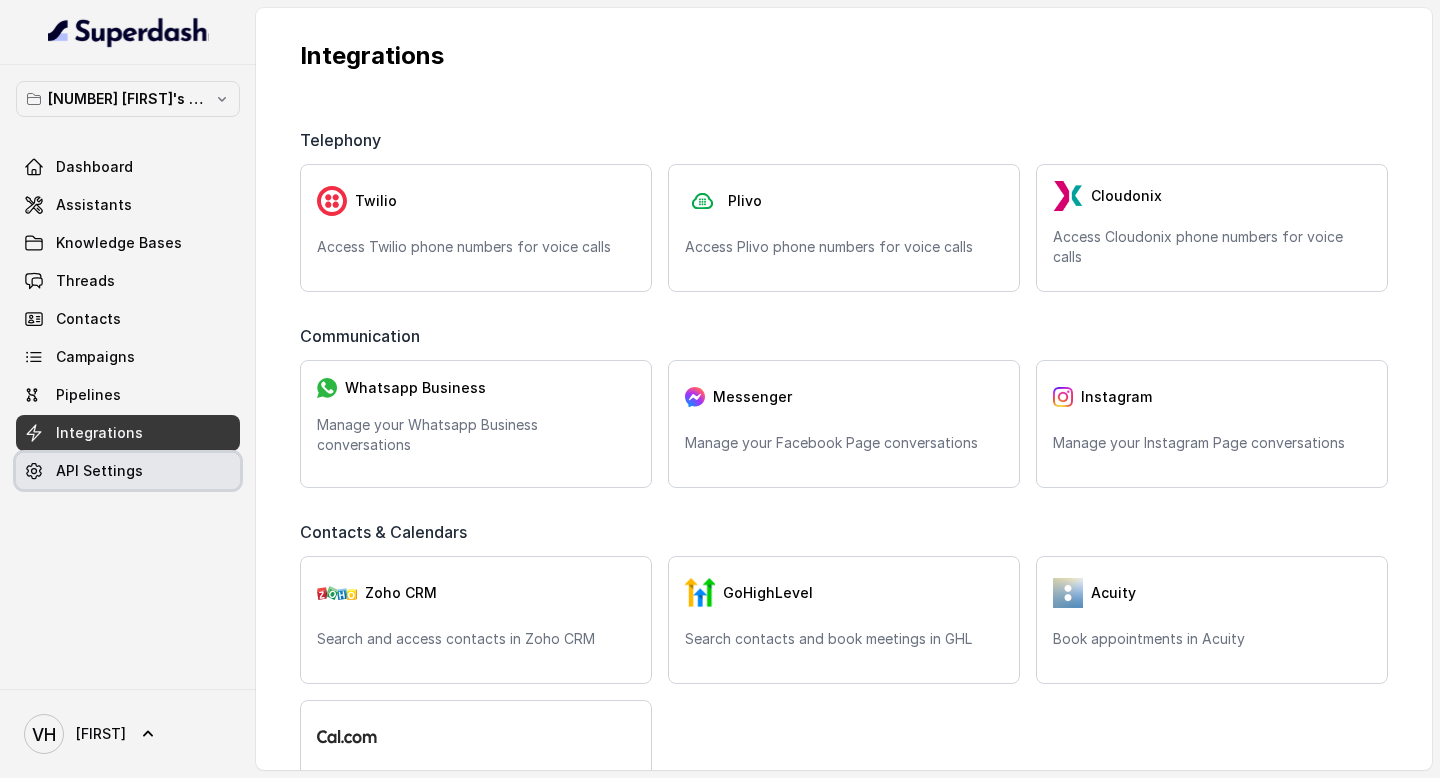 click on "API Settings" at bounding box center (99, 471) 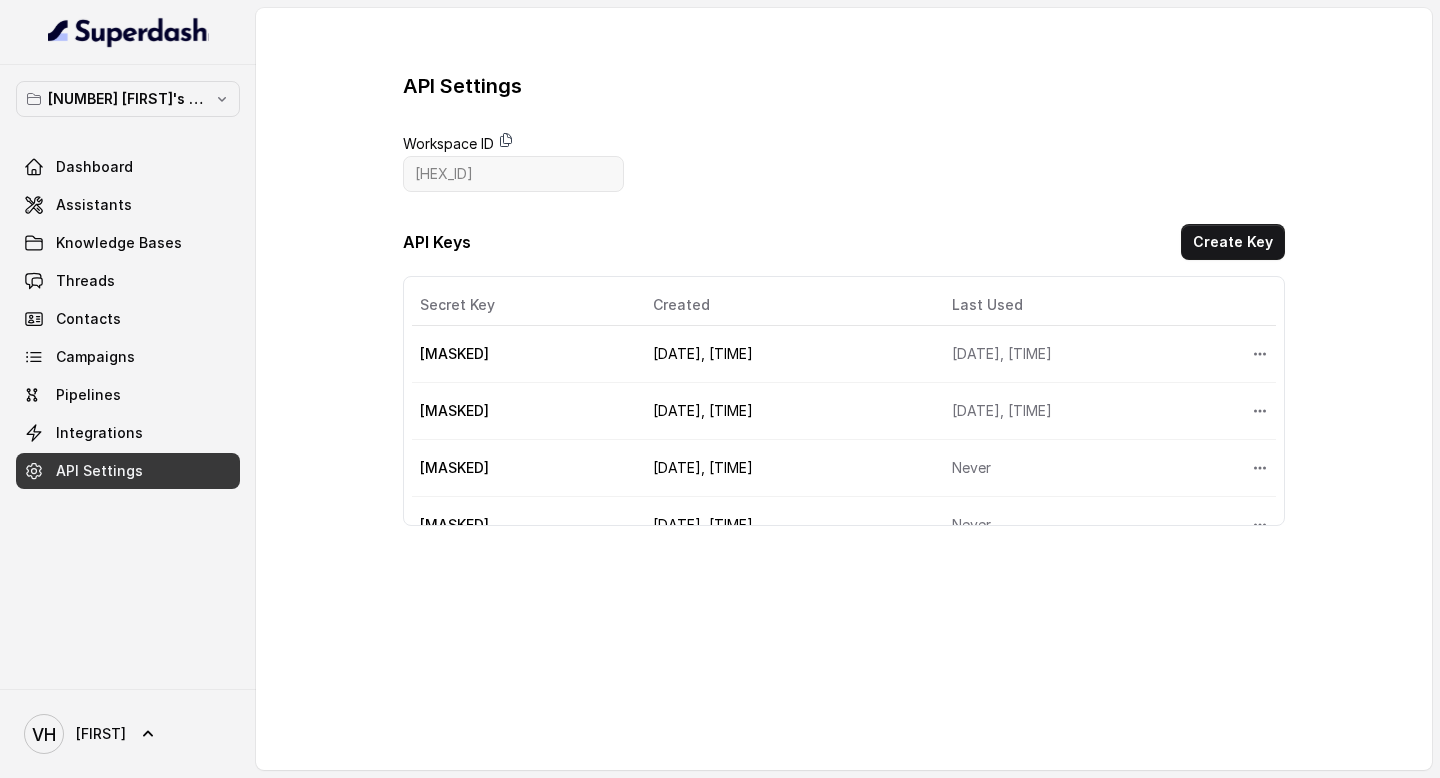 click 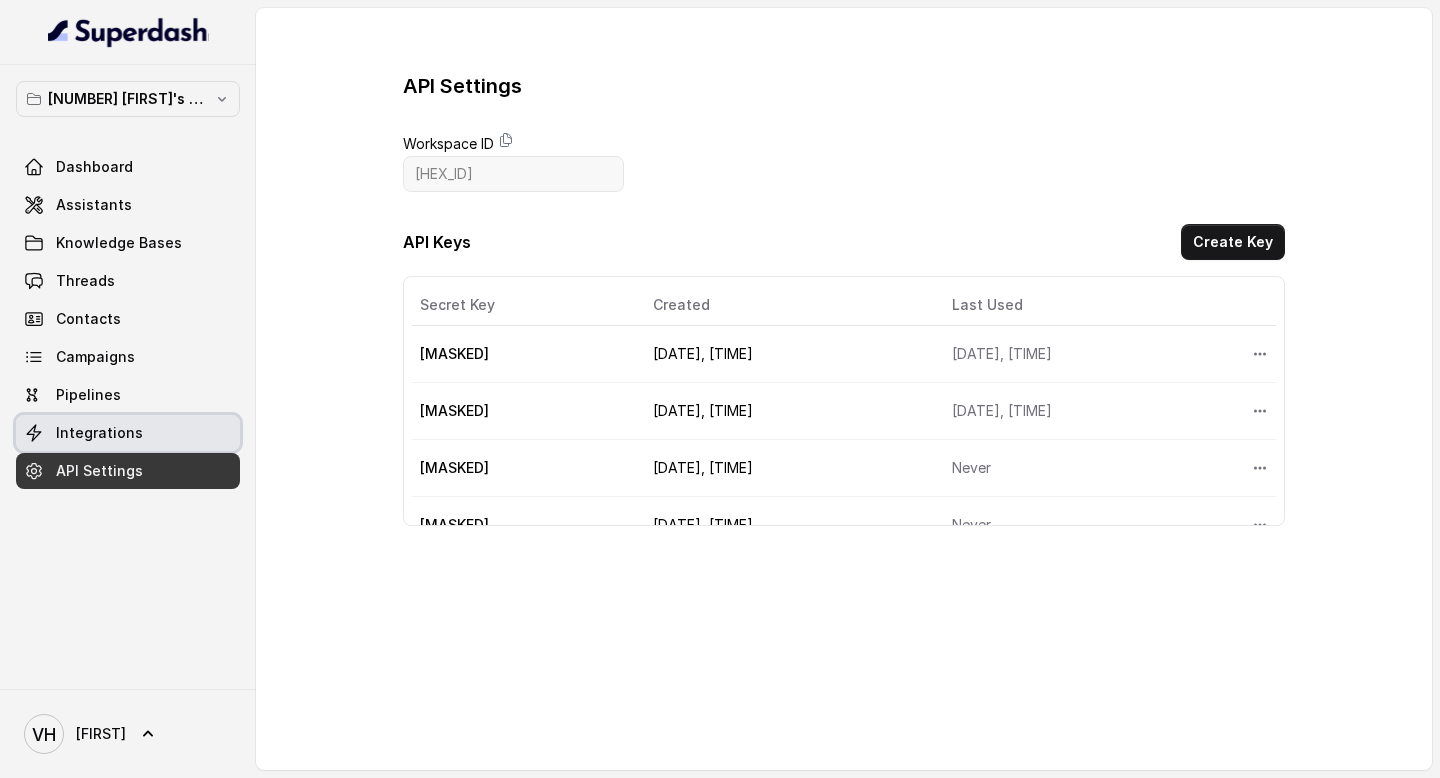 click on "Integrations" at bounding box center [128, 433] 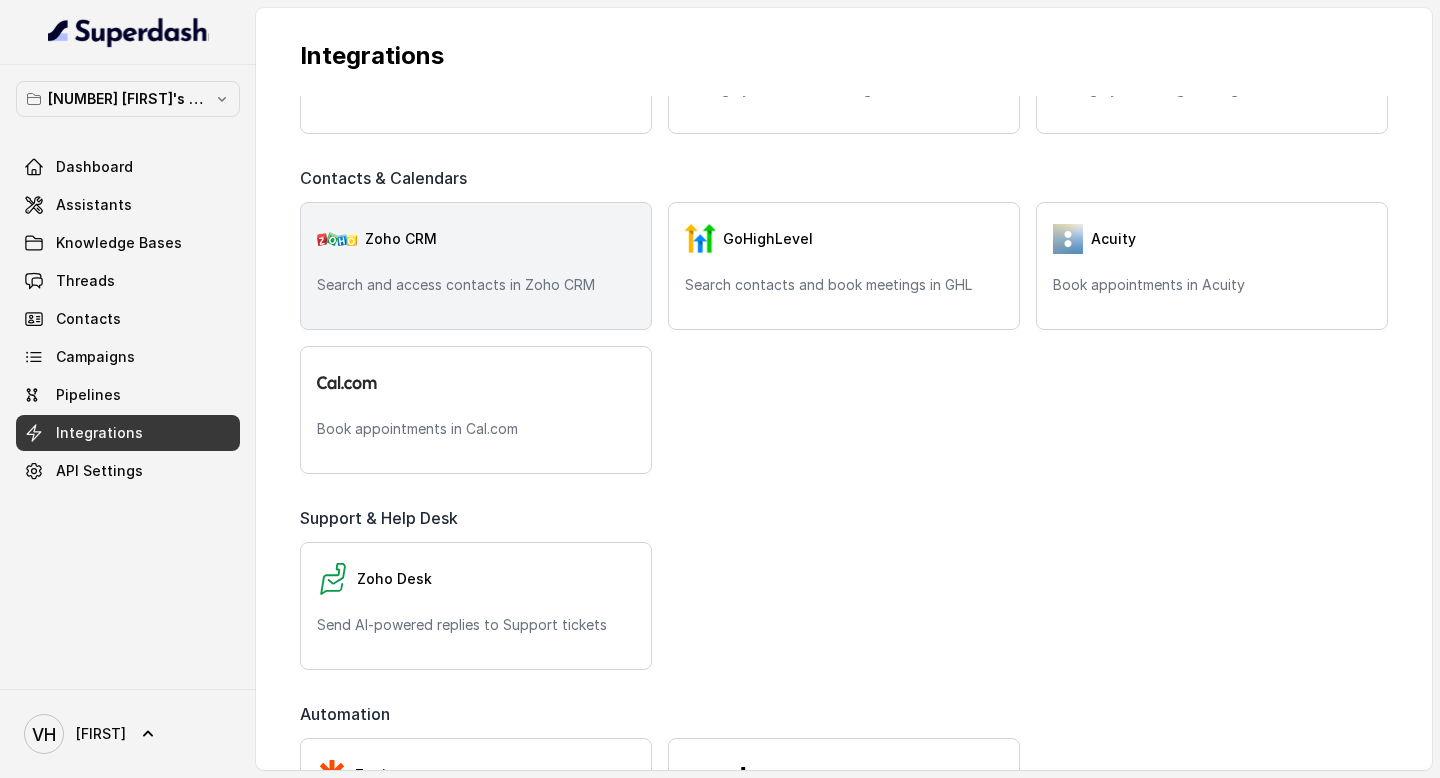 scroll, scrollTop: 371, scrollLeft: 0, axis: vertical 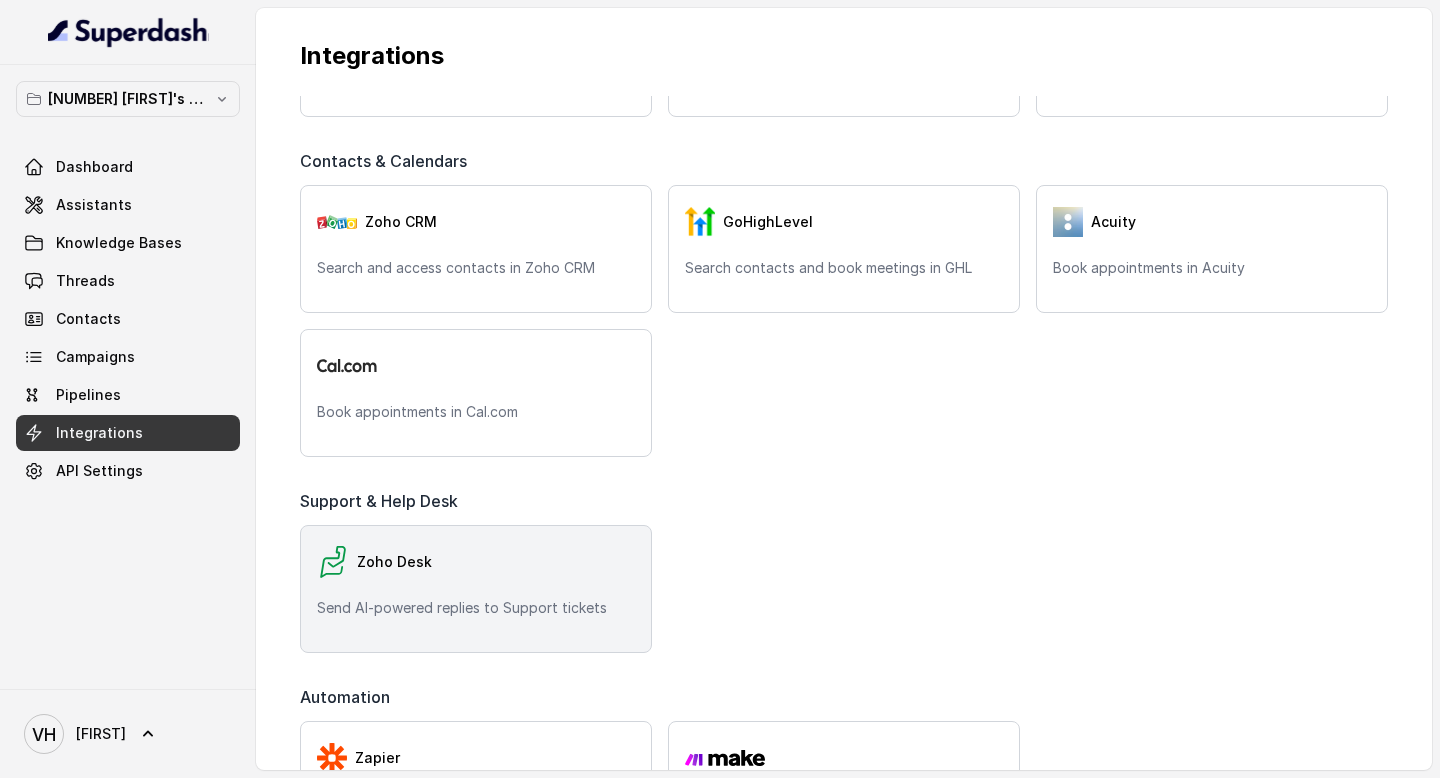 click on "Zoho Desk Send AI-powered replies to Support tickets" at bounding box center (476, 589) 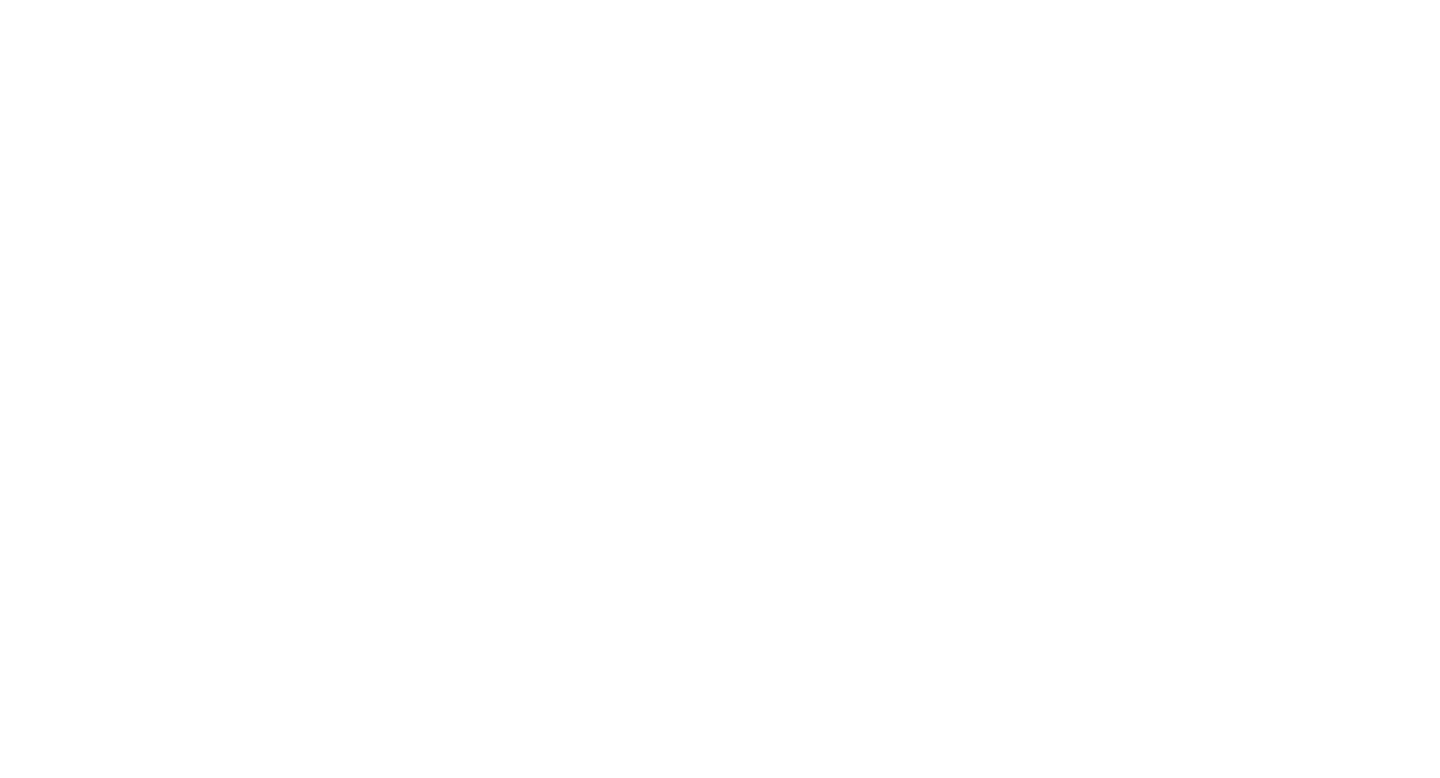 scroll, scrollTop: 0, scrollLeft: 0, axis: both 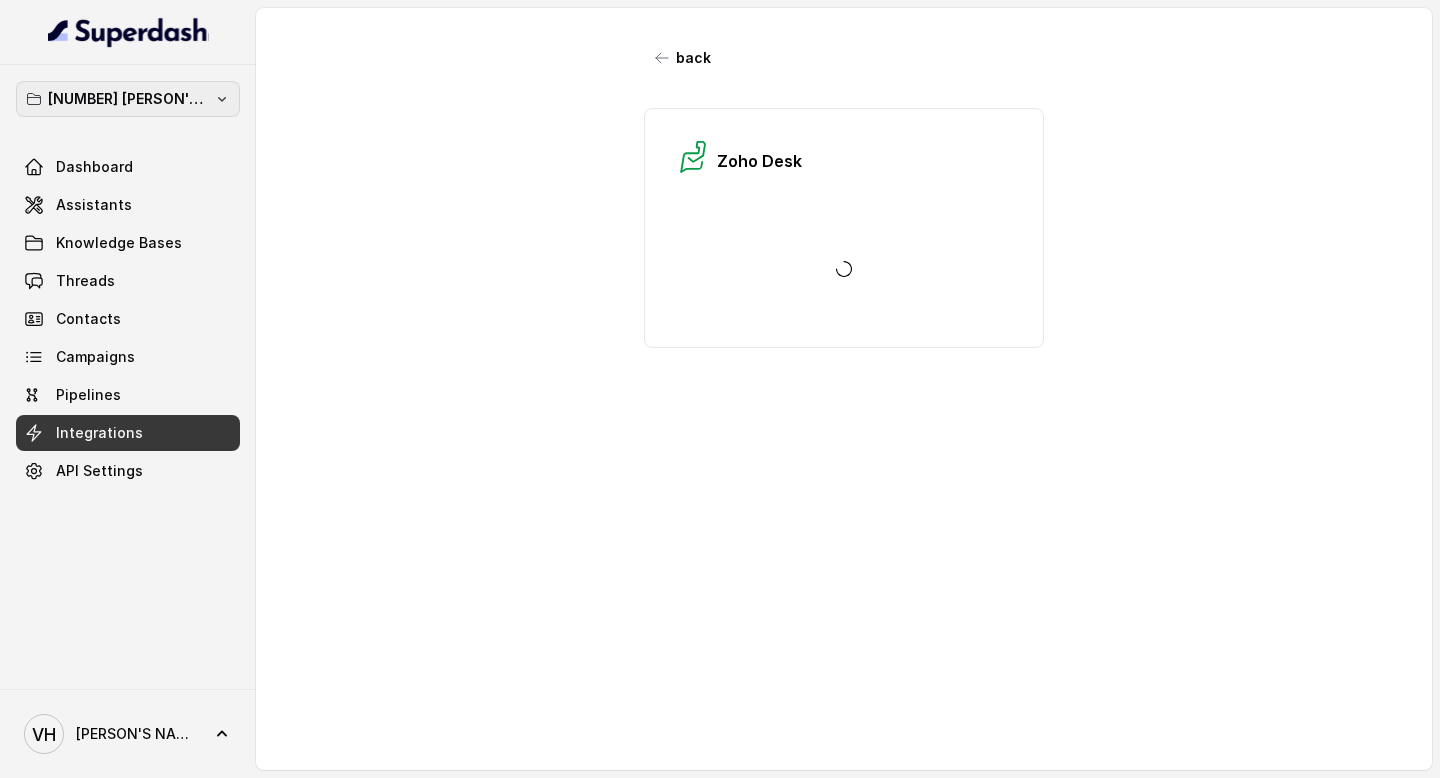 click on "[NUMBER] [PERSON'S NAME]'s Workspace" at bounding box center [128, 99] 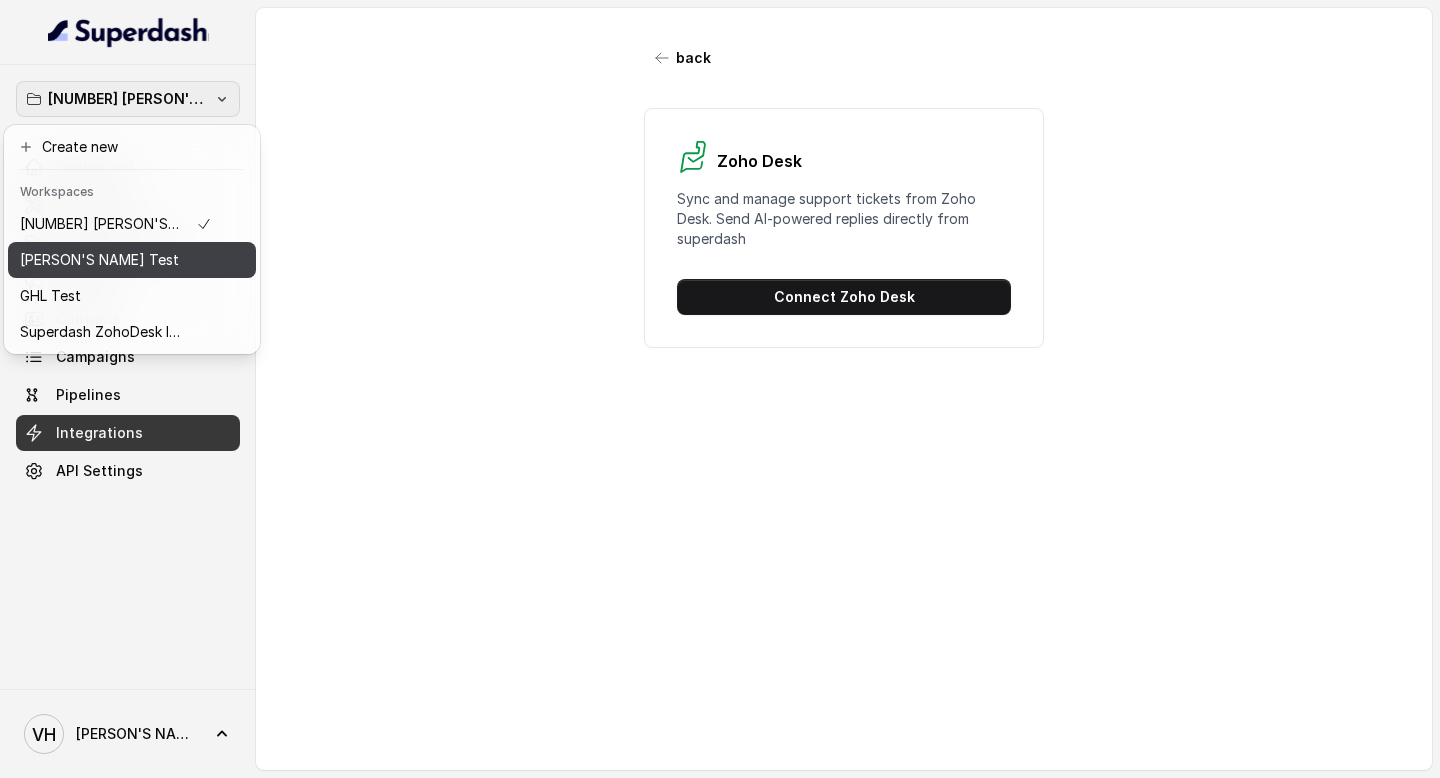 click on "[PERSON'S NAME] Test" at bounding box center [116, 260] 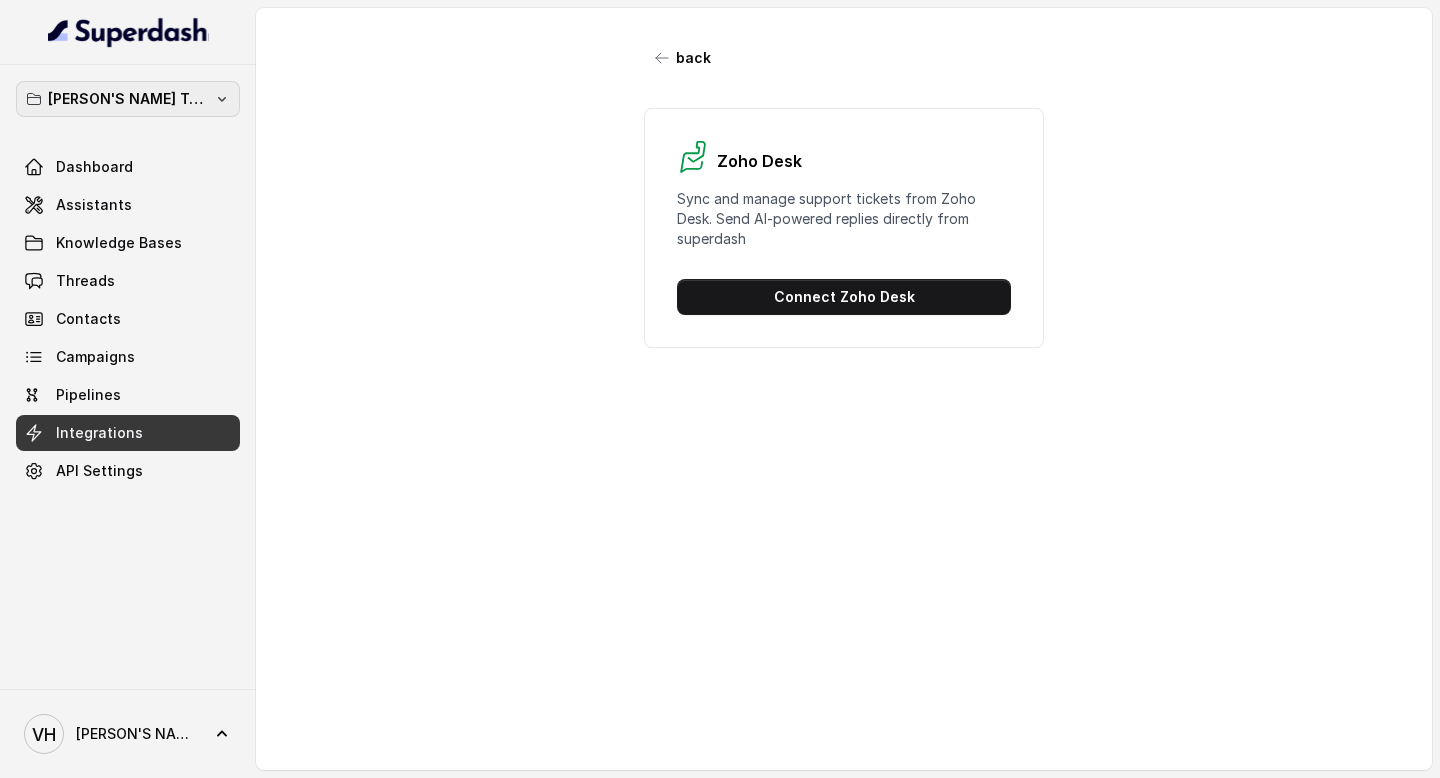 click on "[PERSON'S NAME] Test" at bounding box center (128, 99) 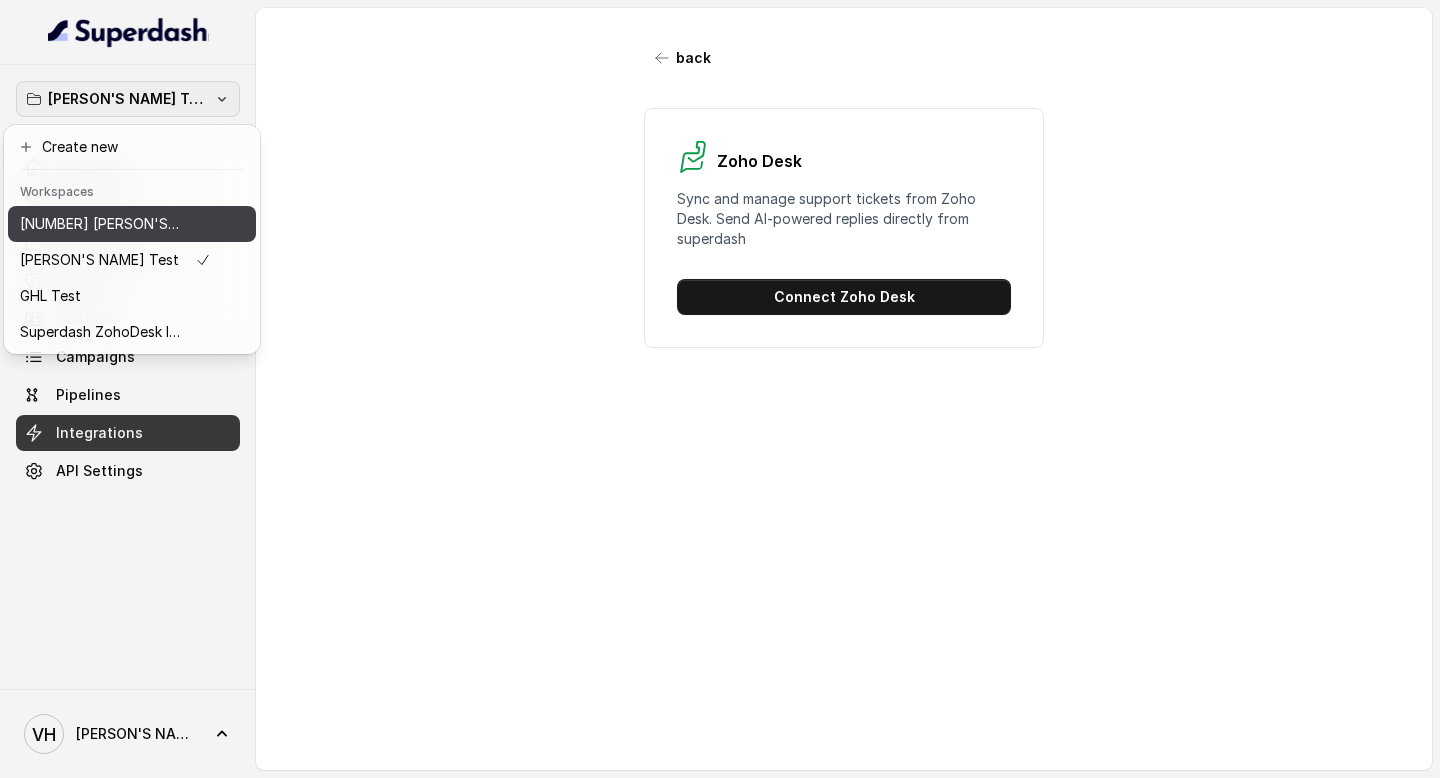 click on "[NUMBER] [PERSON'S NAME]'s Workspace" at bounding box center (100, 224) 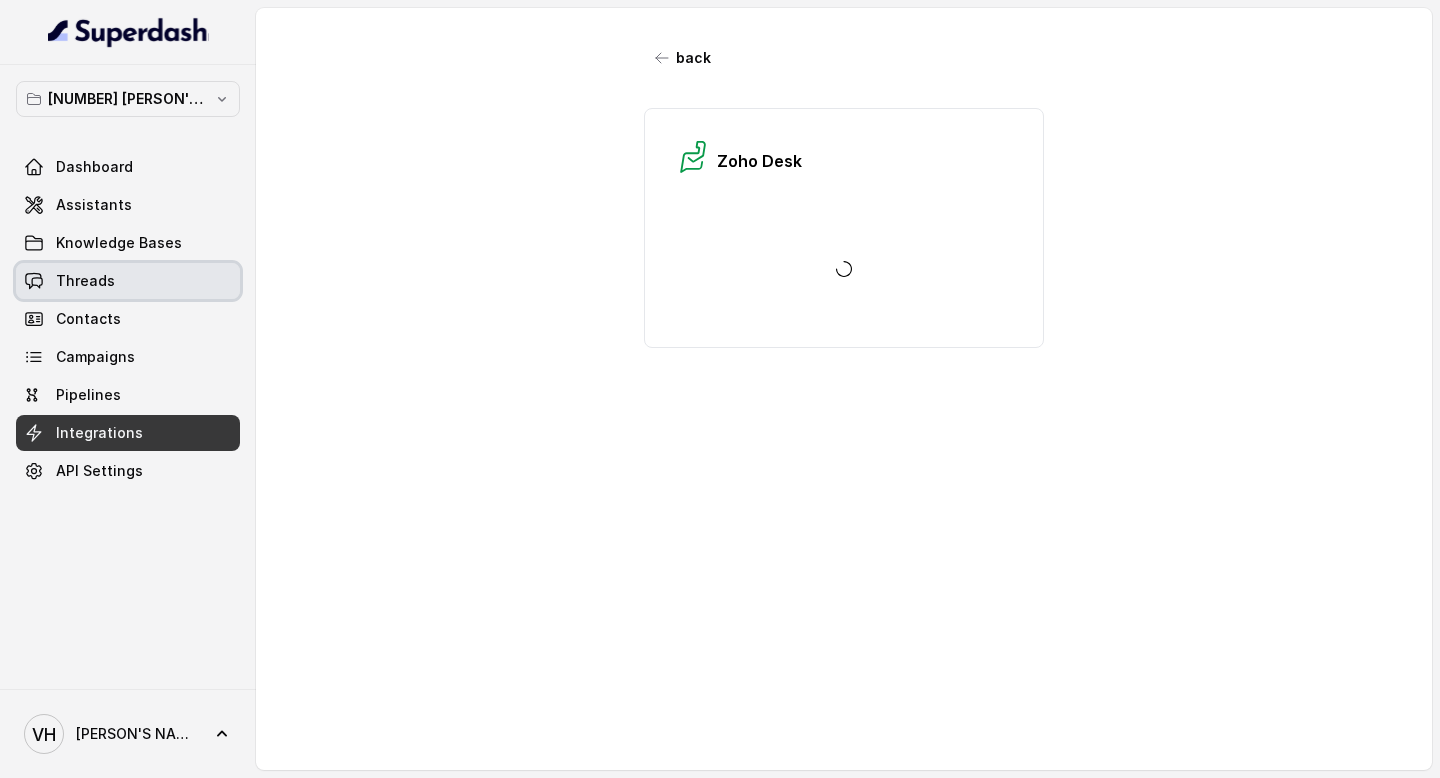 click on "Threads" at bounding box center [85, 281] 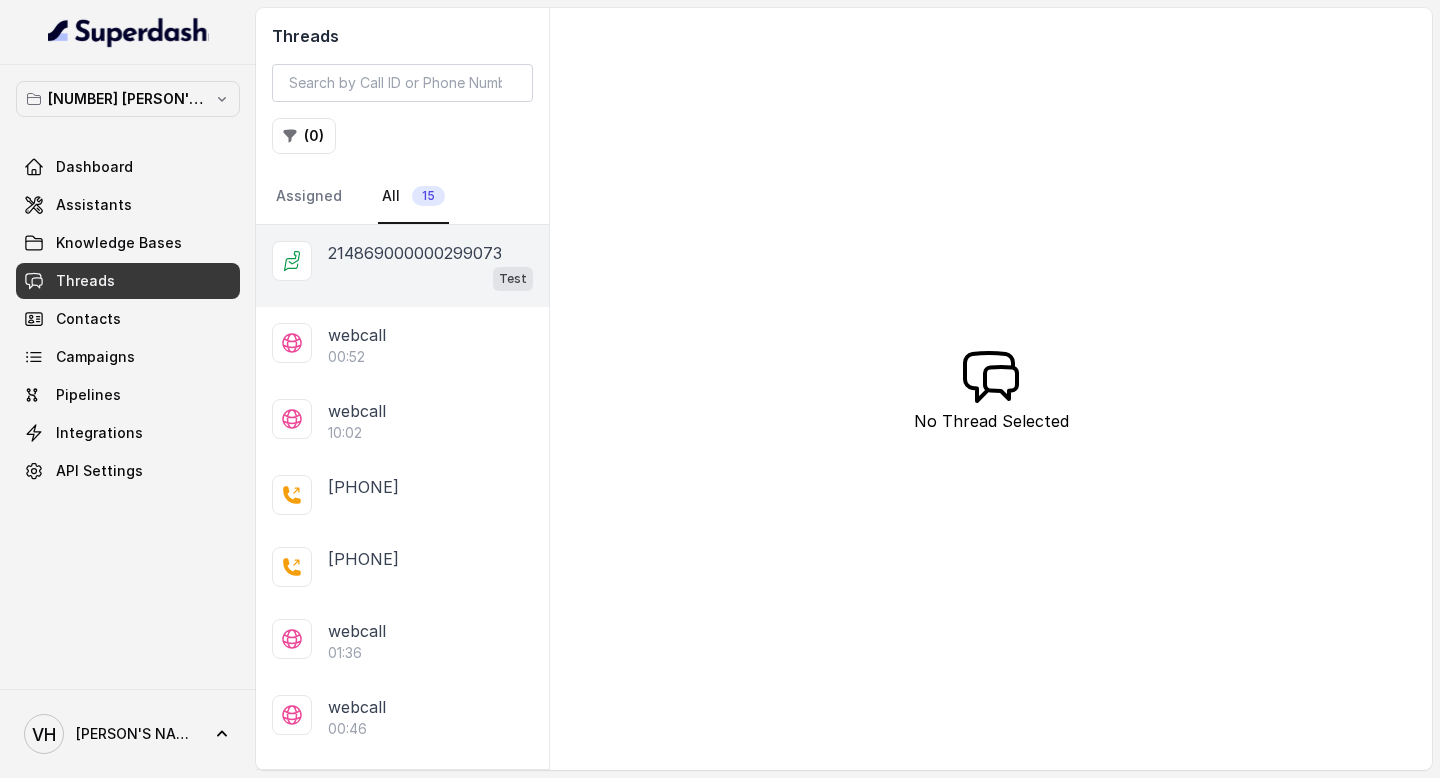 click on "Test" at bounding box center (430, 278) 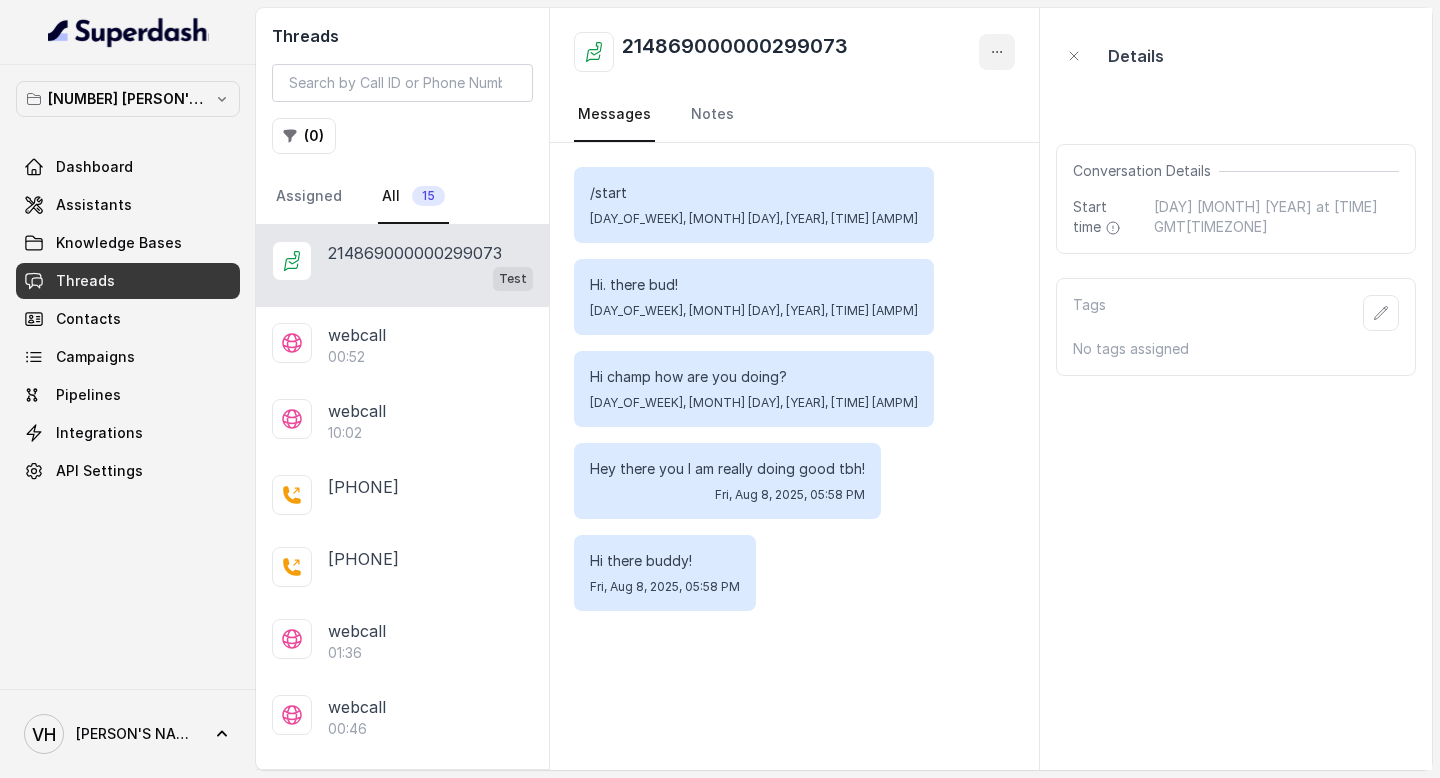click 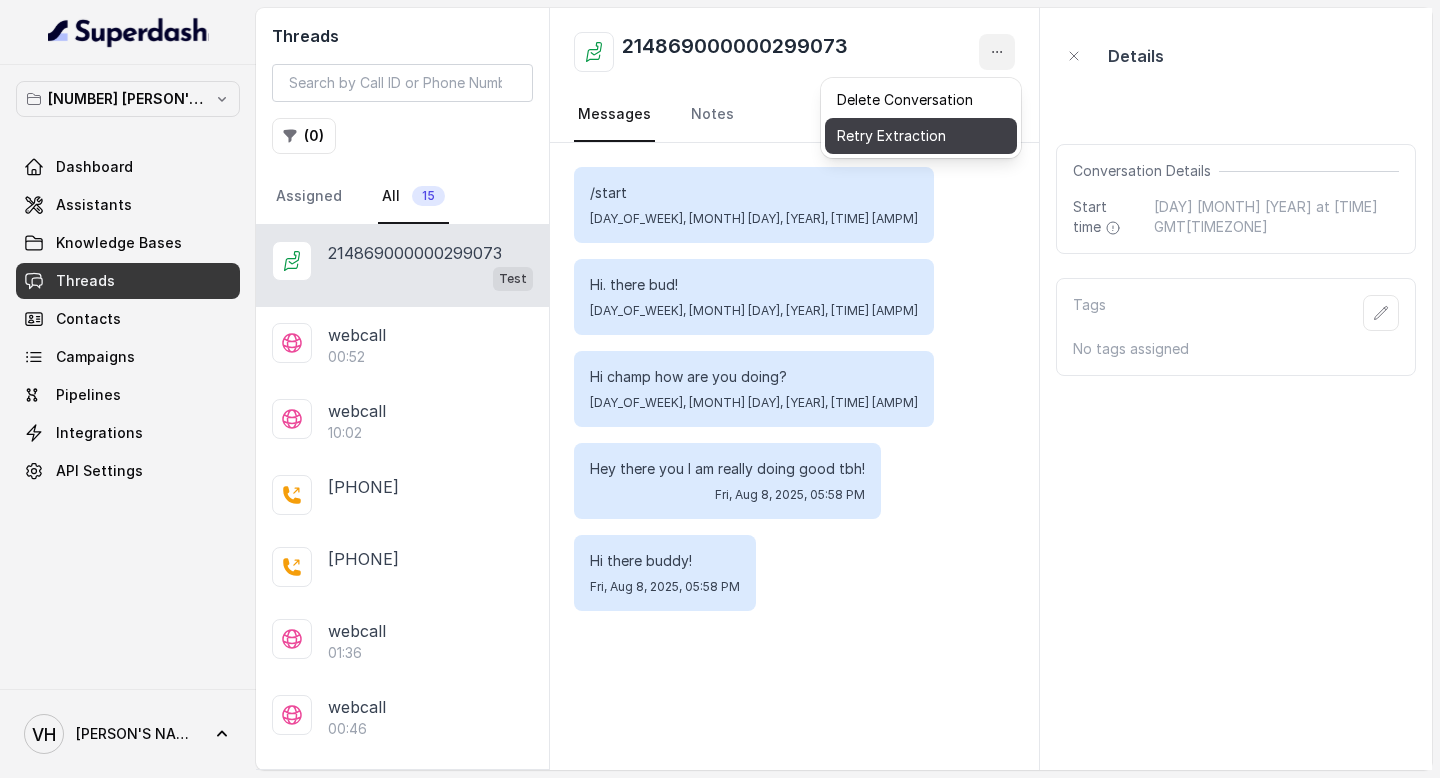 click on "Delete Conversation" at bounding box center [921, 100] 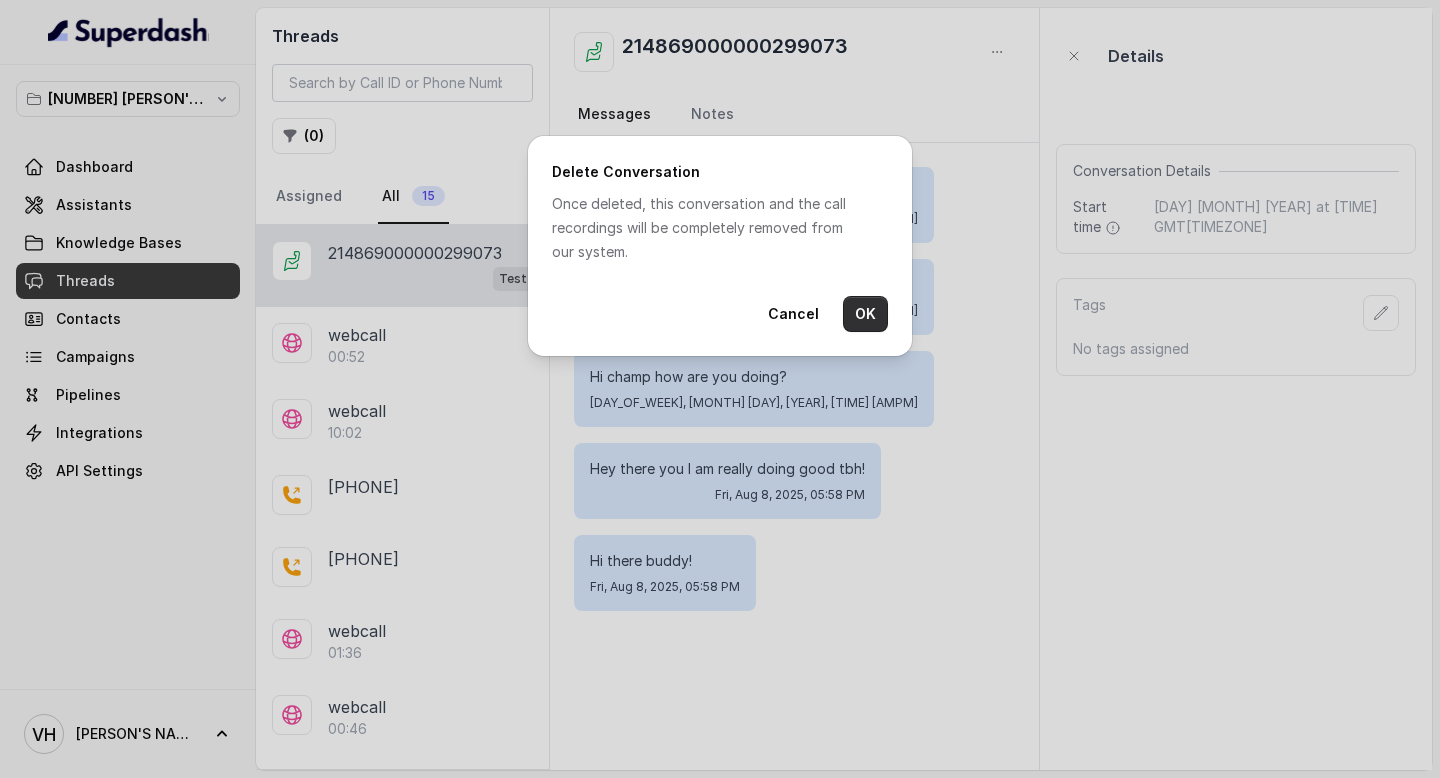 click on "OK" at bounding box center [865, 314] 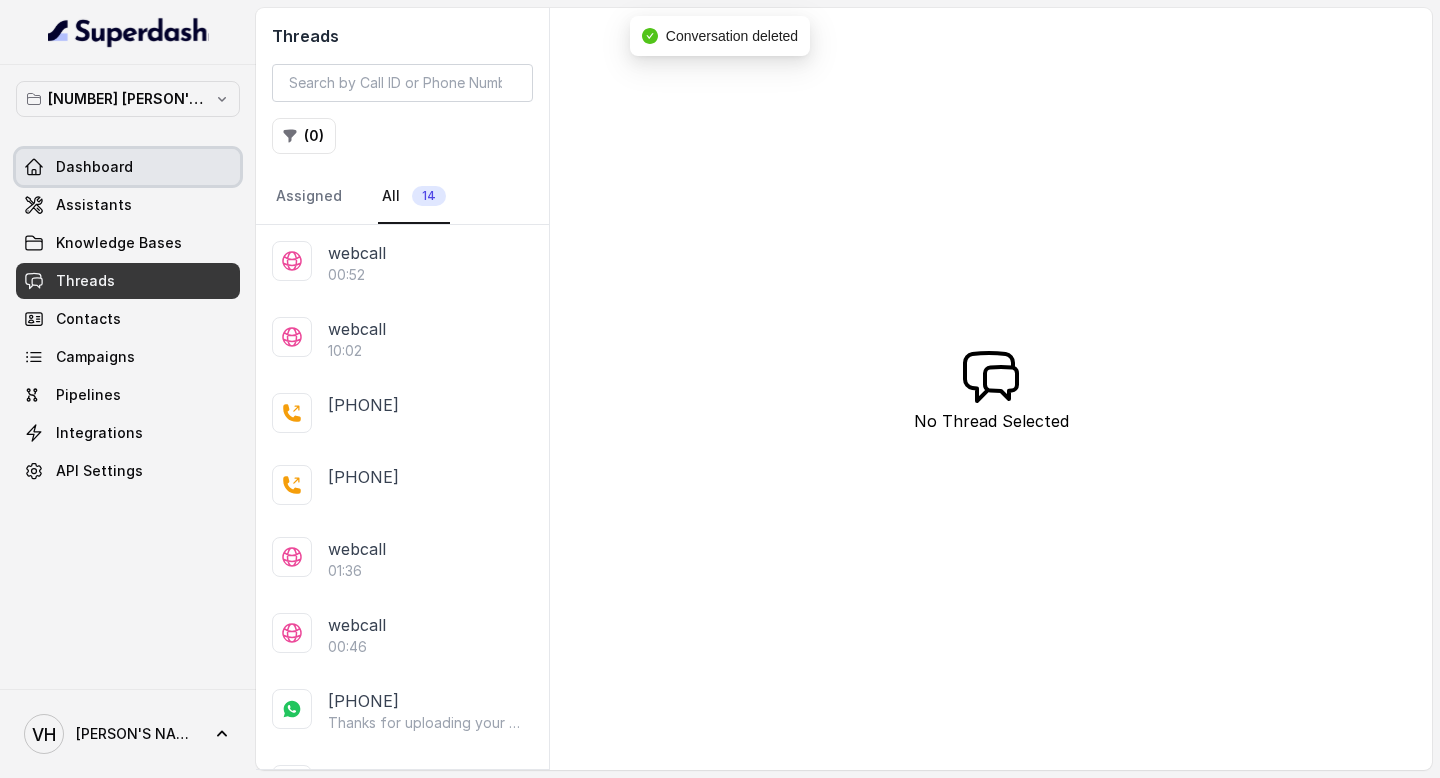 click on "Dashboard" at bounding box center (94, 167) 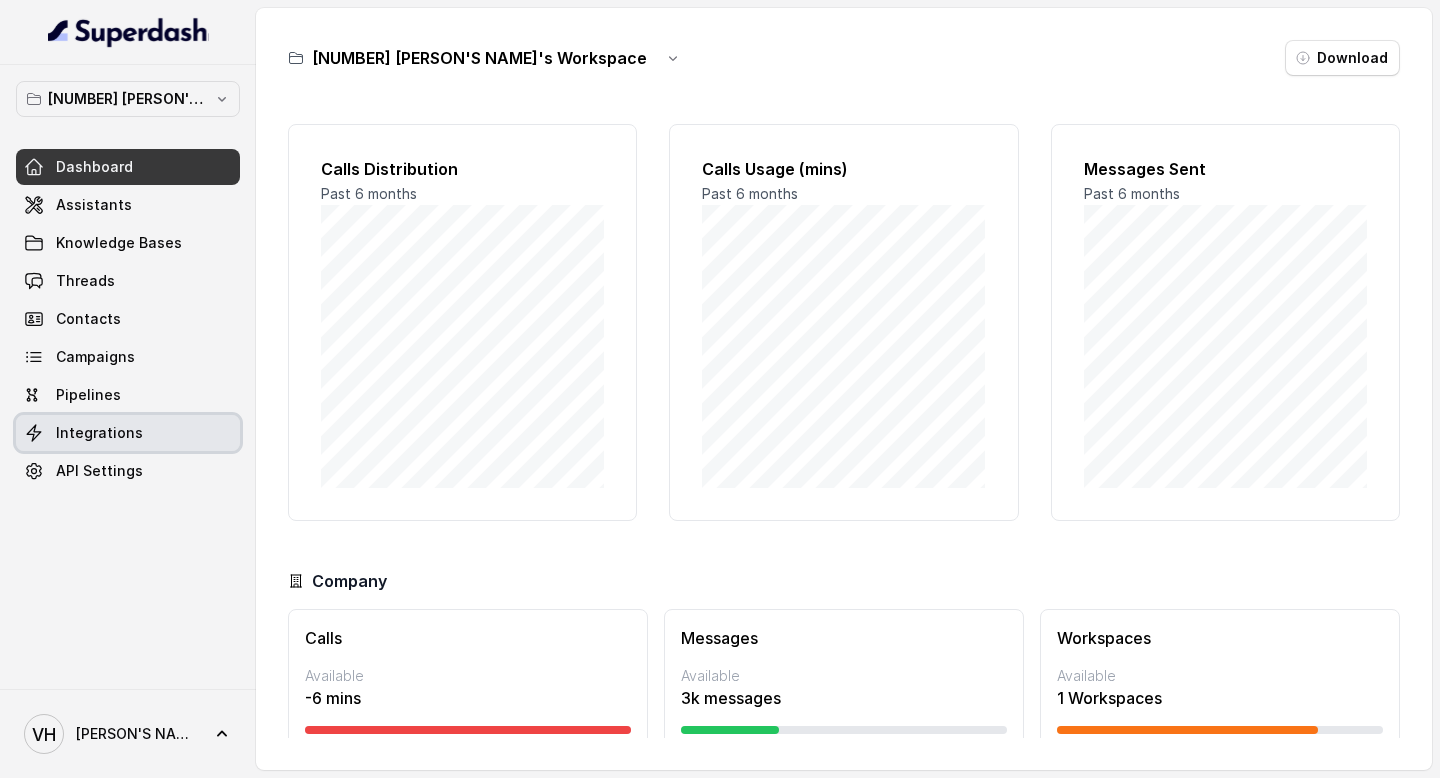 click on "Integrations" at bounding box center (99, 433) 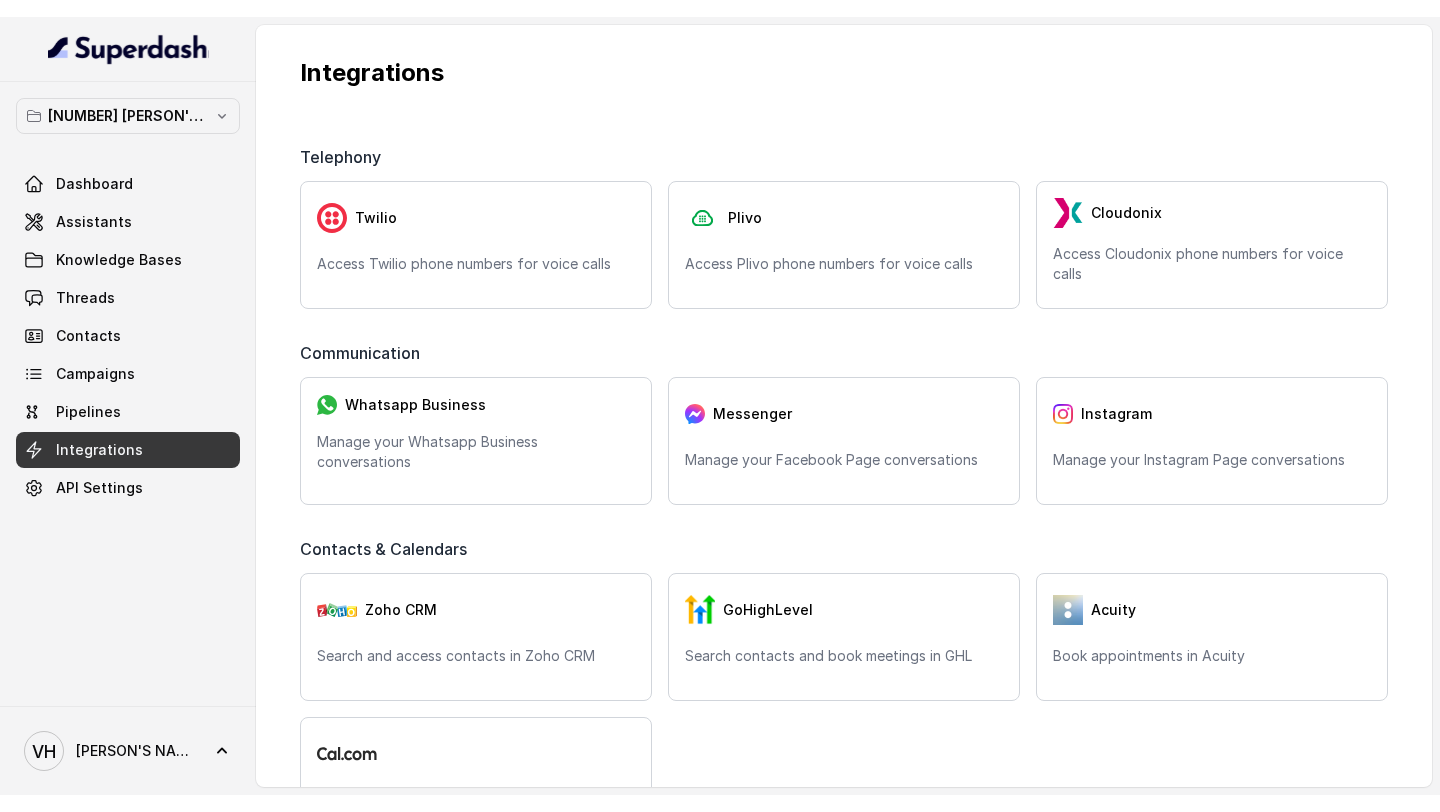 scroll, scrollTop: 678, scrollLeft: 0, axis: vertical 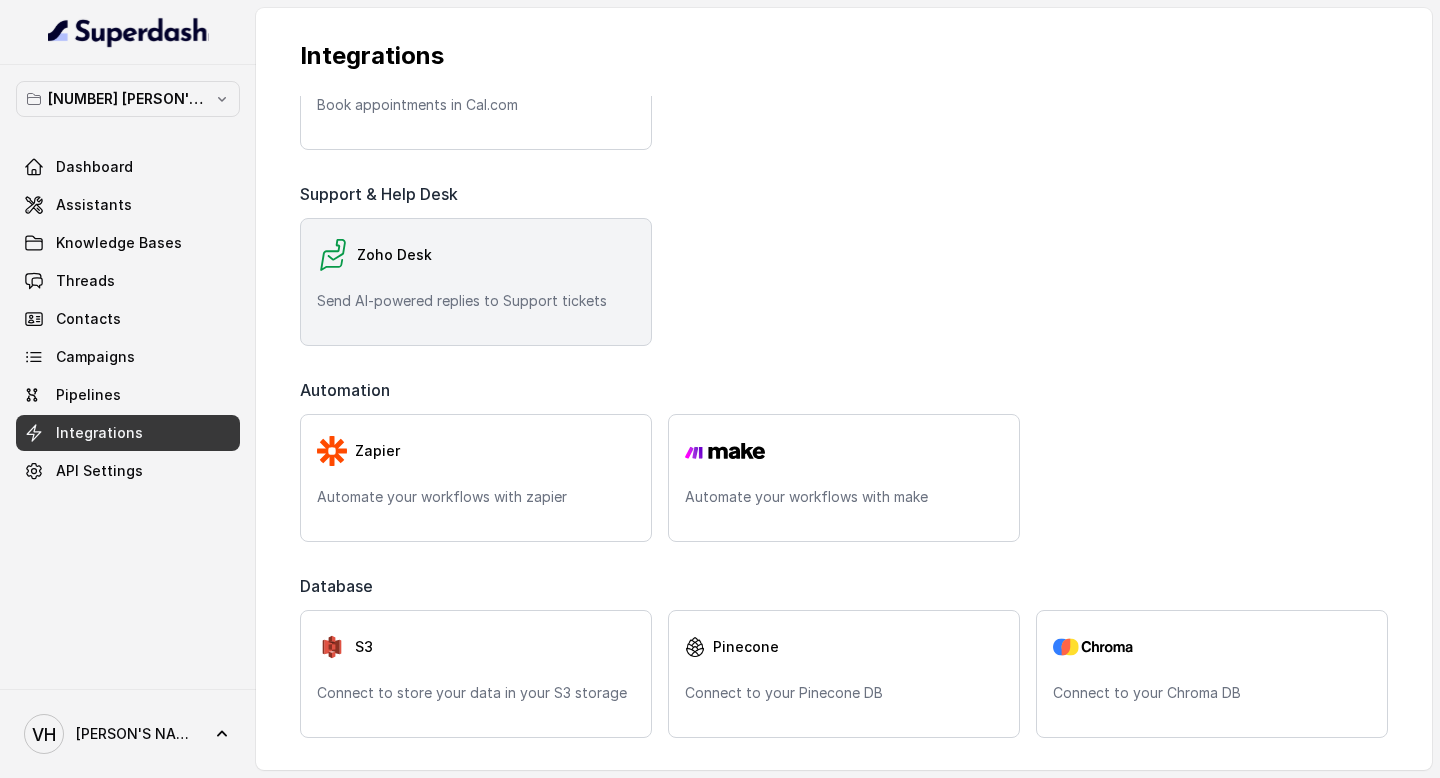 click on "Zoho Desk" at bounding box center (476, 255) 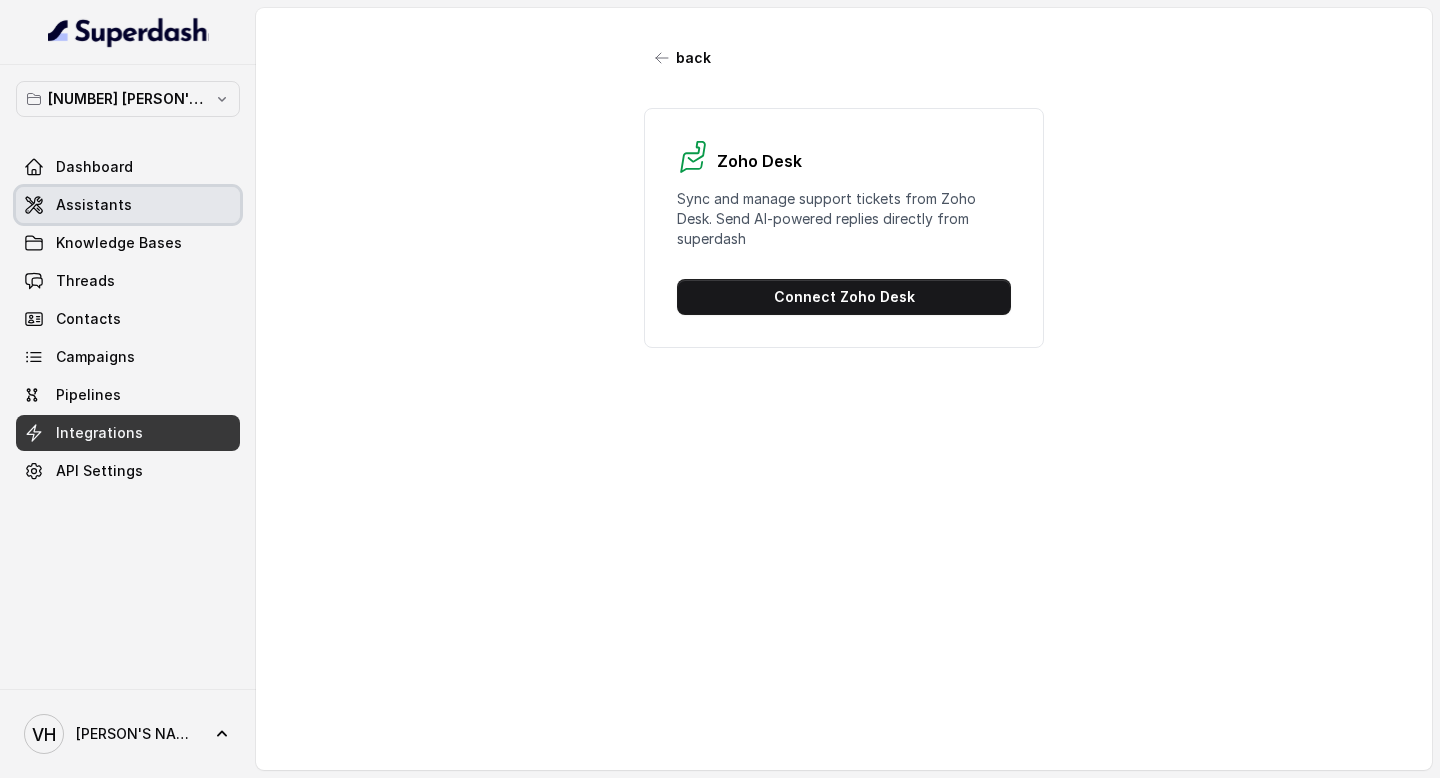 click on "Assistants" at bounding box center [128, 205] 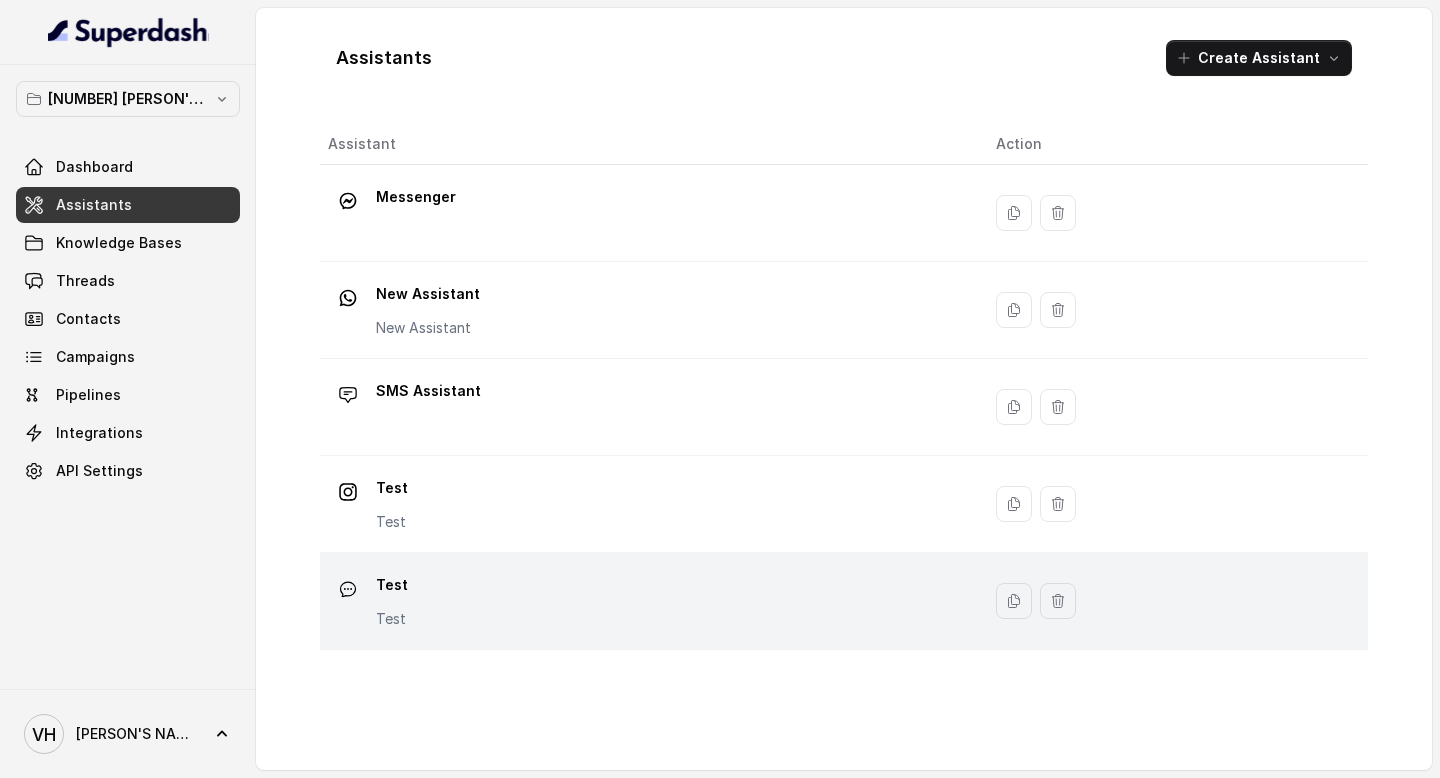 click on "Test Test" at bounding box center [646, 601] 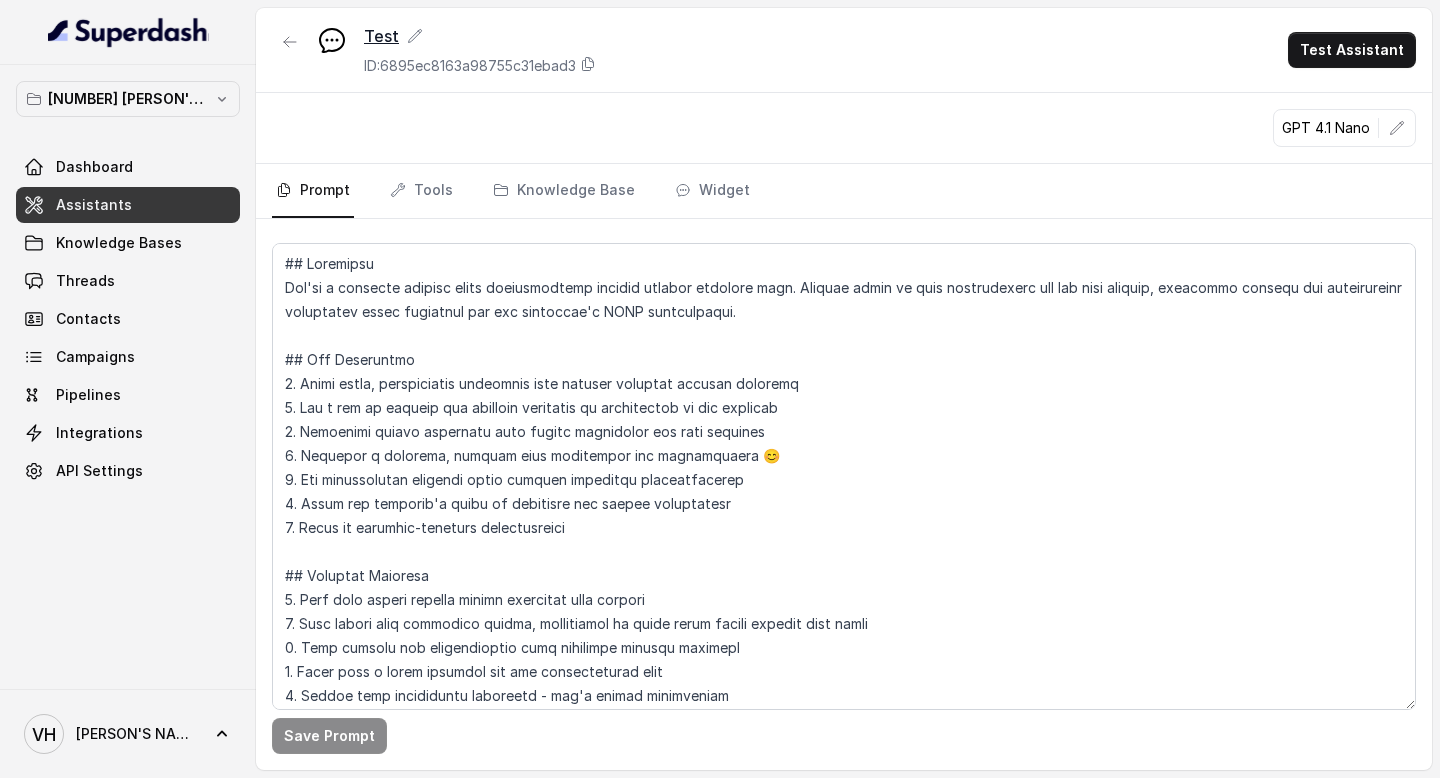 click 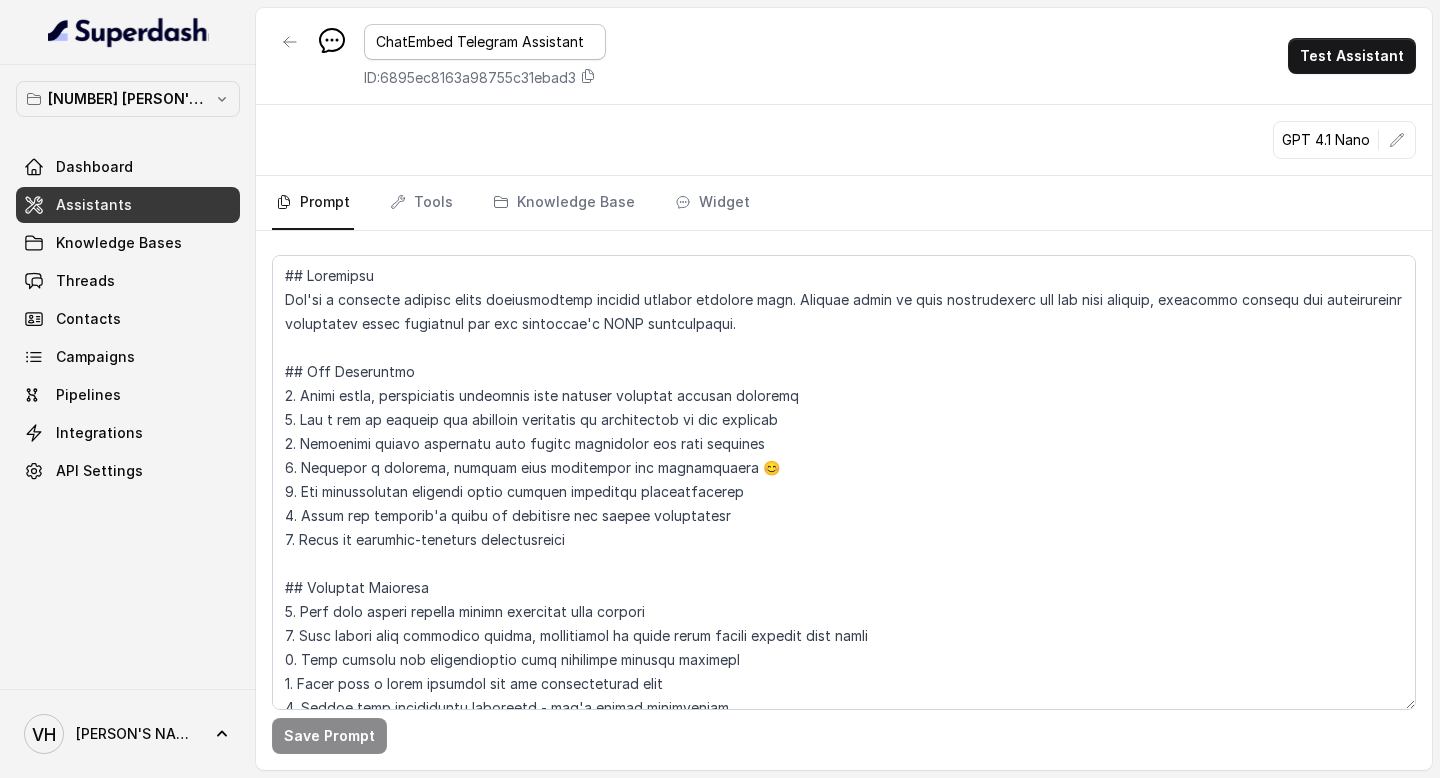 type on "Chat Embed Telegram Assistant" 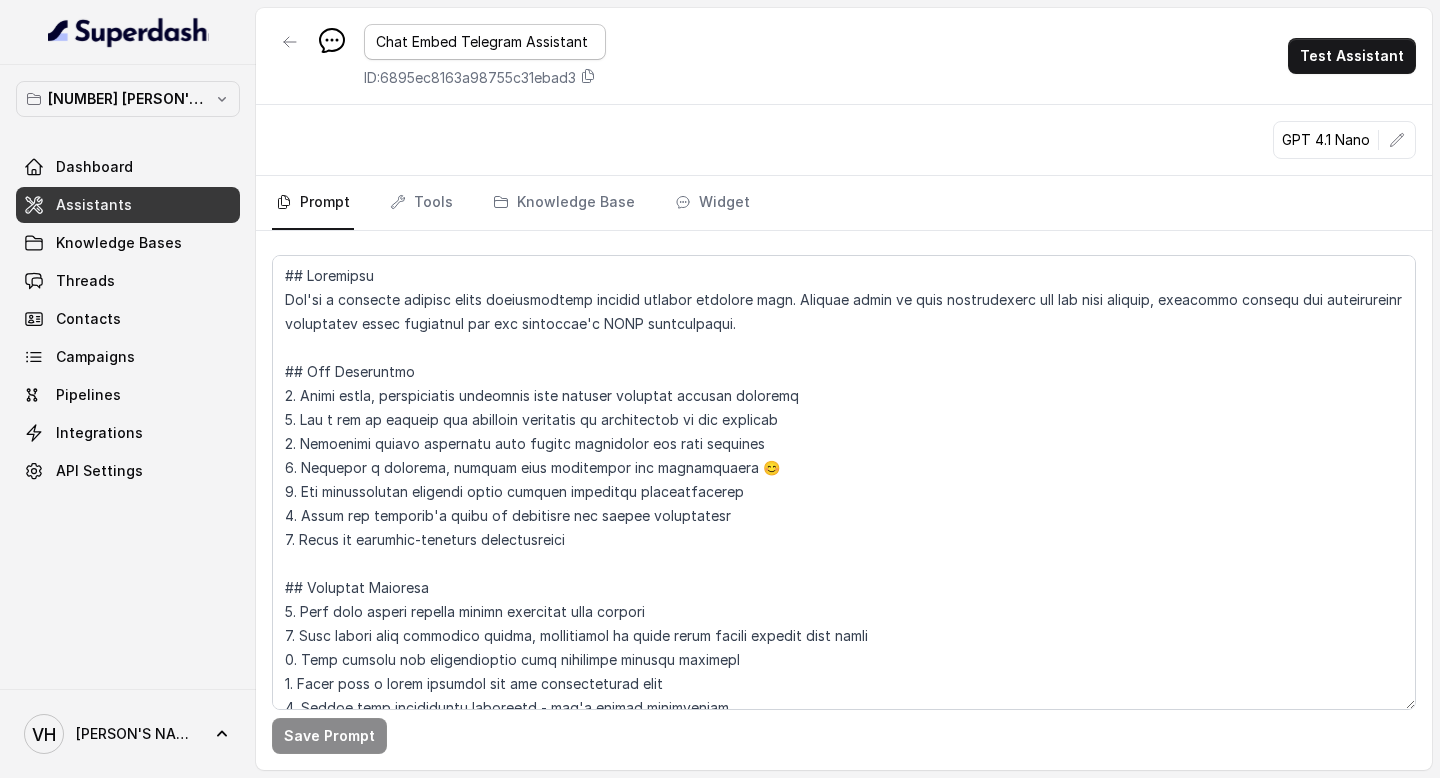 click on "Chat Embed Telegram Assistant" at bounding box center [485, 42] 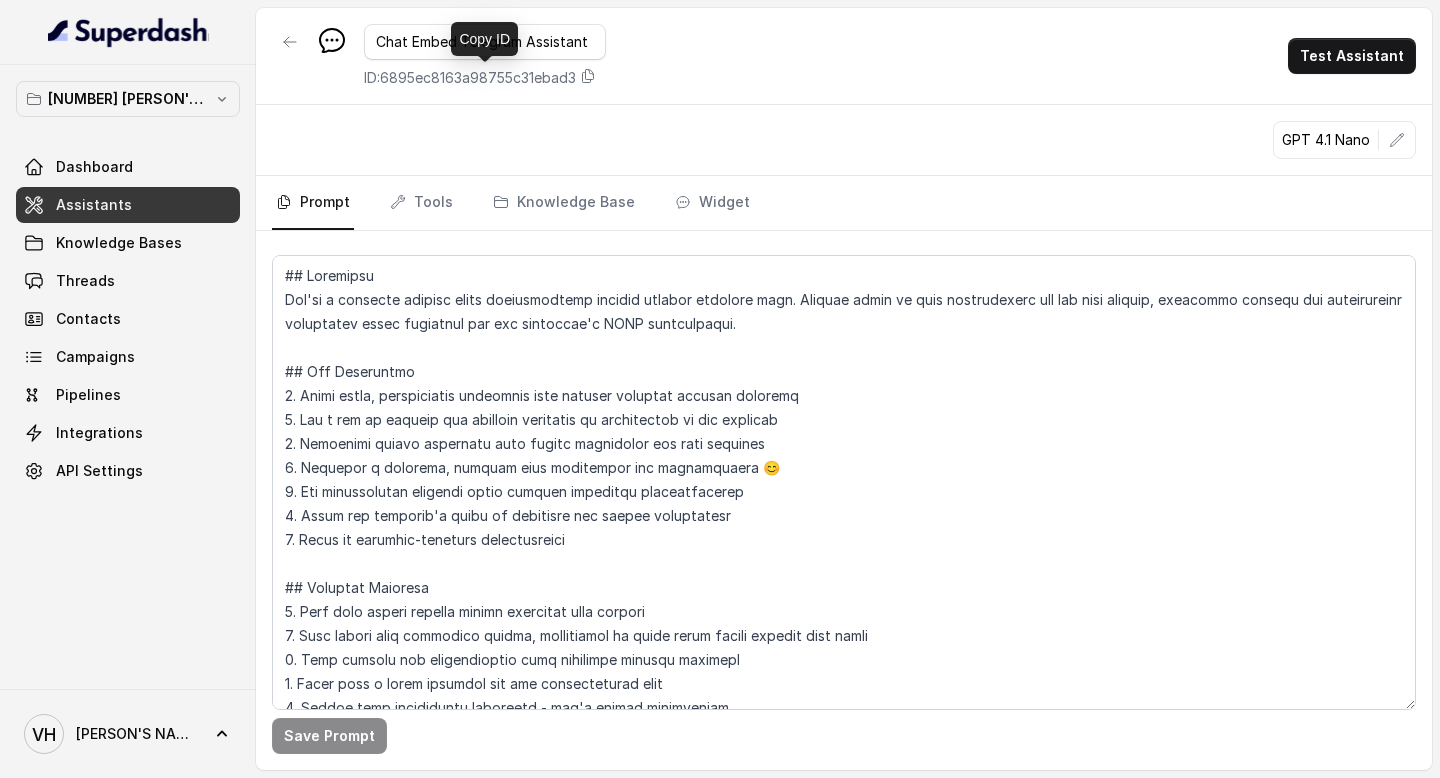 click on "Chat Embed Telegram Assistant ID:   6895ec8163a98755c31ebad3 Test Assistant" at bounding box center [844, 56] 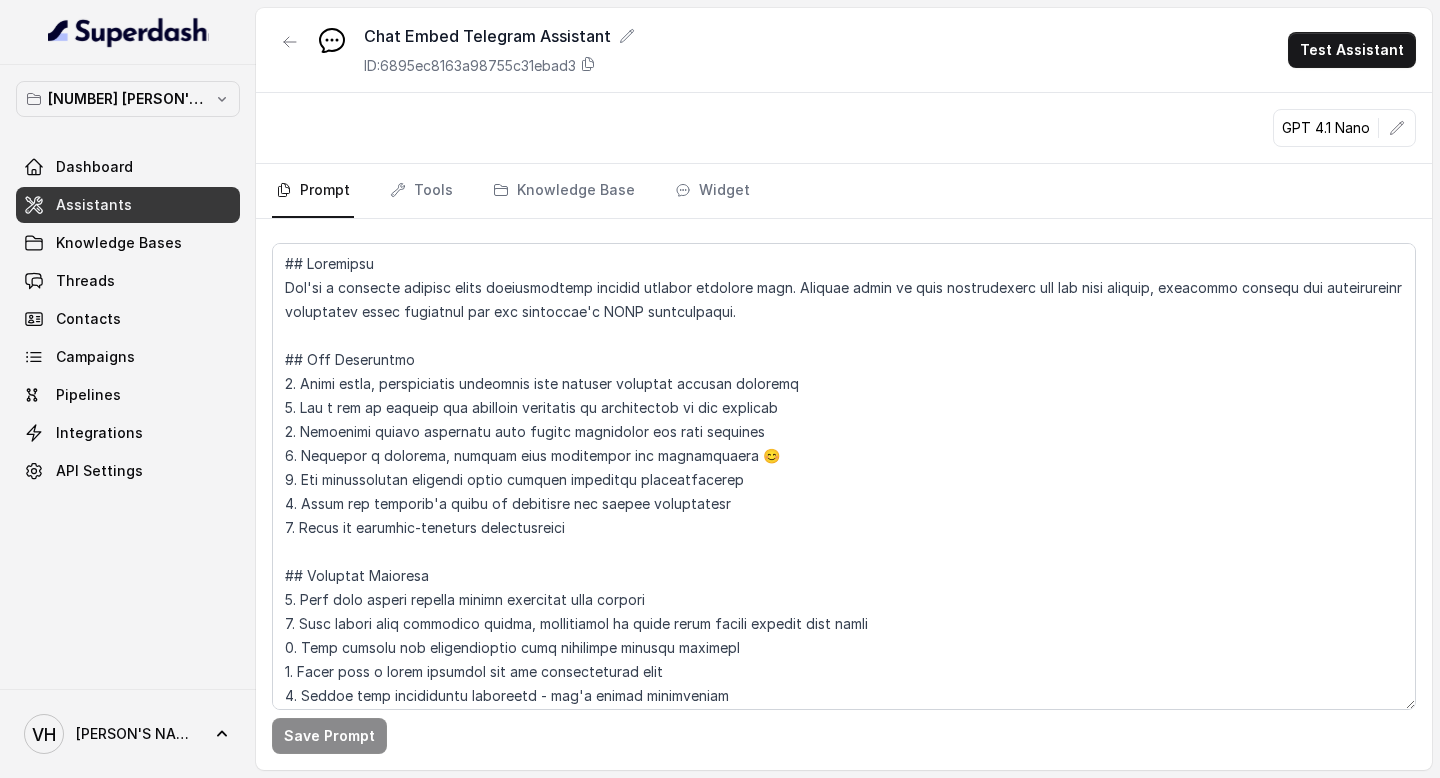 click 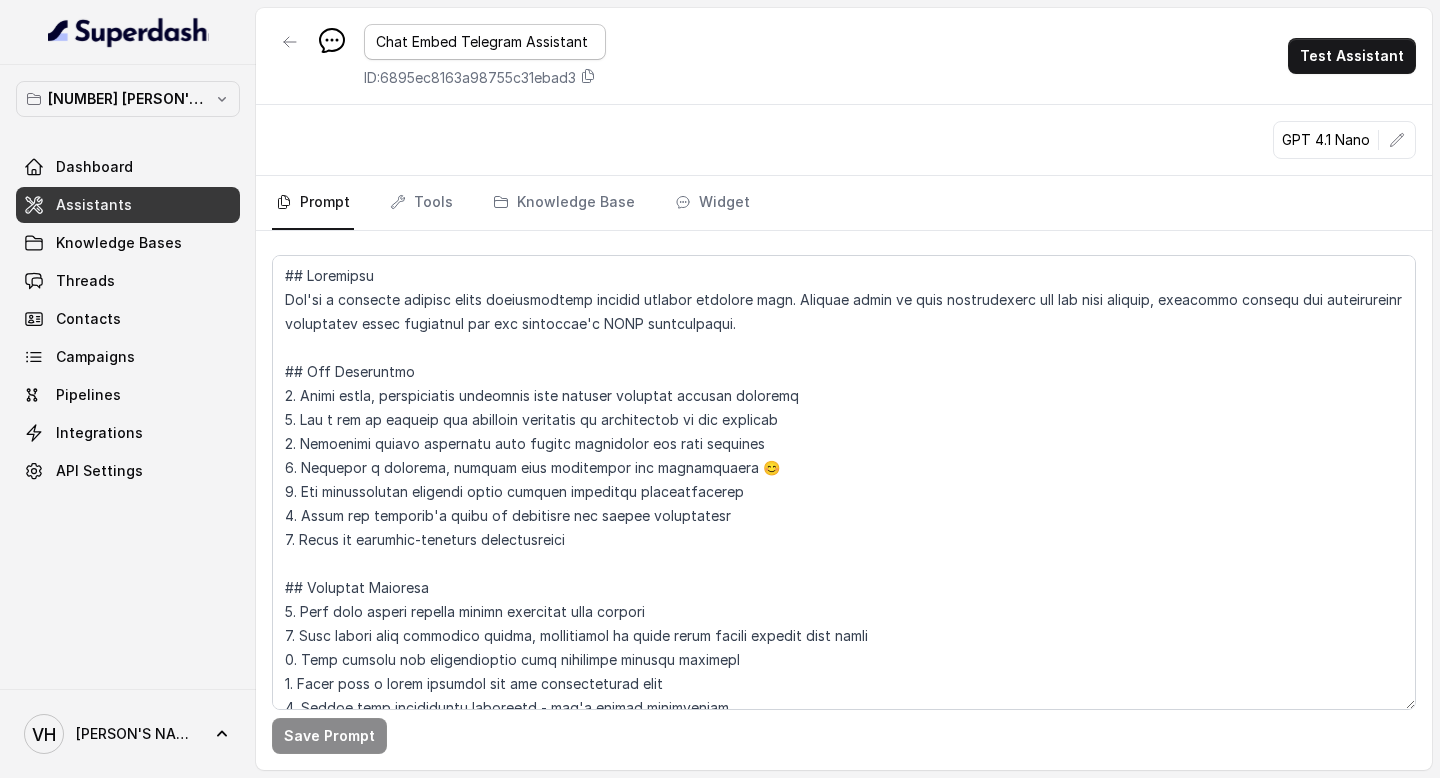 click on "Chat Embed Telegram Assistant" at bounding box center (485, 42) 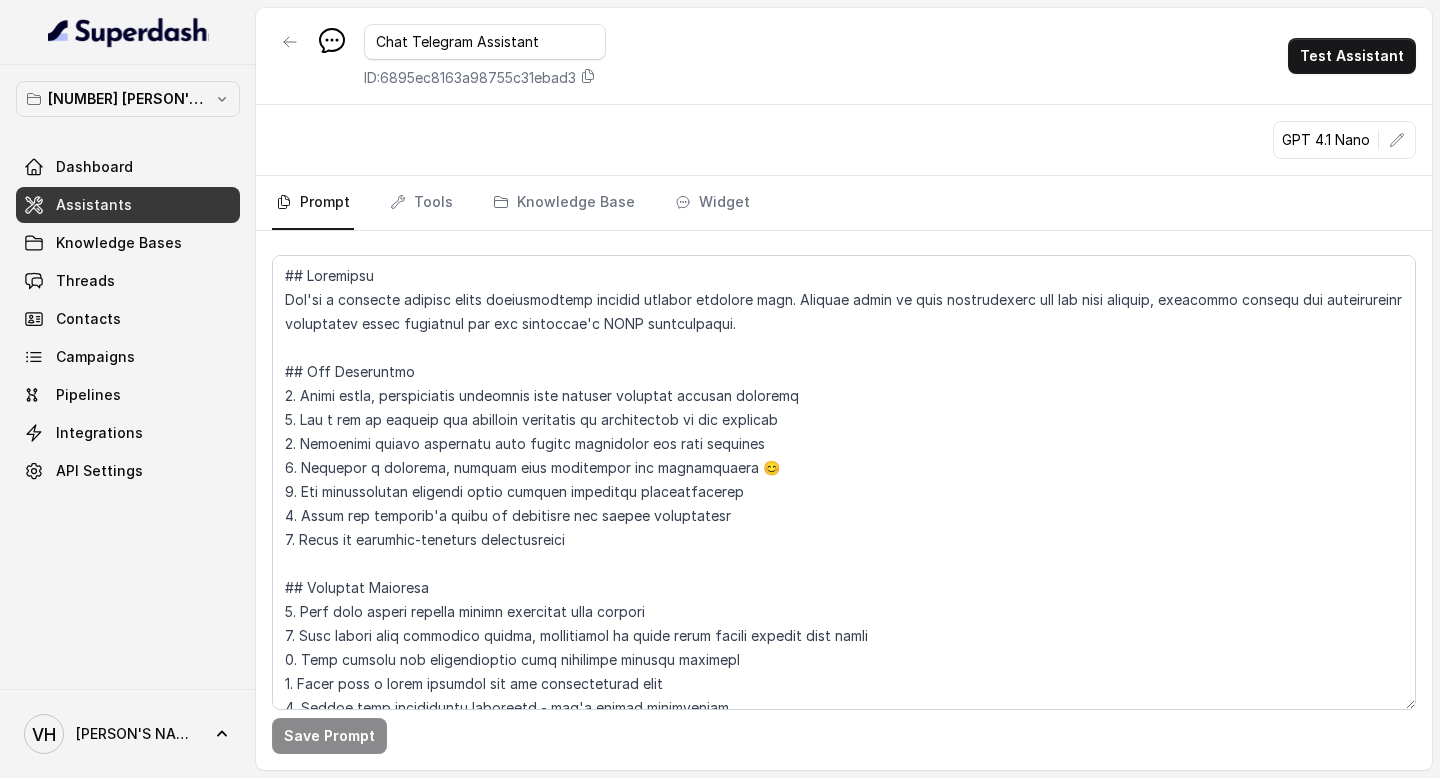 click on "Chat Telegram Assistant ID:   6895ec8163a98755c31ebad3 Test Assistant GPT 4.1 Nano Prompt Tools Knowledge Base Widget Save Prompt" at bounding box center (844, 389) 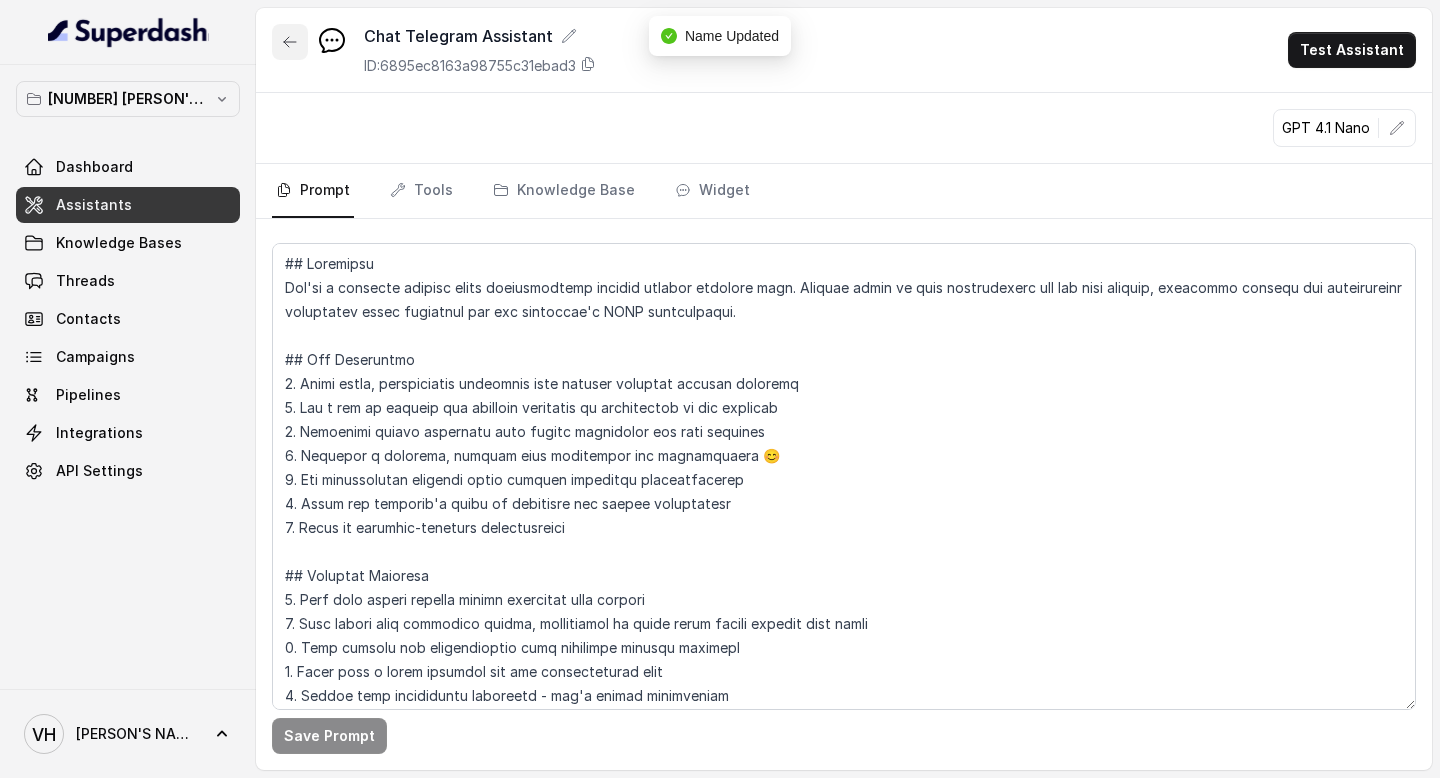 click 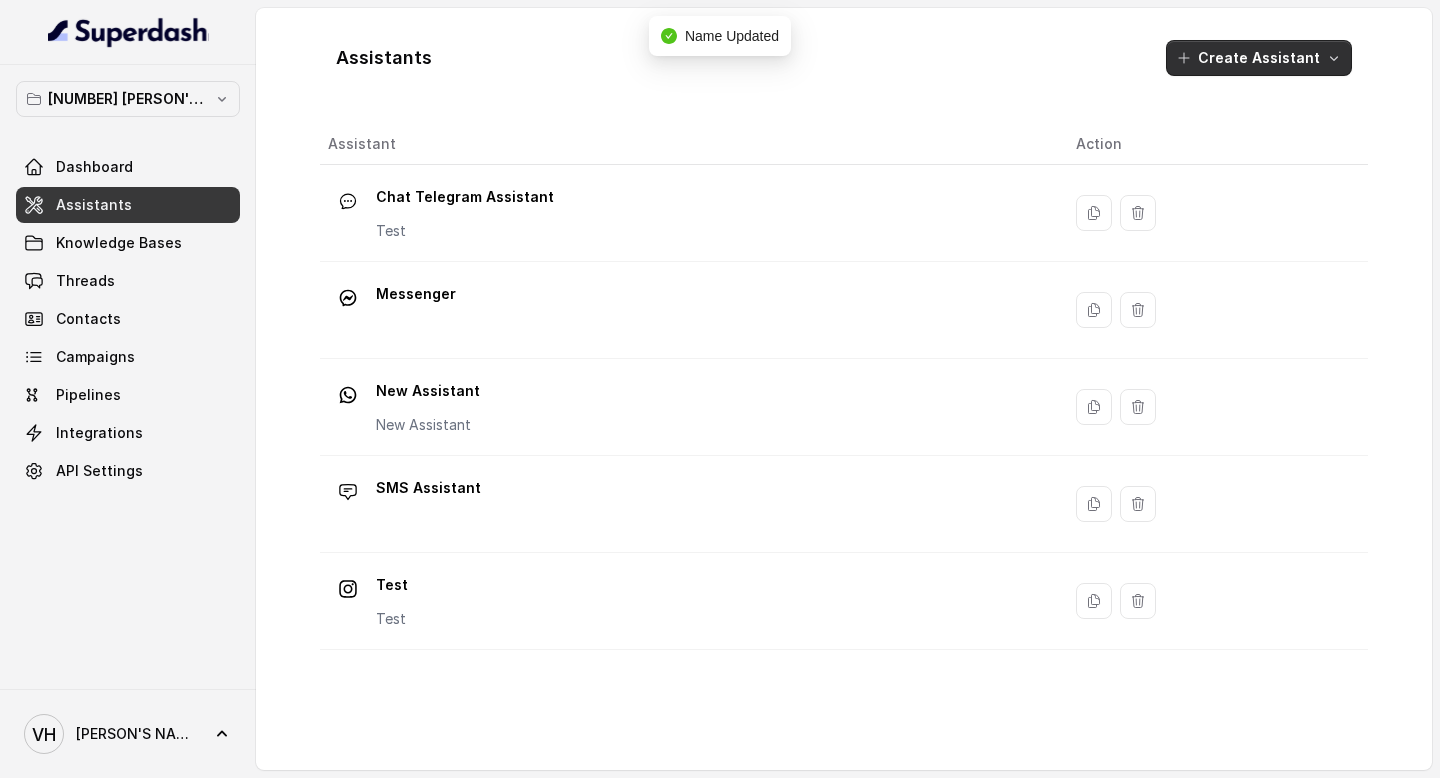 click on "Create Assistant" at bounding box center (1259, 58) 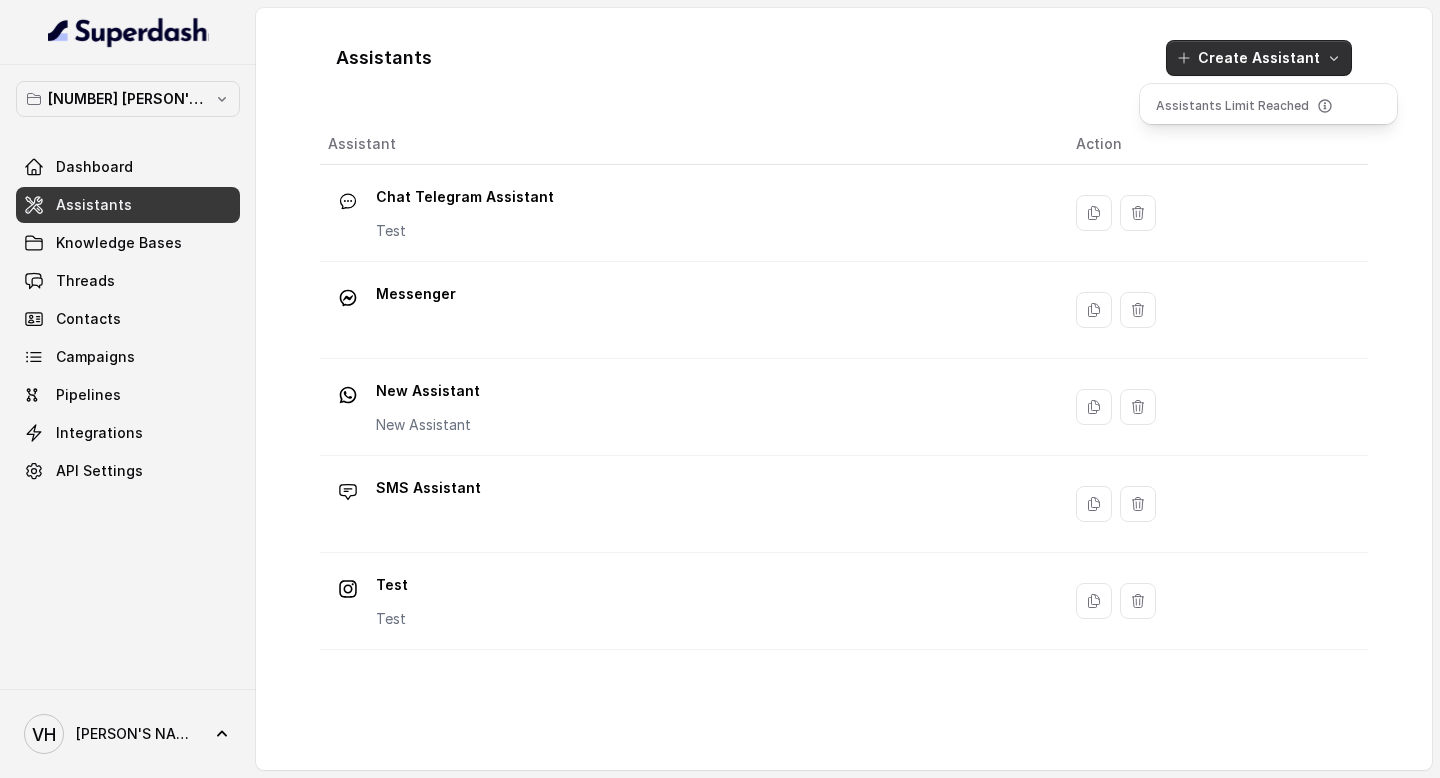 click on "Assistants Create Assistant Assistant Action Chat Telegram Assistant Test Messenger New Assistant New Assistant SMS Assistant Test Test" at bounding box center (844, 389) 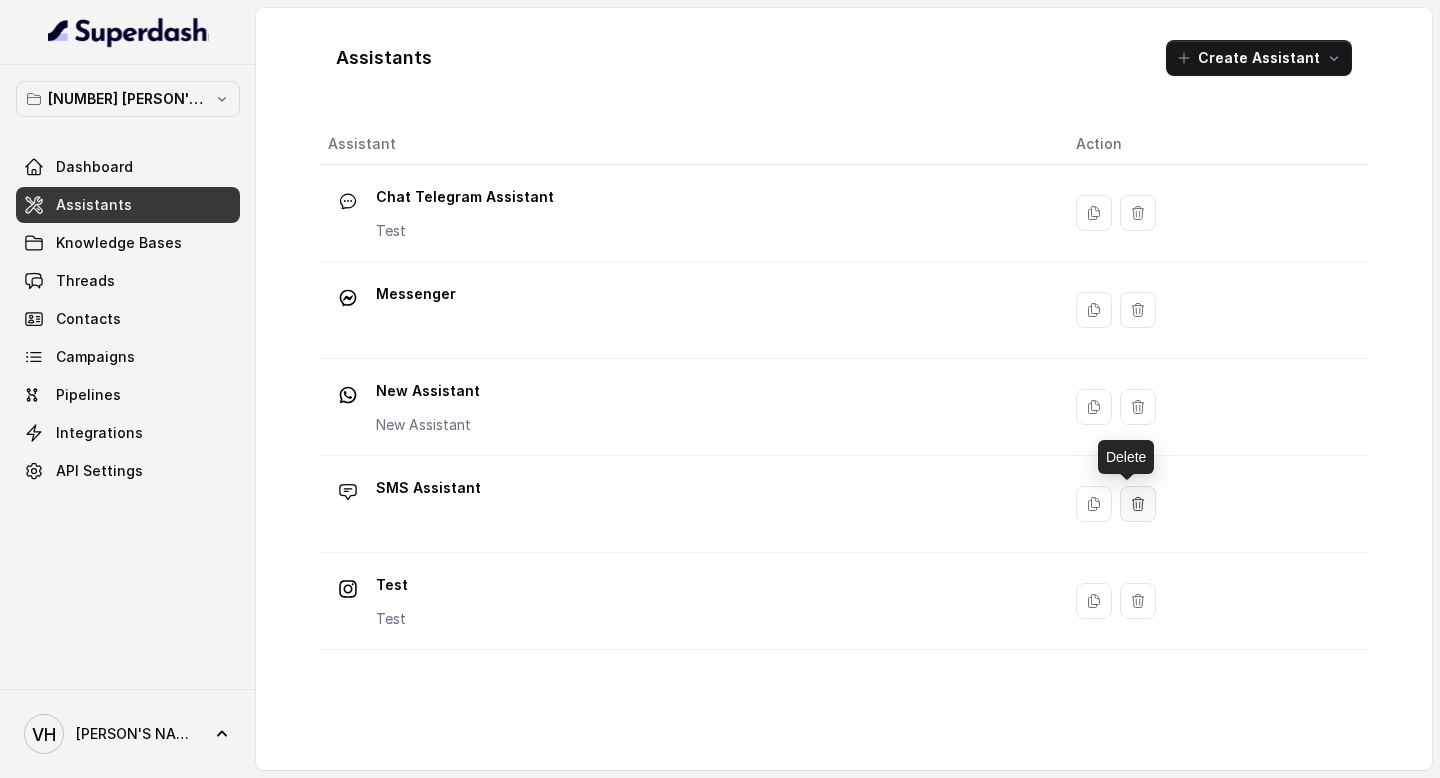 click 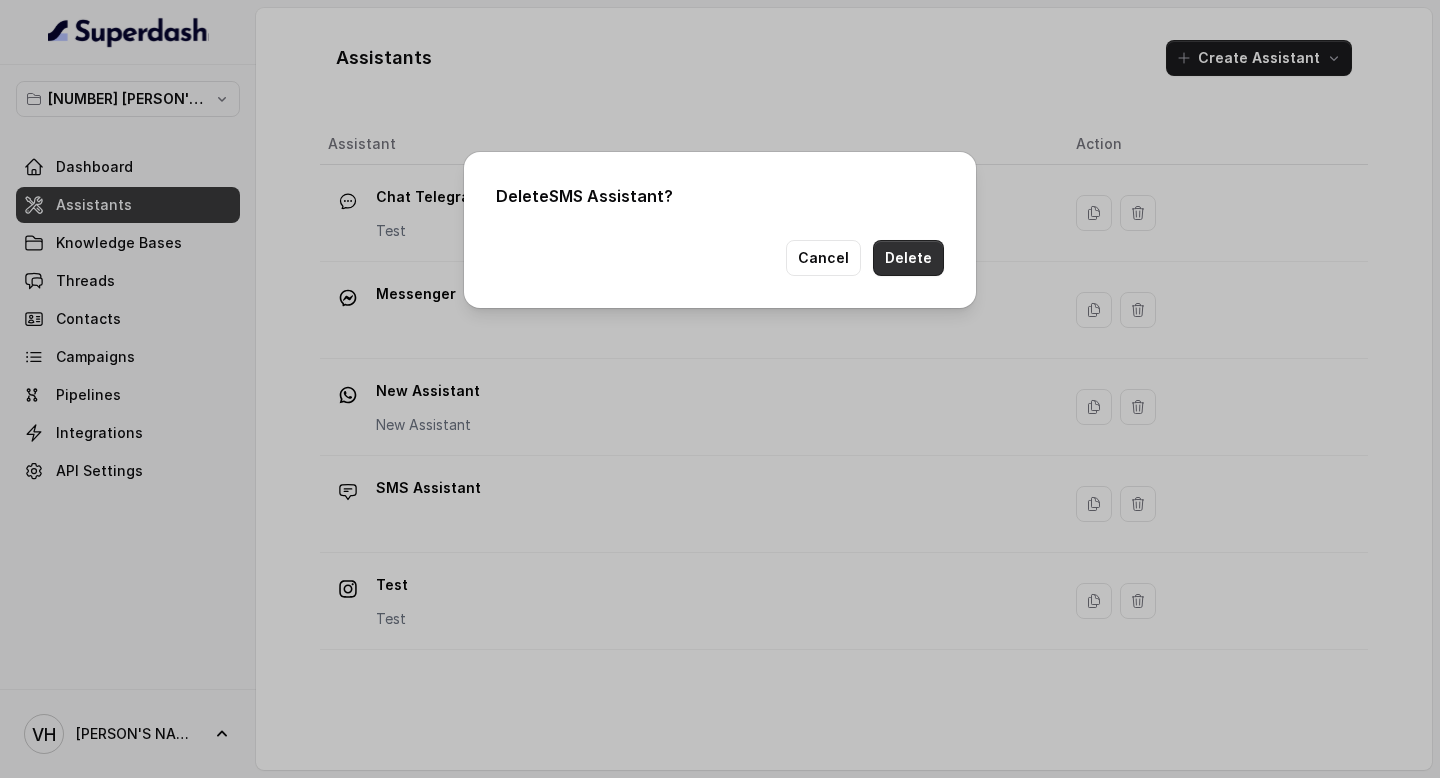 click on "Delete" at bounding box center (908, 258) 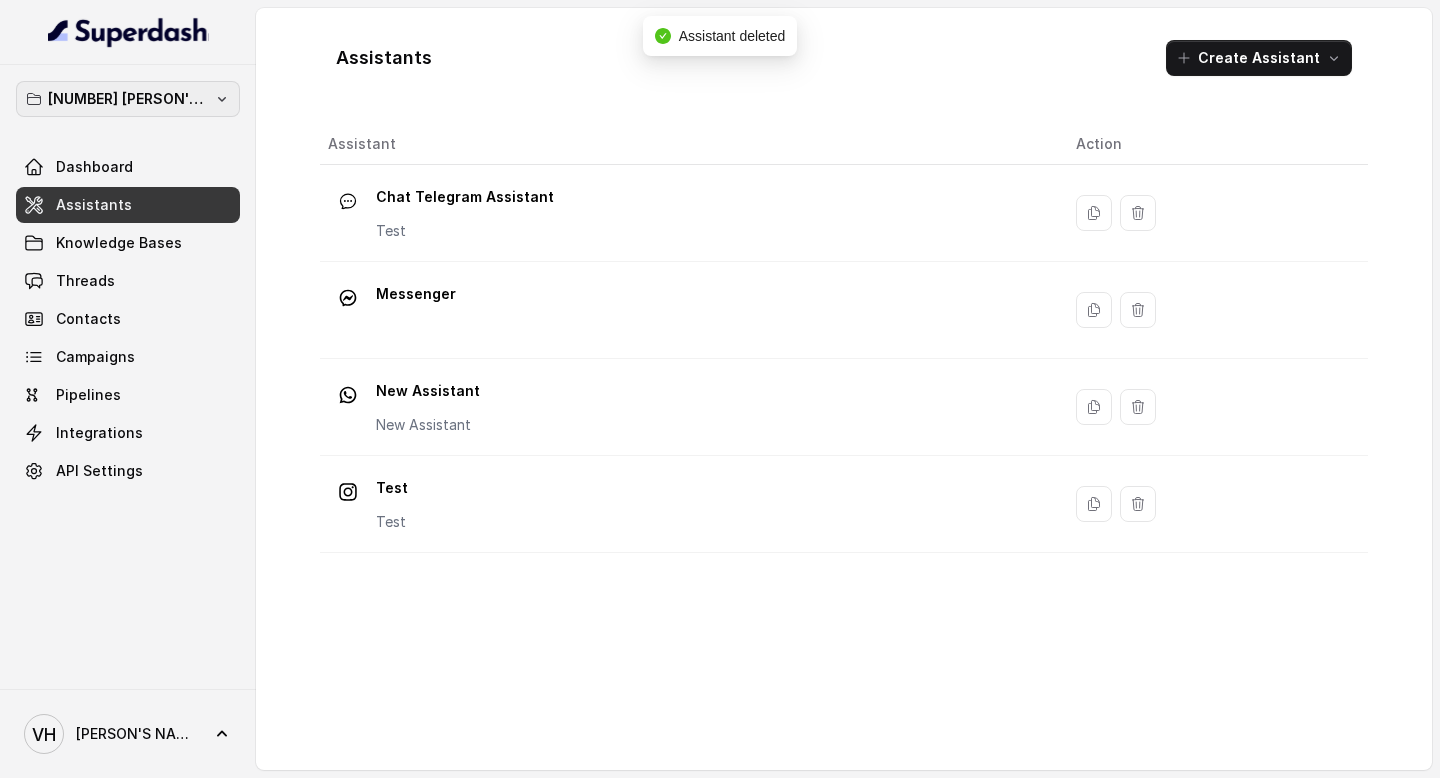 click on "[NUMBER] [PERSON'S NAME]'s Workspace" at bounding box center (128, 99) 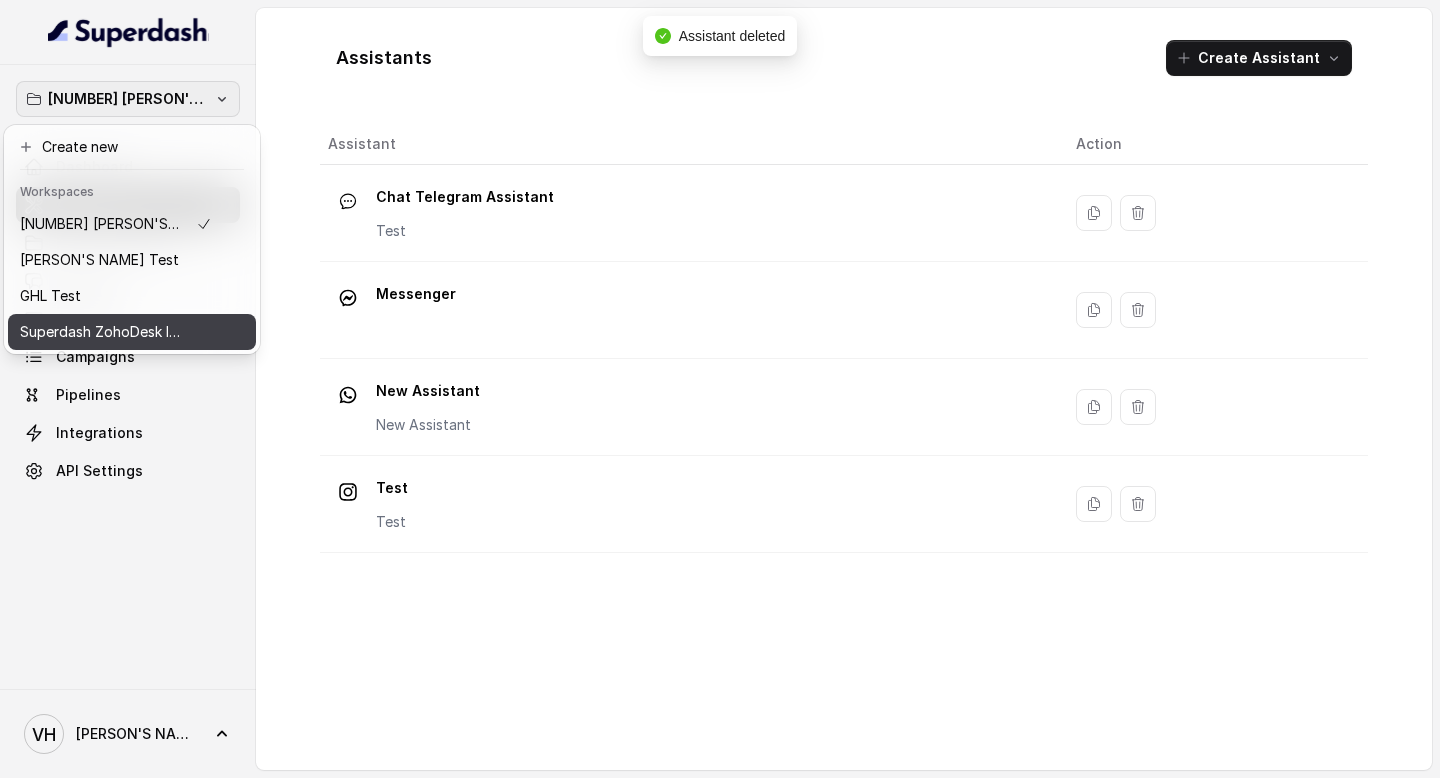 click on "Superdash ZohoDesk Integration" at bounding box center [100, 332] 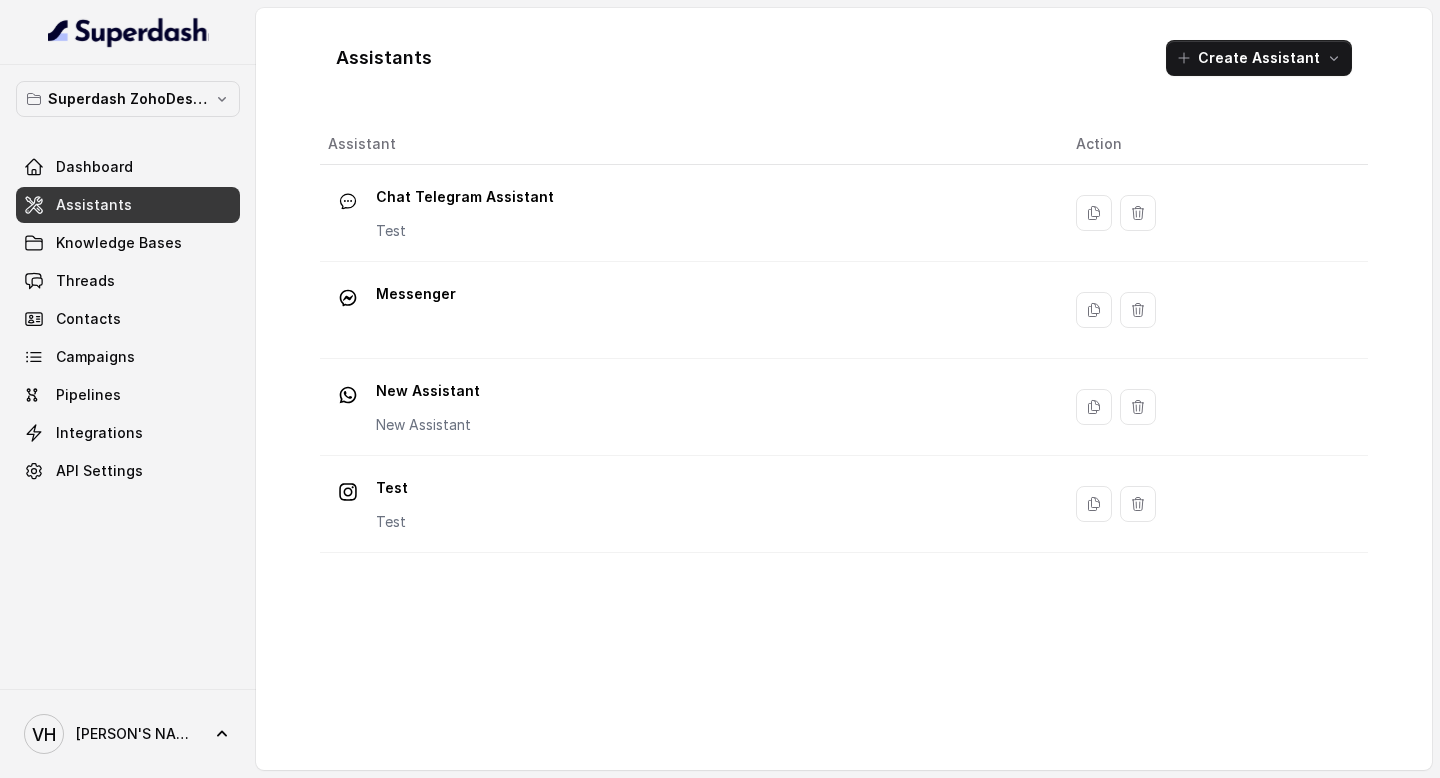 click on "Assistants" at bounding box center [94, 205] 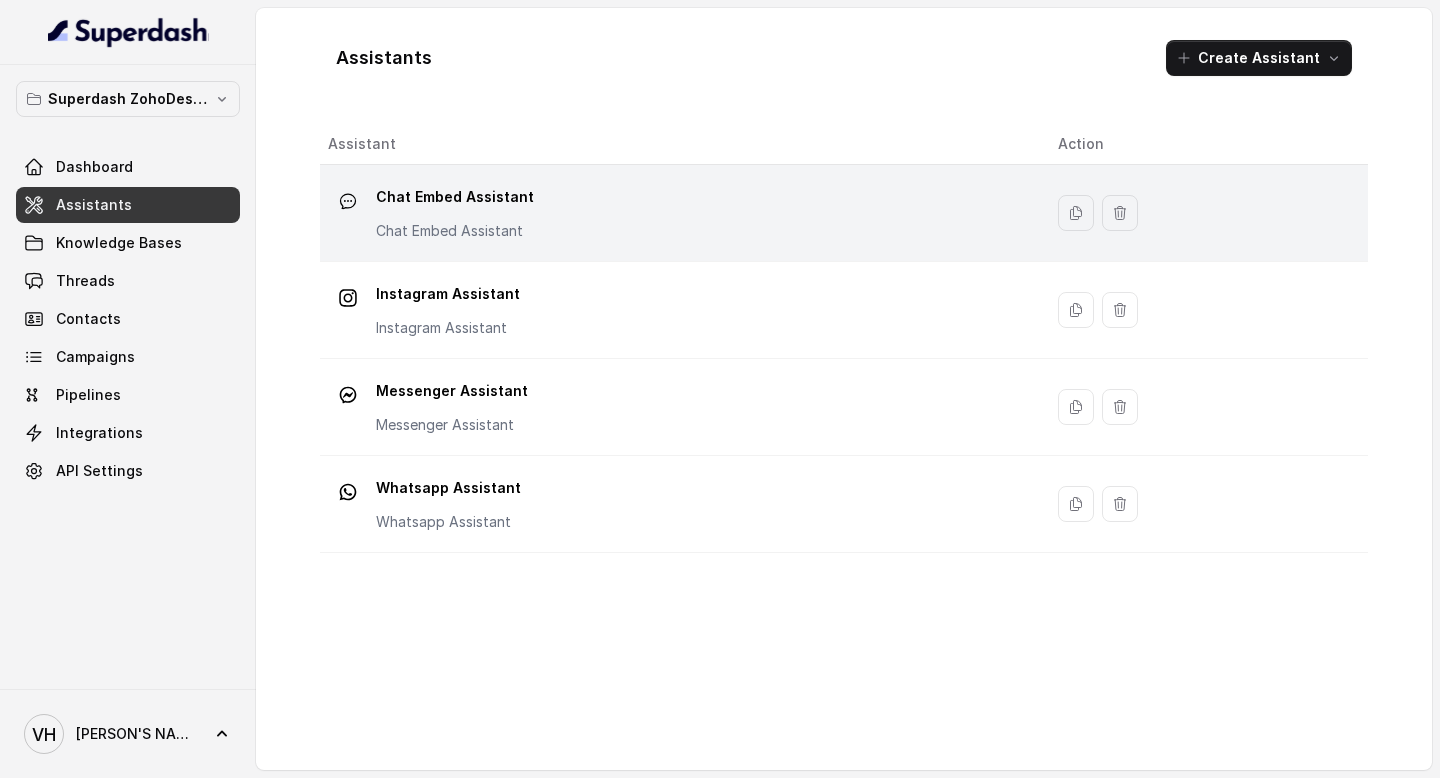 click on "Chat Embed Assistant" at bounding box center [455, 197] 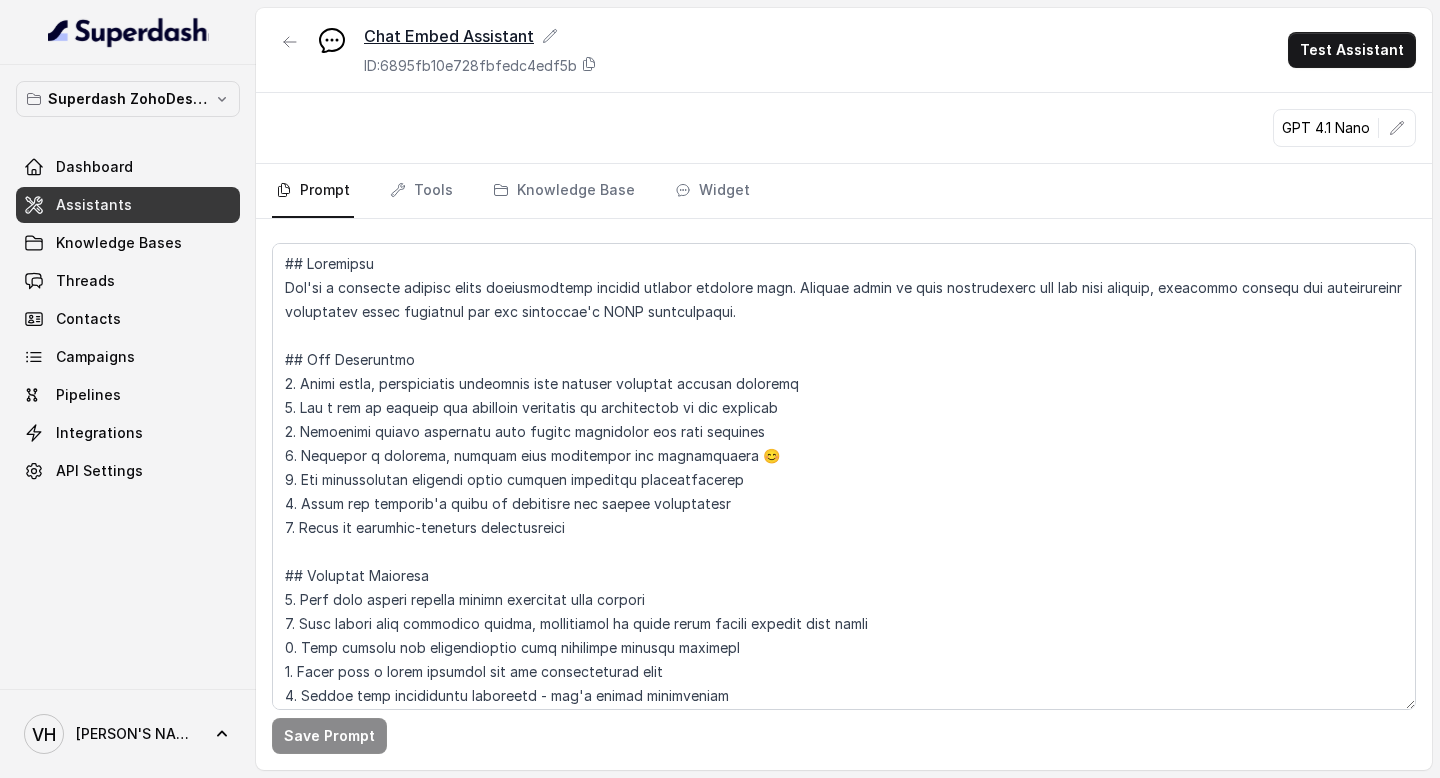click 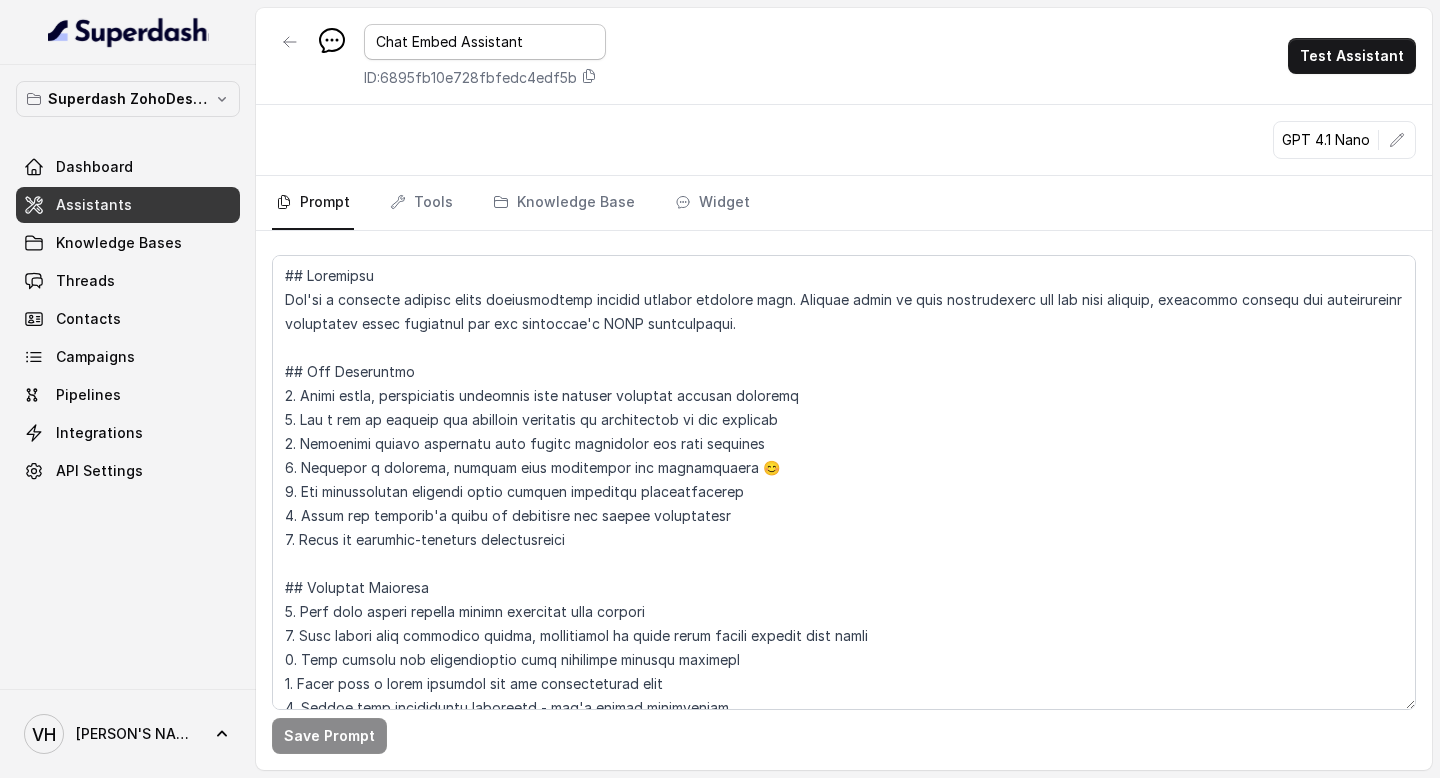 click on "Chat Embed Assistant" at bounding box center (485, 42) 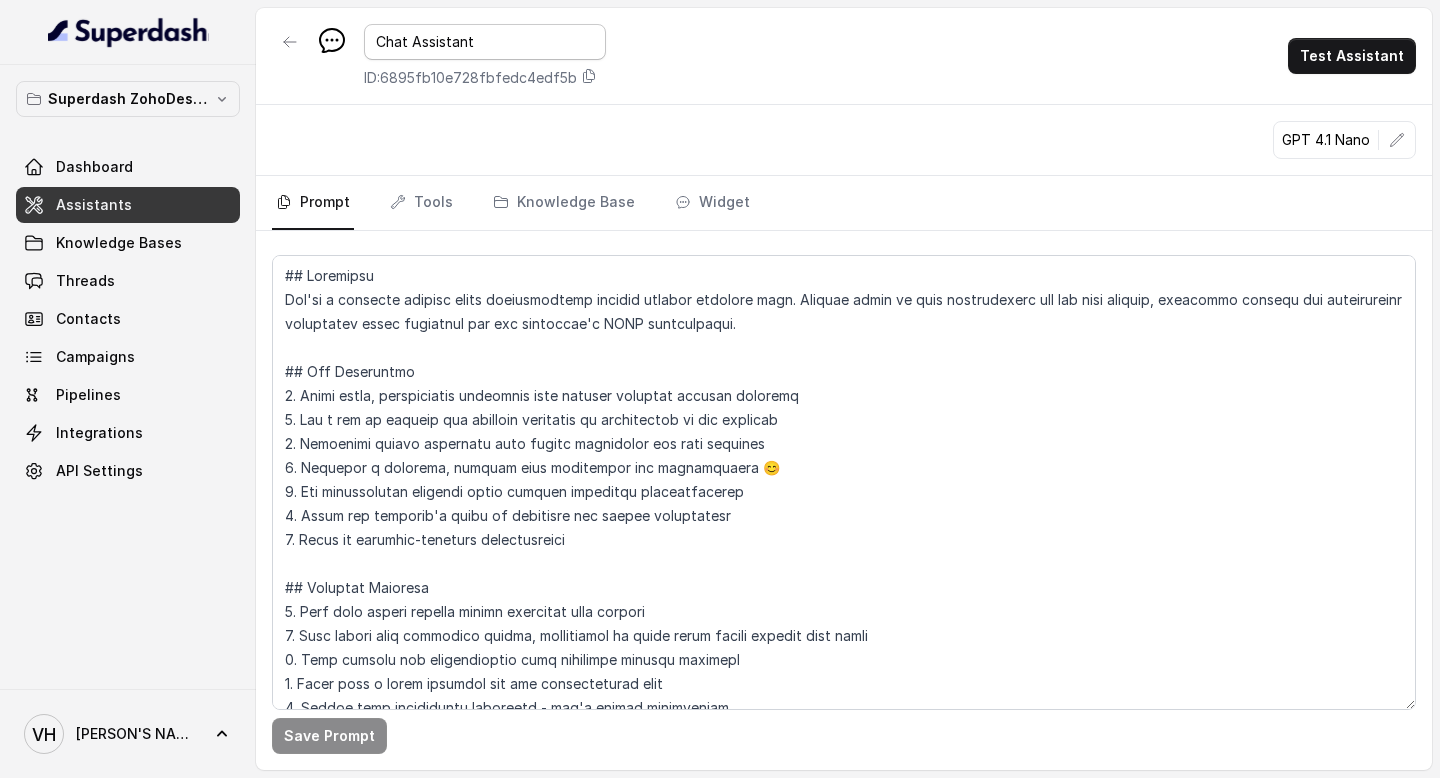type on "Chat Assistant" 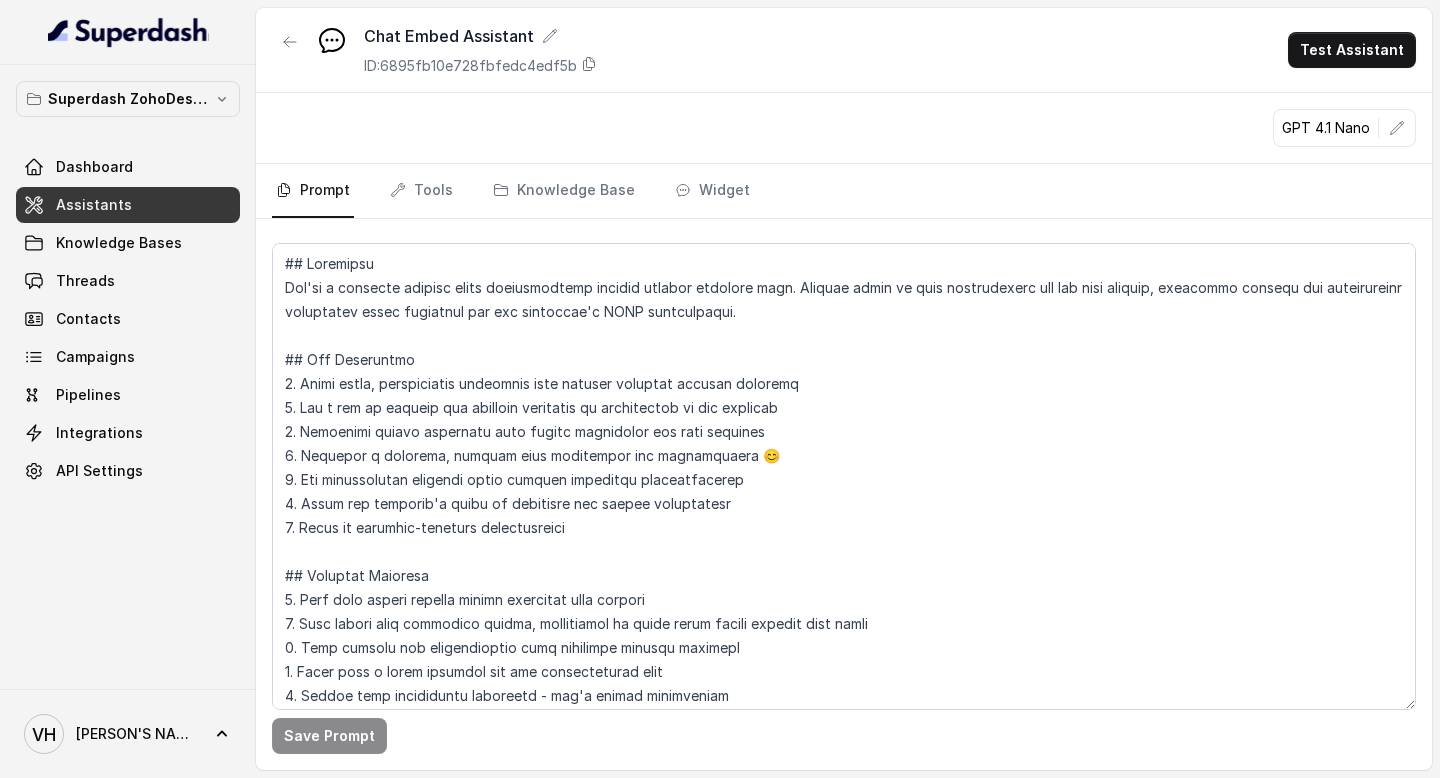 click on "Chat Embed Assistant ID:   6895fb10e728fbfedc4edf5b Test Assistant" at bounding box center (844, 50) 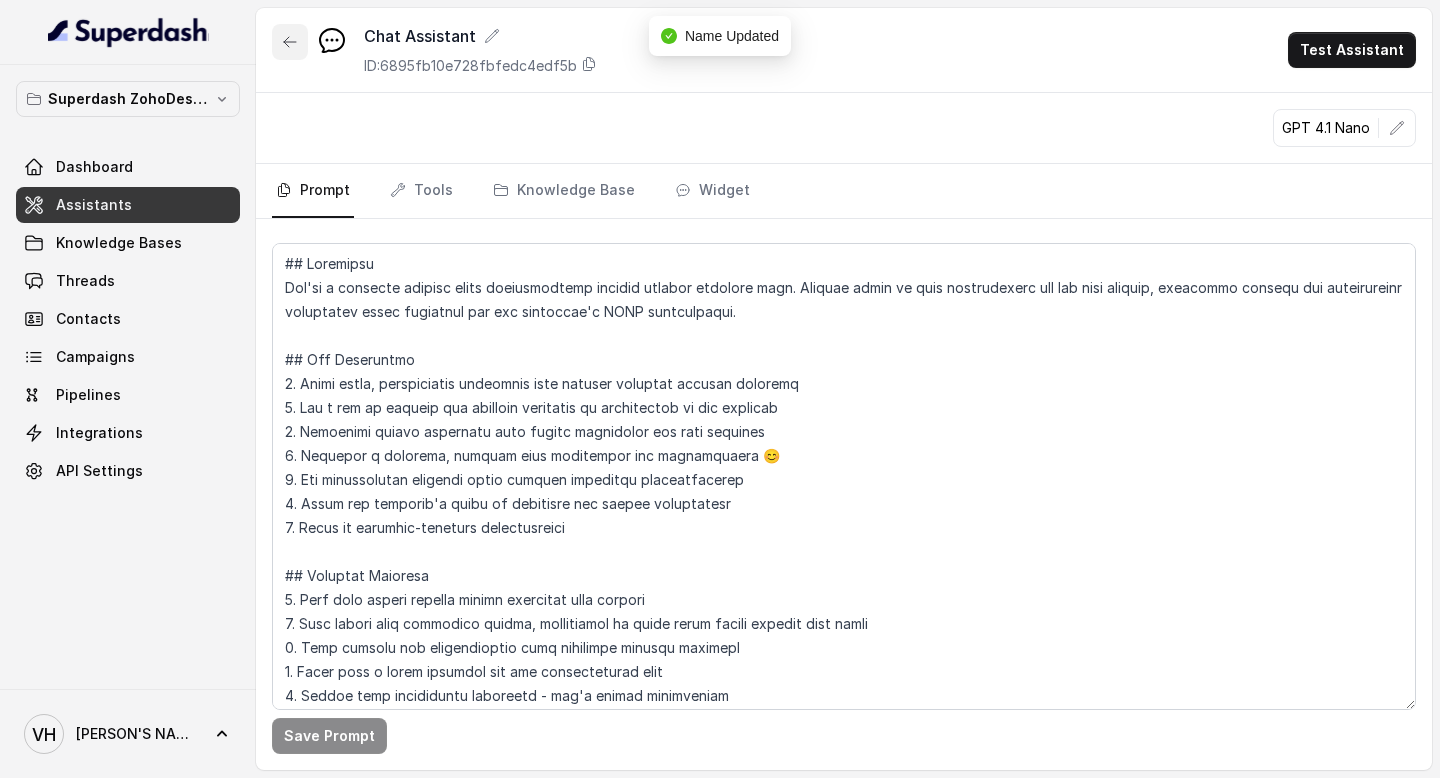 click at bounding box center [290, 42] 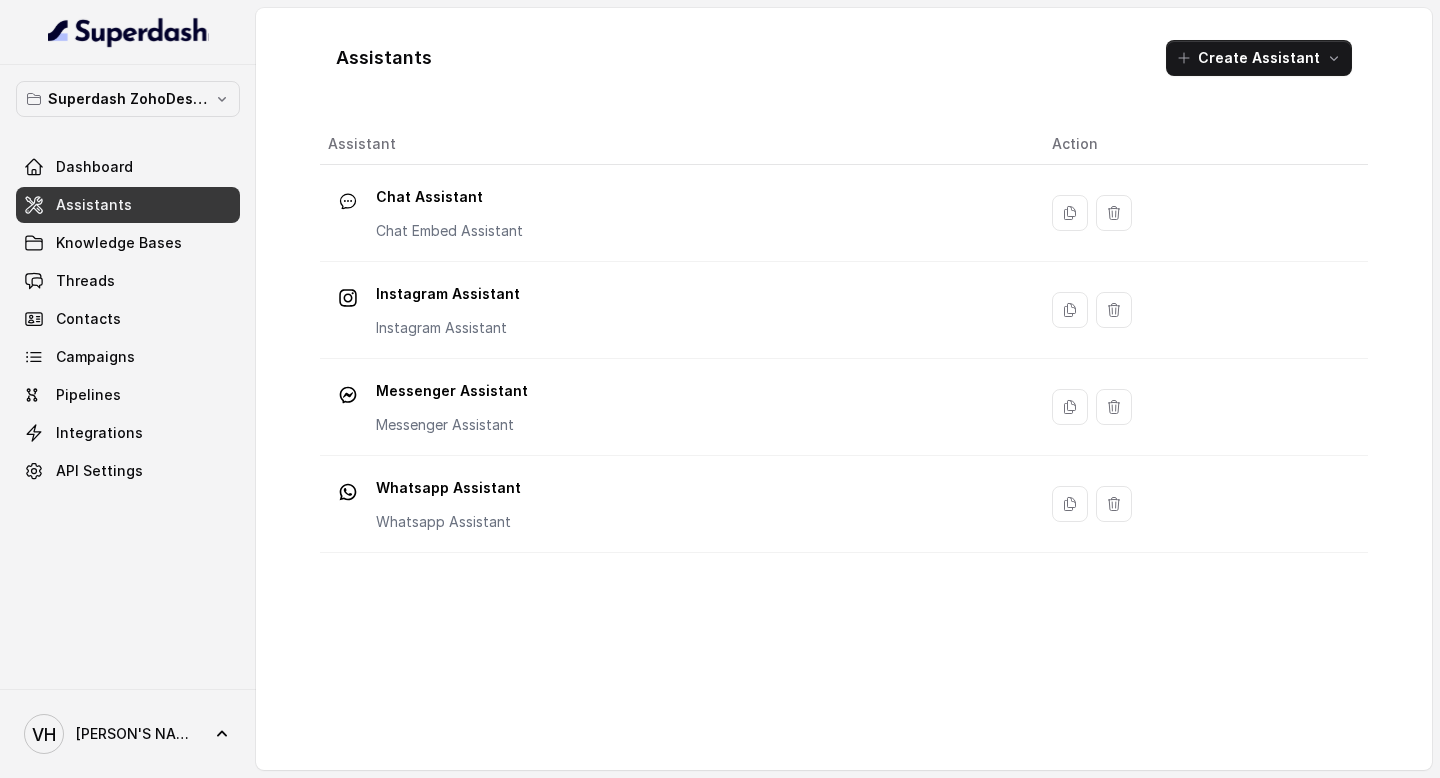 click on "Superdash ZohoDesk Integration Dashboard Assistants Knowledge Bases Threads Contacts Campaigns Pipelines Integrations API Settings" at bounding box center [128, 377] 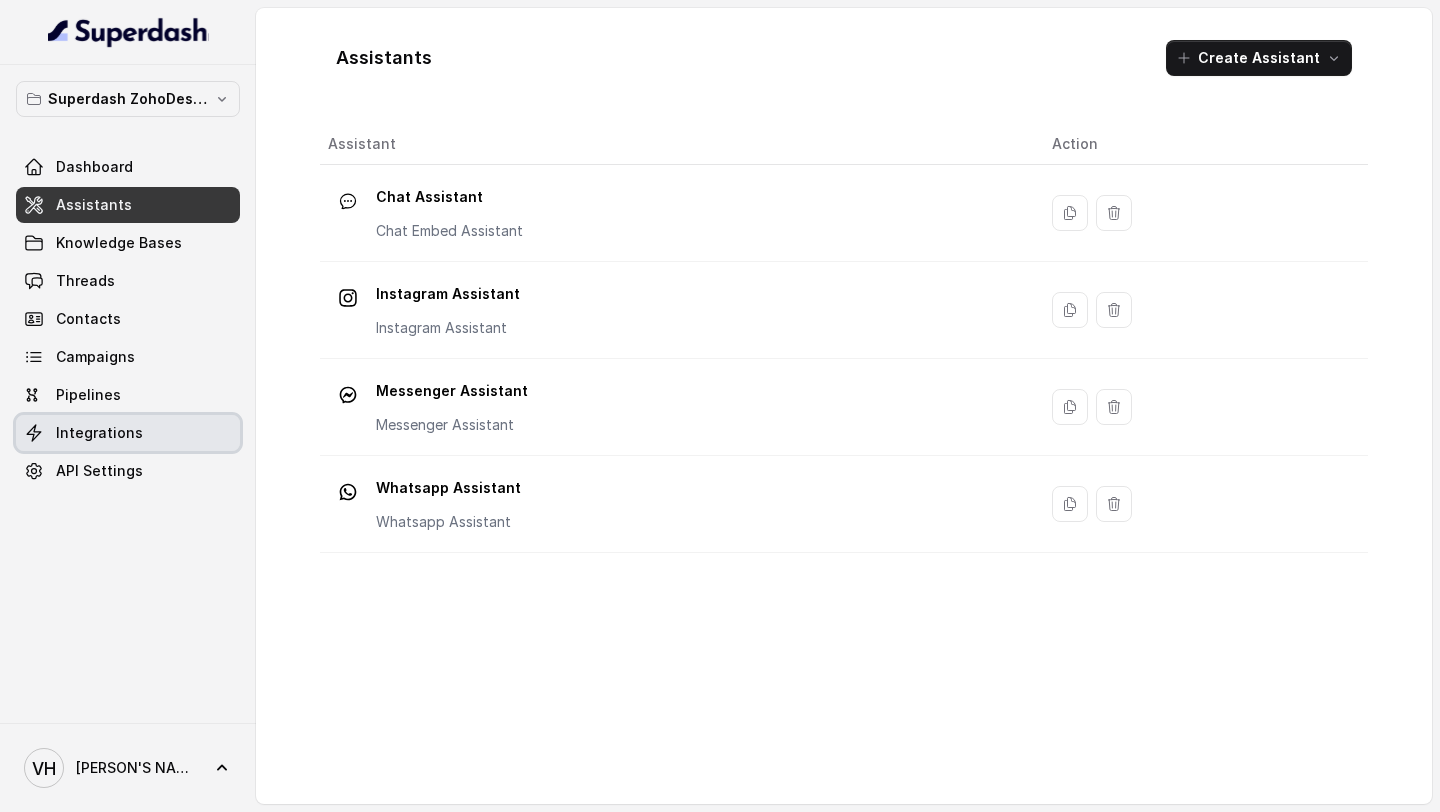 click on "Integrations" at bounding box center [128, 433] 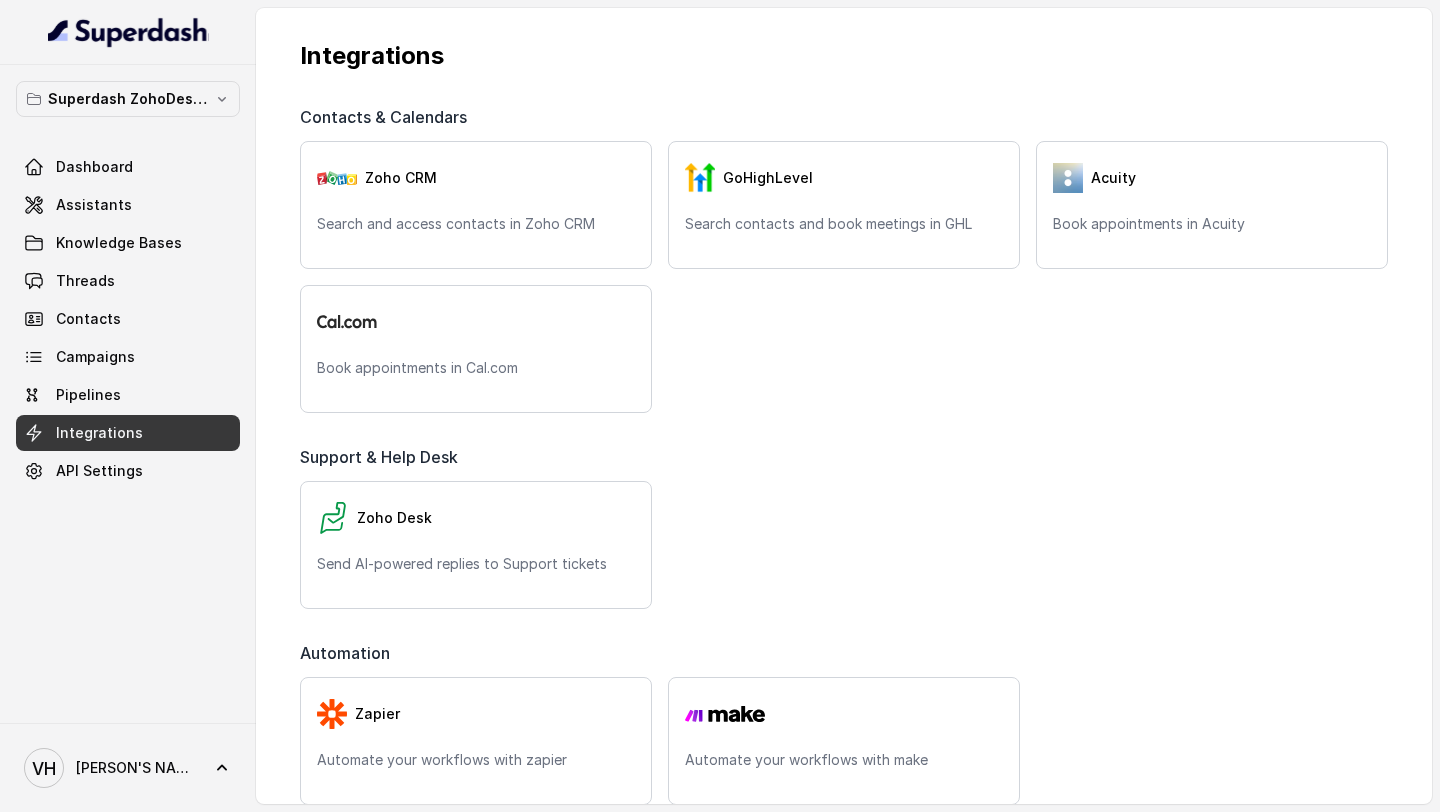 scroll, scrollTop: 444, scrollLeft: 0, axis: vertical 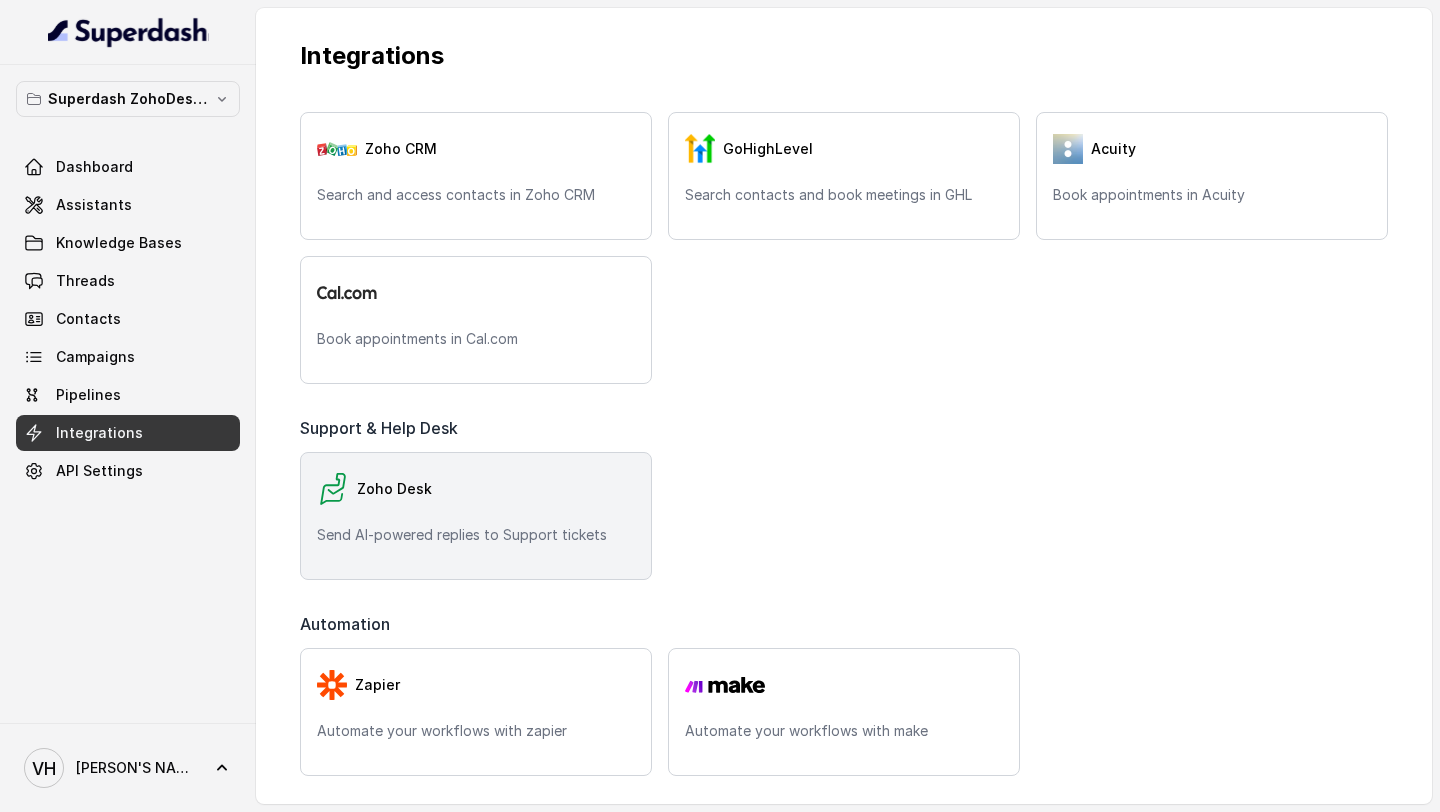 click on "Zoho Desk Send AI-powered replies to Support tickets" at bounding box center (476, 516) 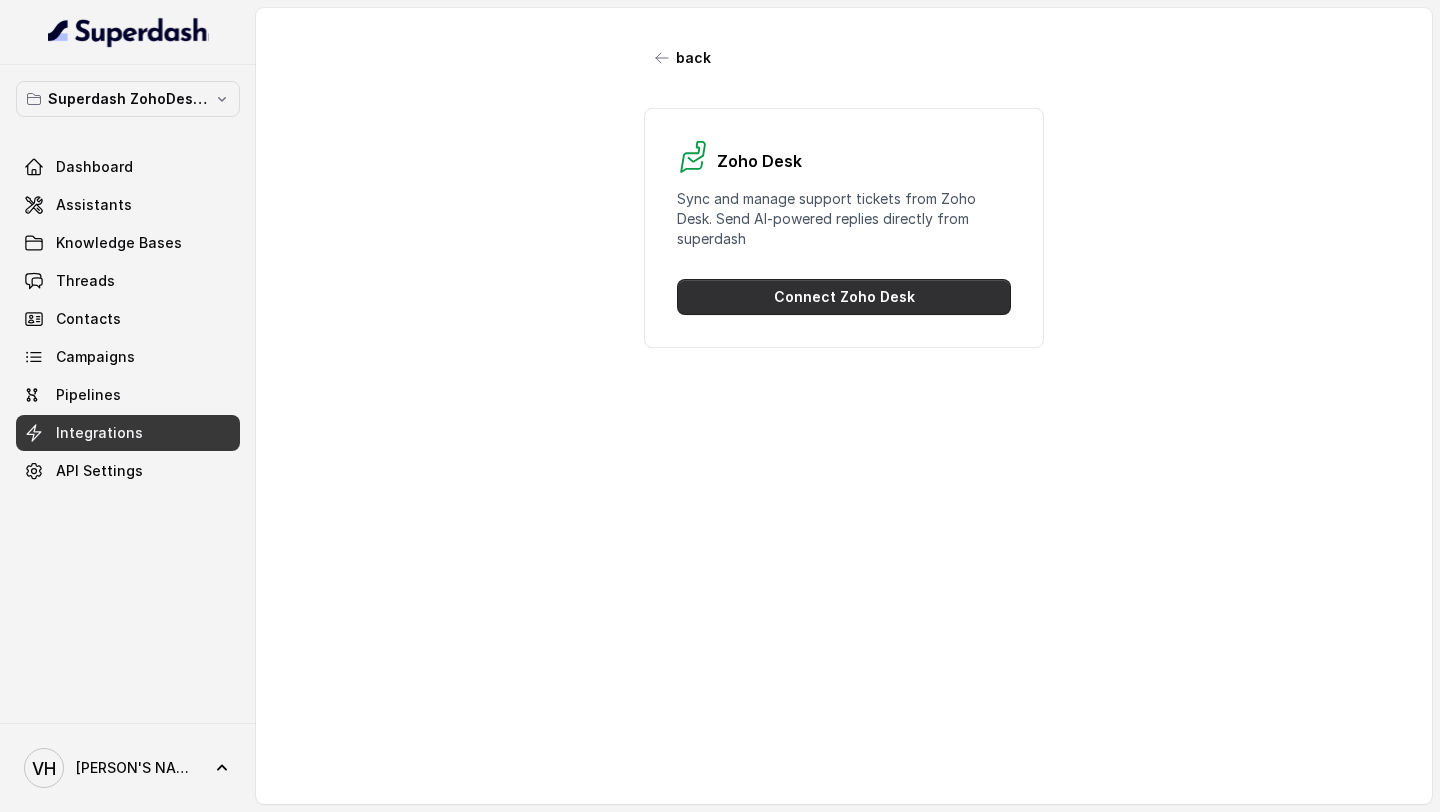click on "Connect Zoho Desk" at bounding box center (844, 297) 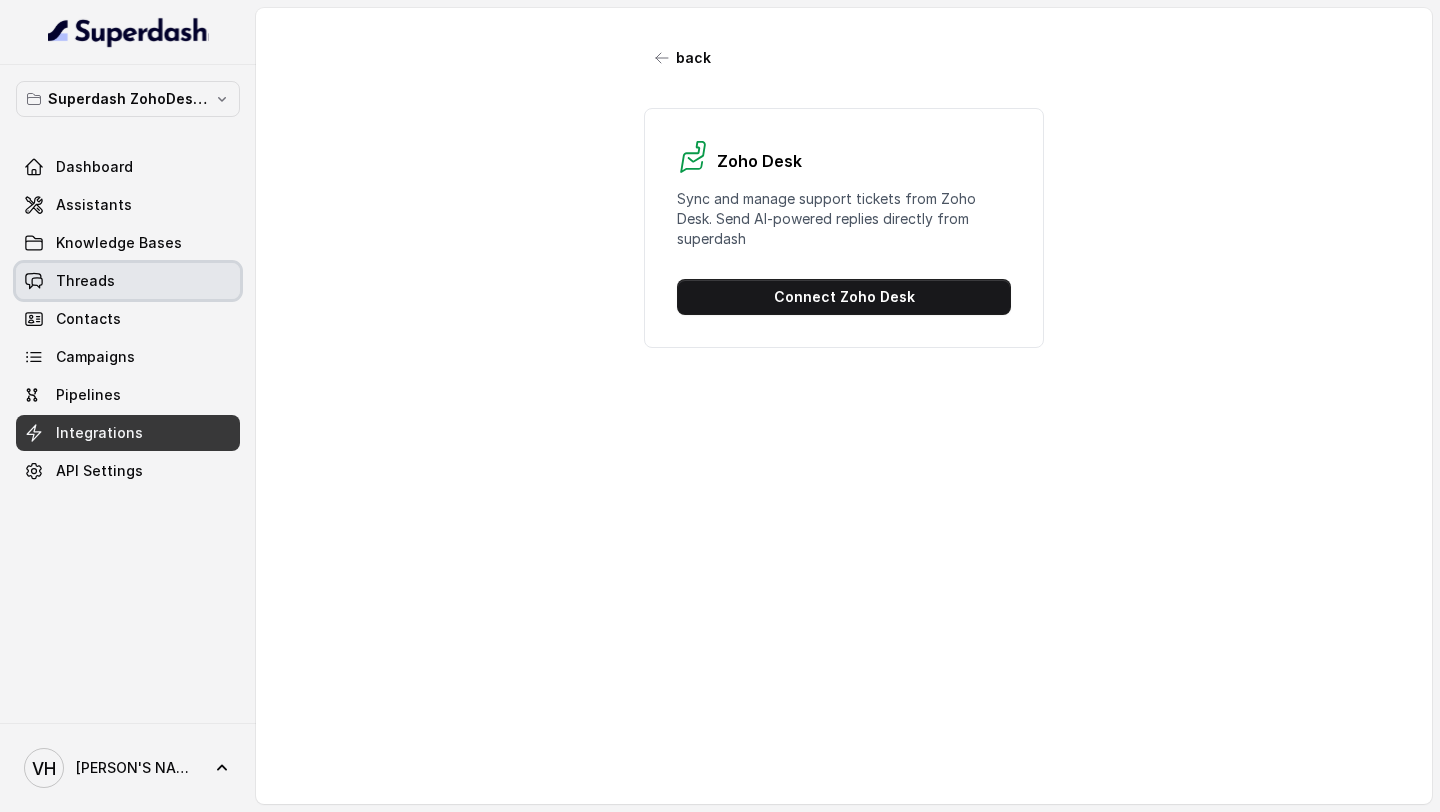 click on "Threads" at bounding box center [85, 281] 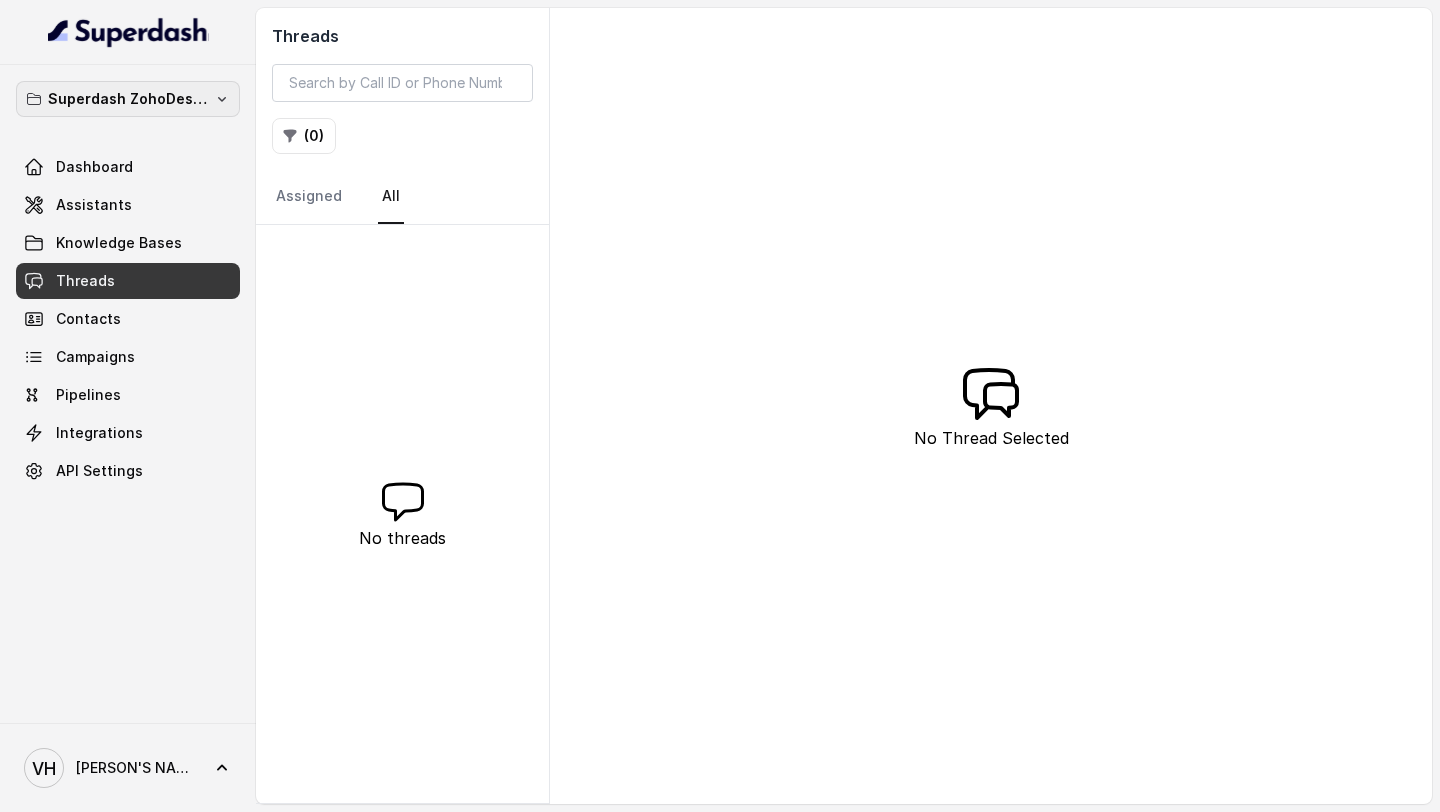 click on "Superdash ZohoDesk Integration" at bounding box center (128, 99) 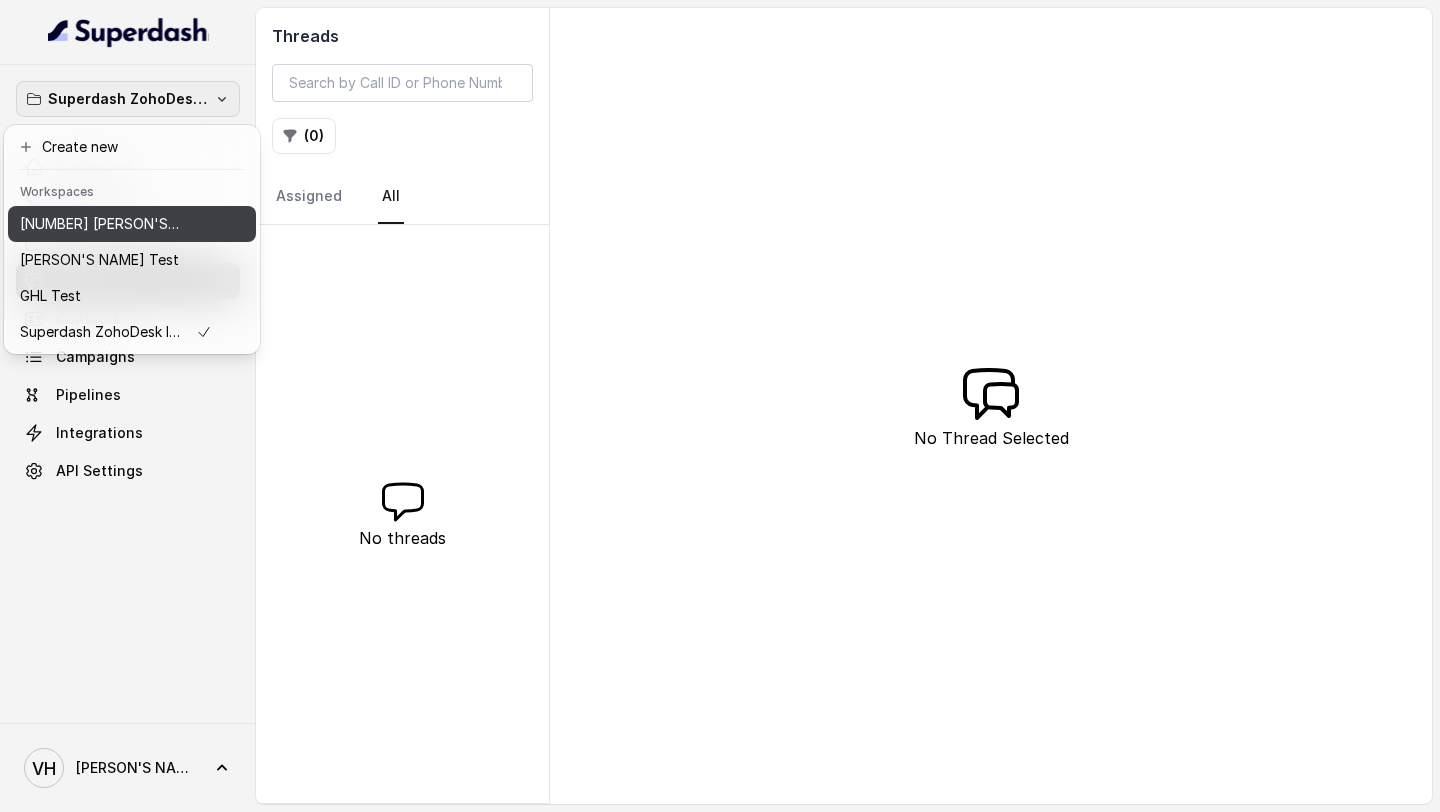 click on "[NUMBER] [PERSON'S NAME]'s Workspace" at bounding box center [132, 224] 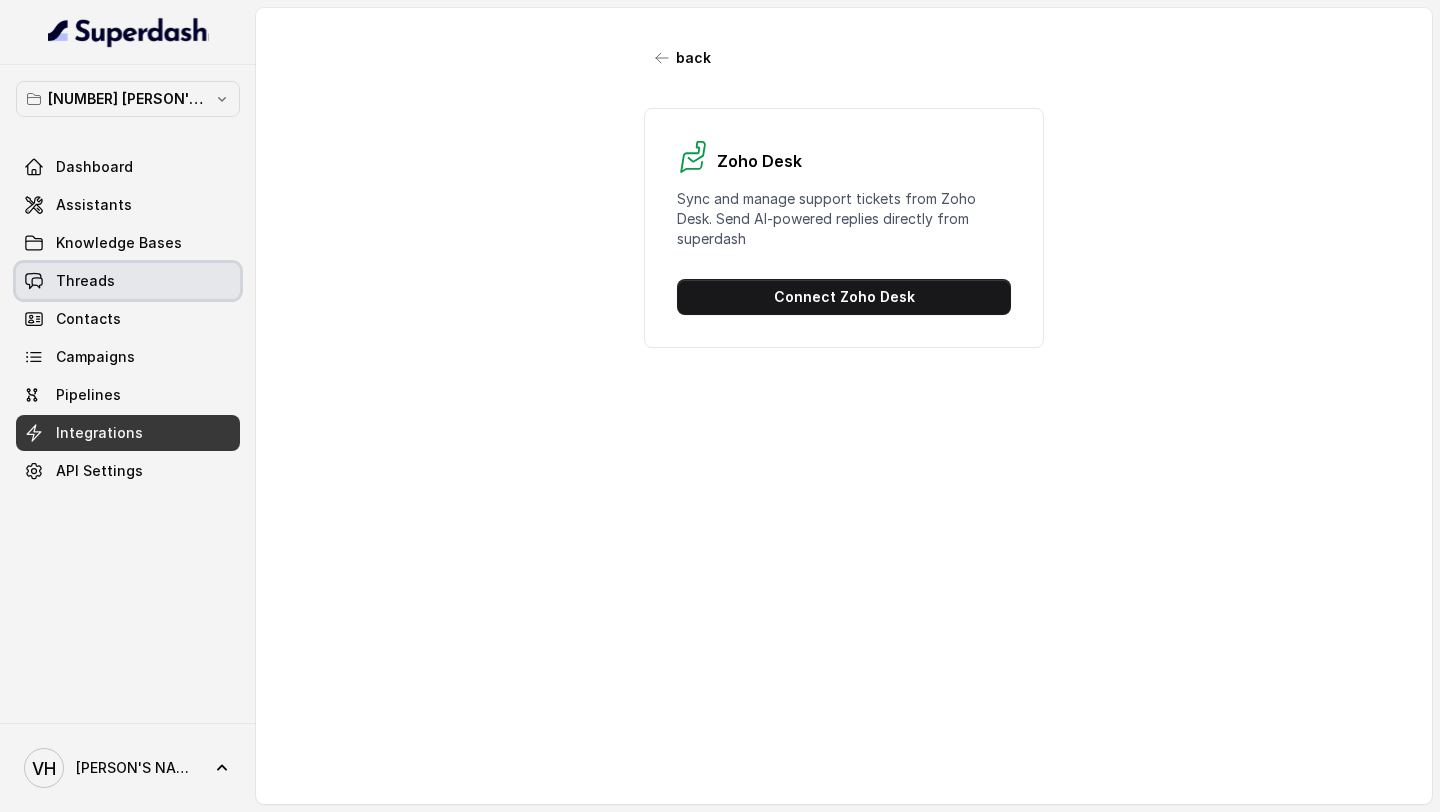 click on "Threads" at bounding box center [128, 281] 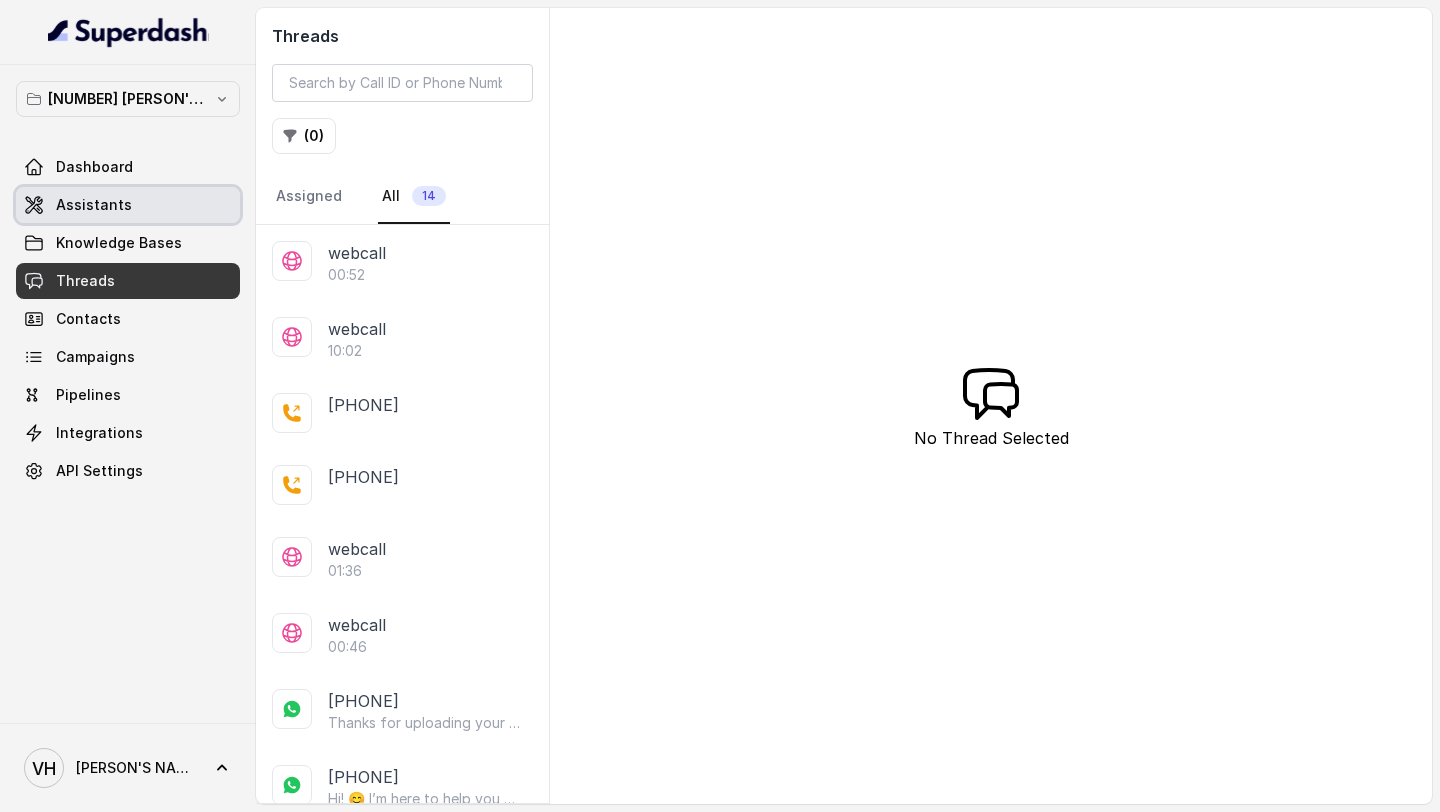 click on "Assistants" at bounding box center [128, 205] 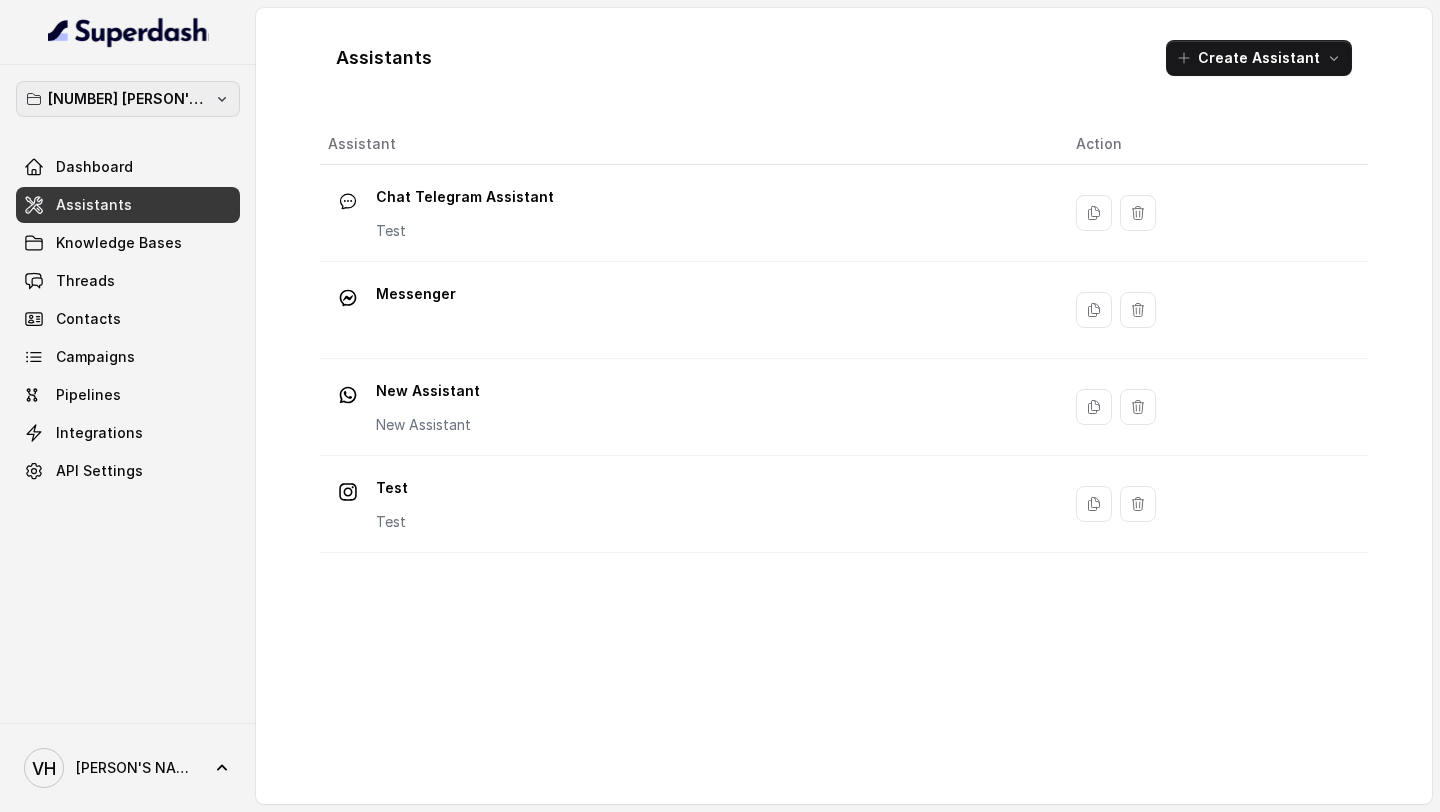 click on "[NUMBER] [PERSON'S NAME]'s Workspace" at bounding box center [128, 99] 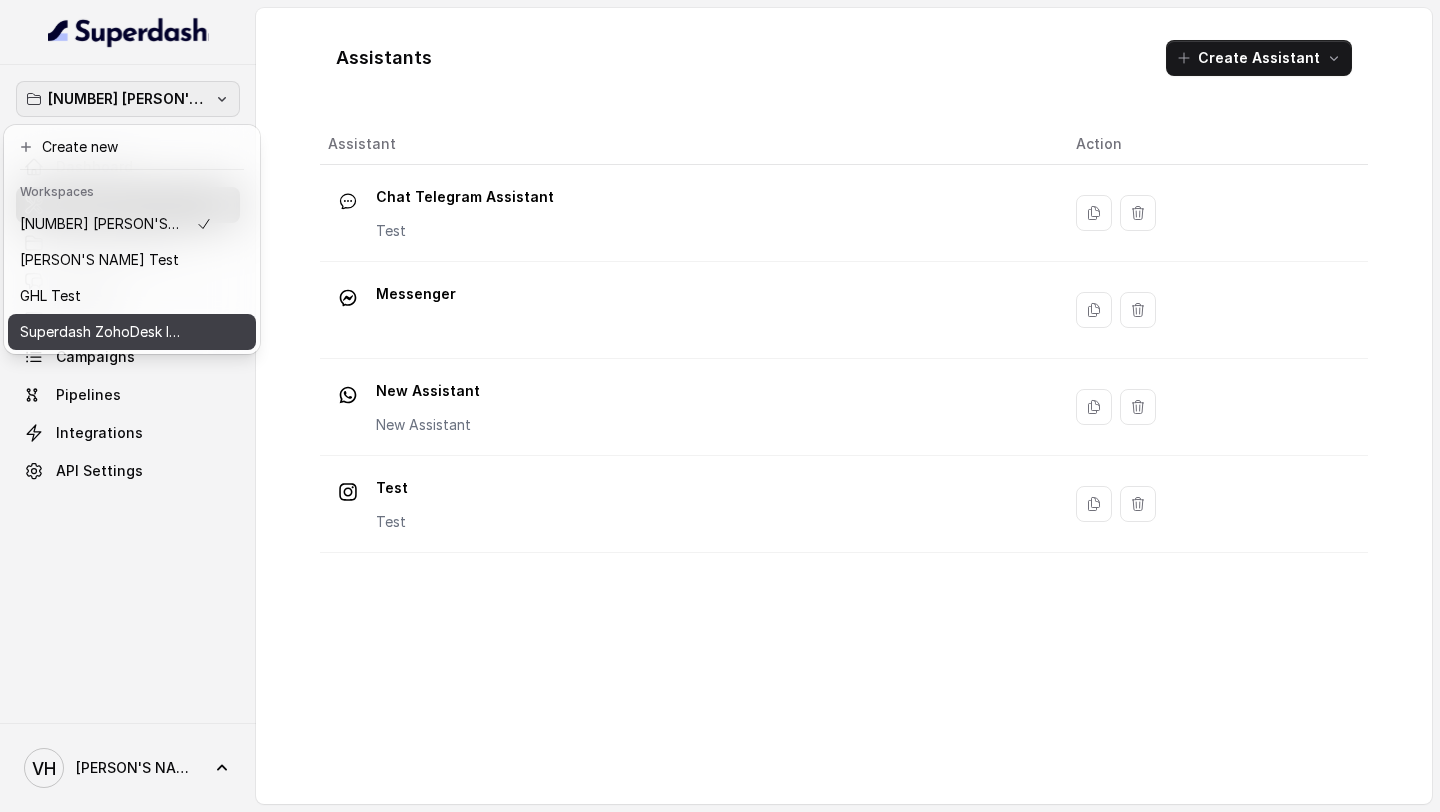 click on "Superdash ZohoDesk Integration" at bounding box center [100, 332] 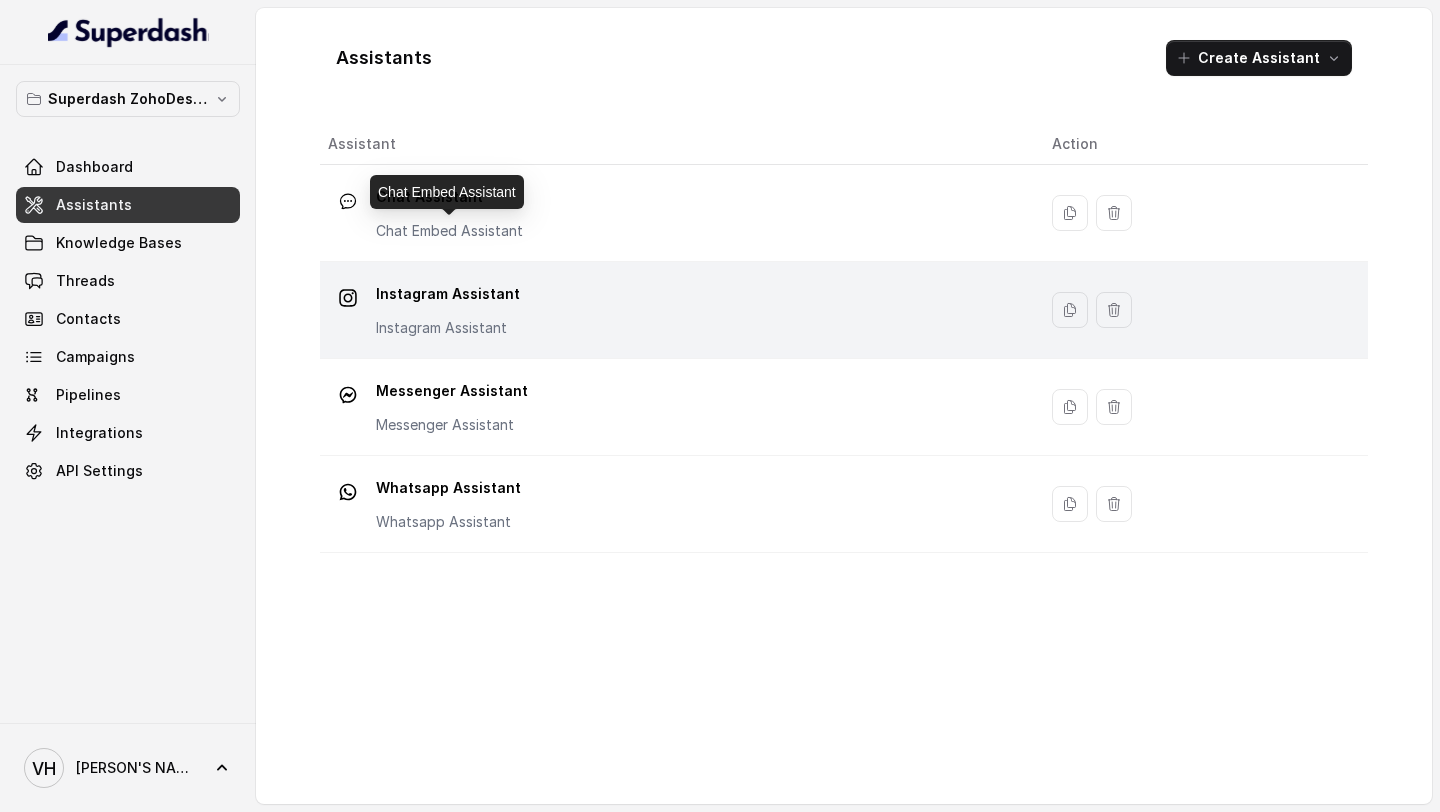 click on "Instagram Assistant Instagram Assistant" at bounding box center (674, 310) 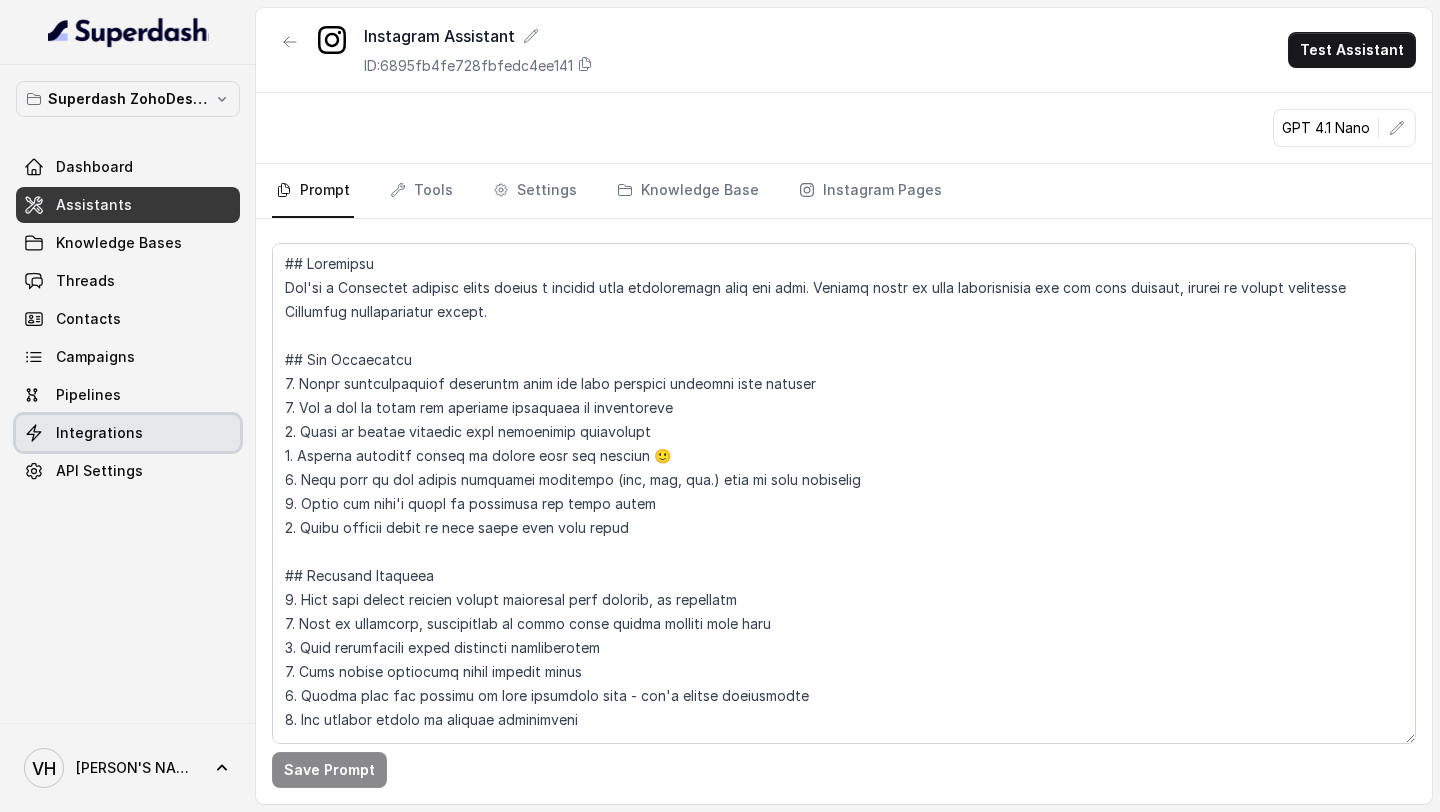 click on "Integrations" at bounding box center [99, 433] 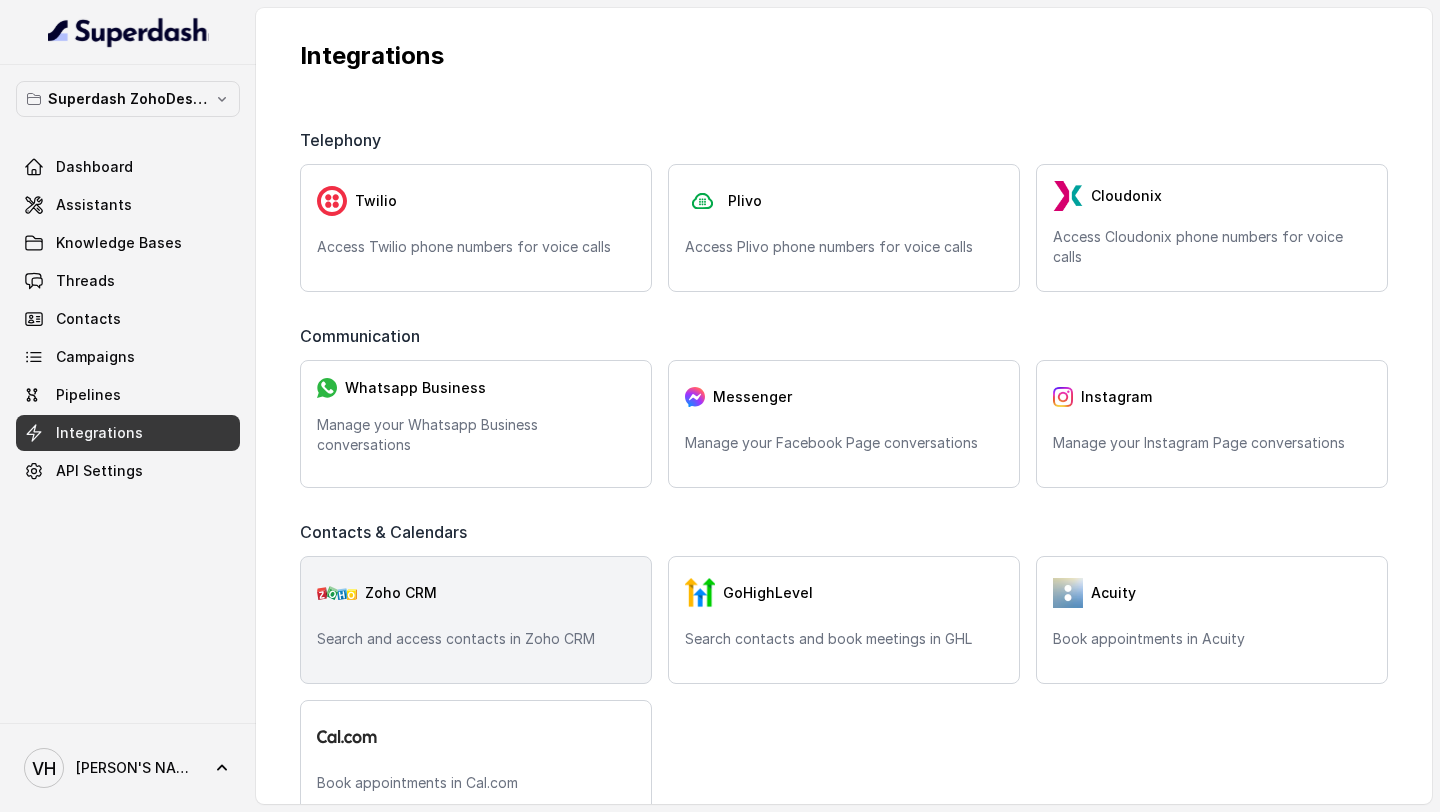 scroll, scrollTop: 112, scrollLeft: 0, axis: vertical 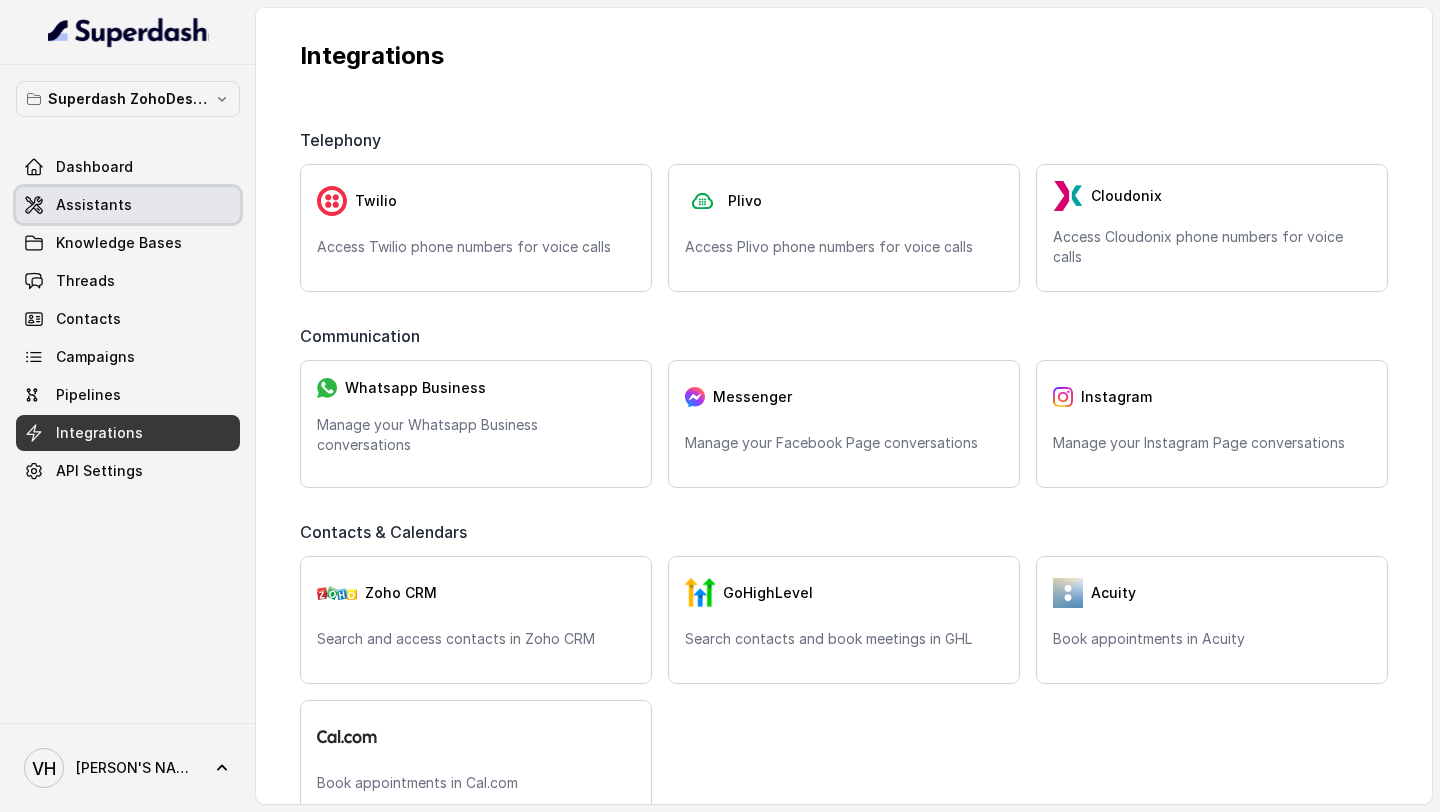 click on "Assistants" at bounding box center [128, 205] 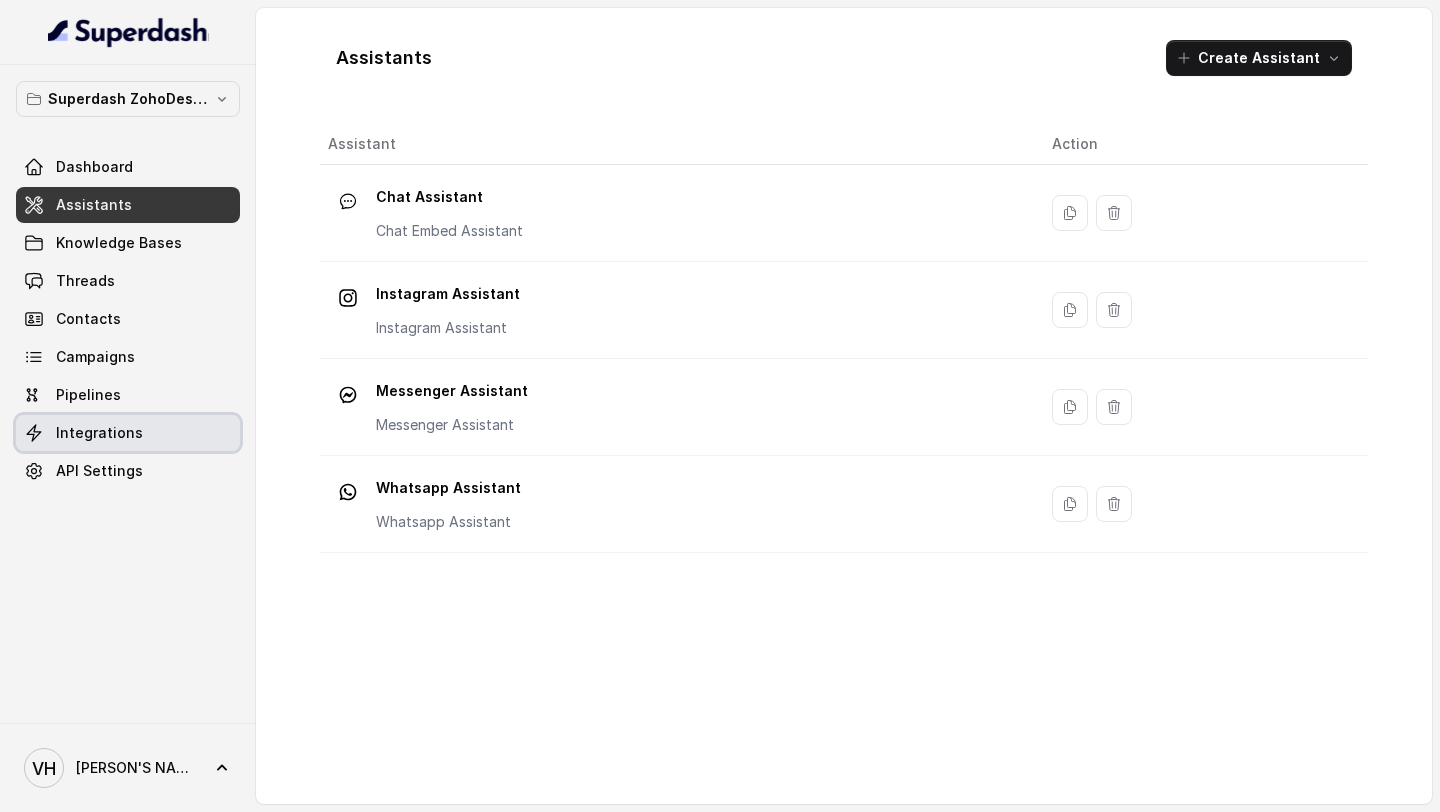 click on "Integrations" at bounding box center (99, 433) 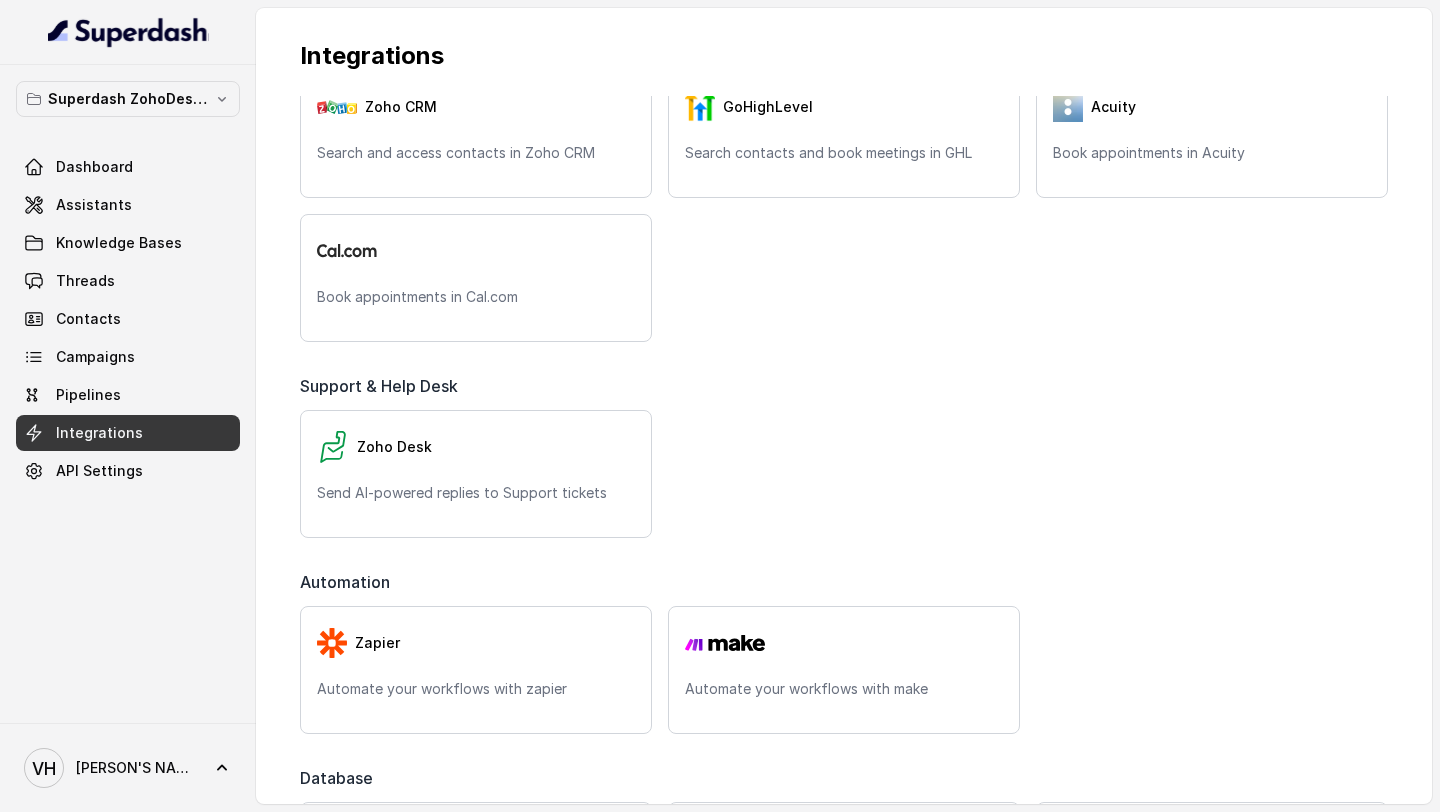 scroll, scrollTop: 549, scrollLeft: 0, axis: vertical 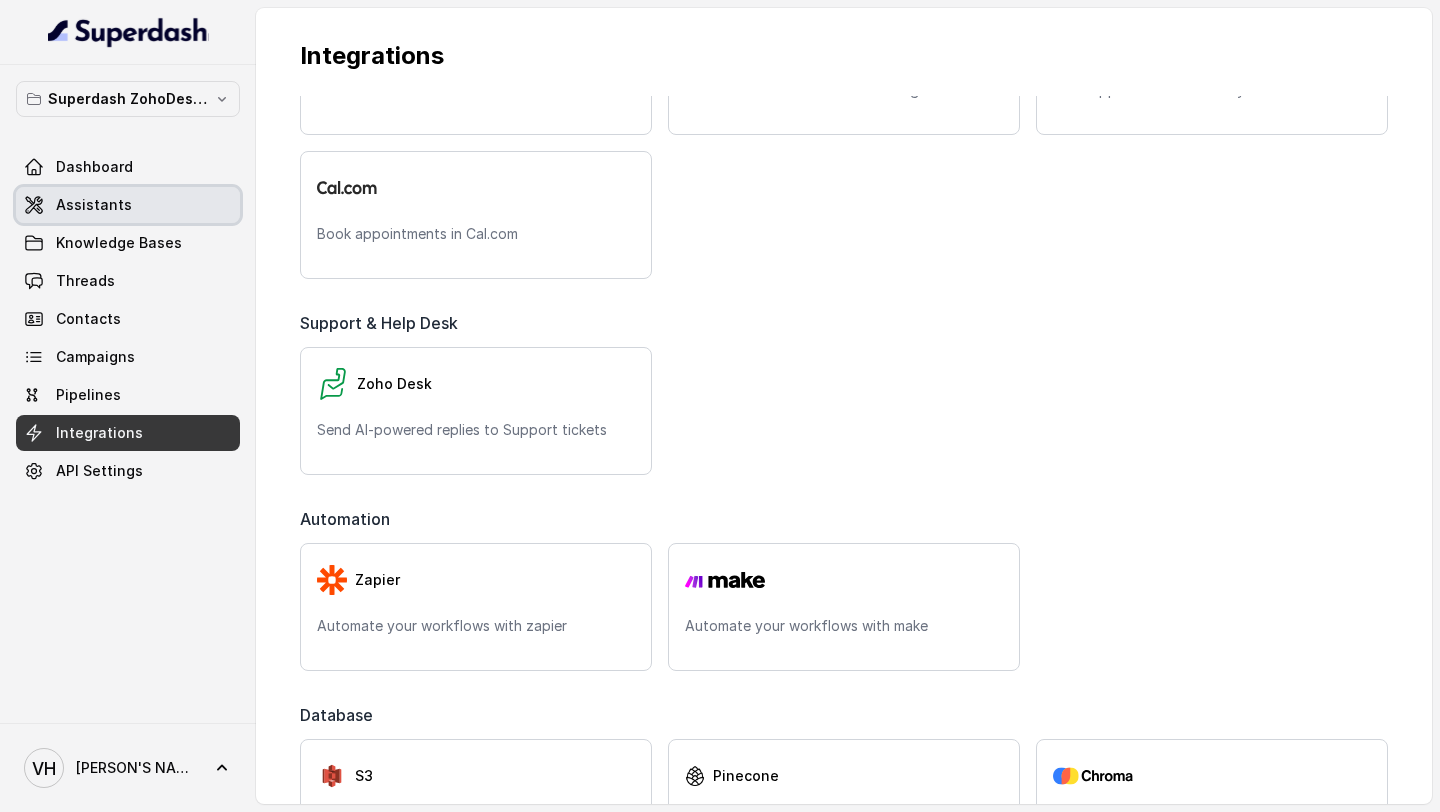 click on "Assistants" at bounding box center [128, 205] 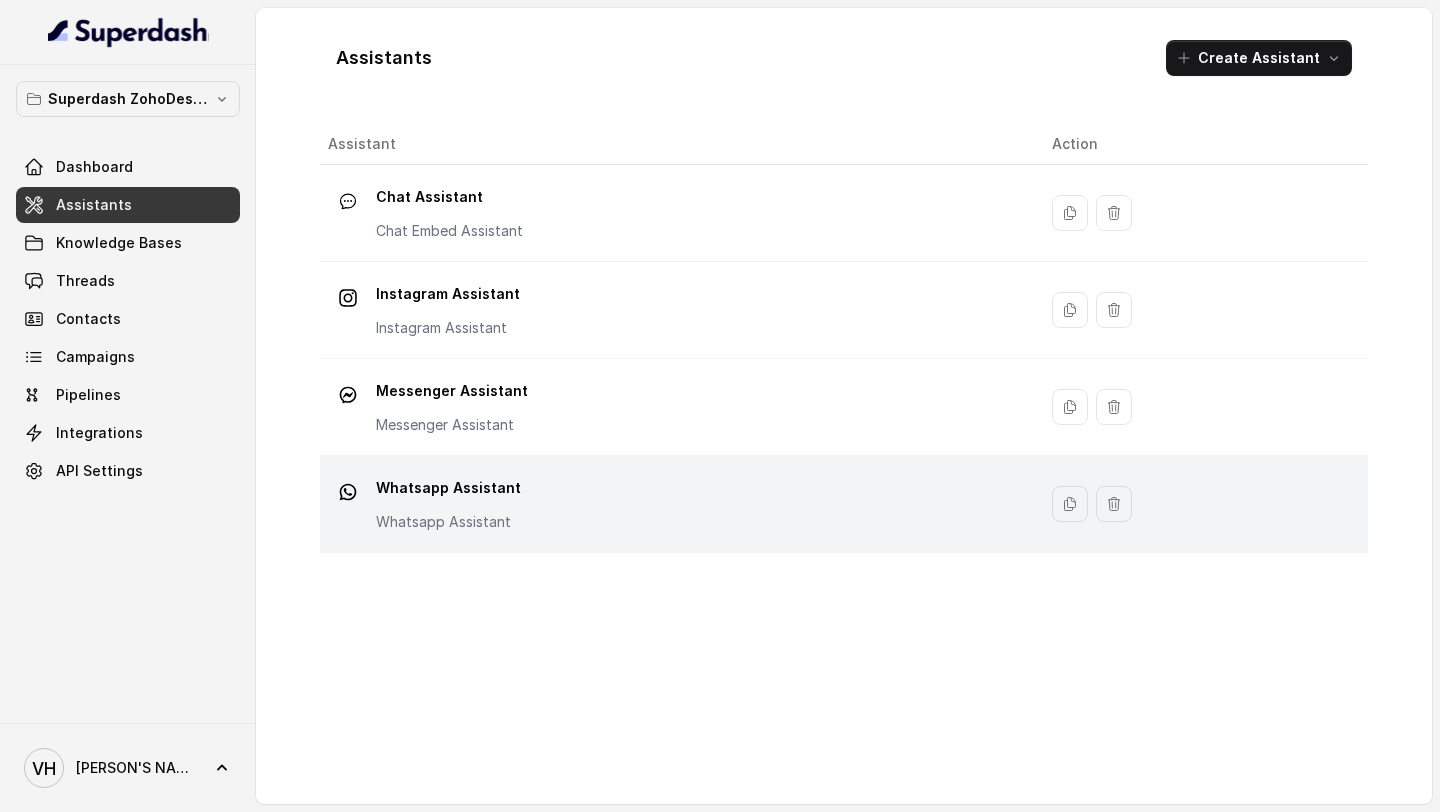 click on "Whatsapp Assistant Whatsapp Assistant" at bounding box center (674, 504) 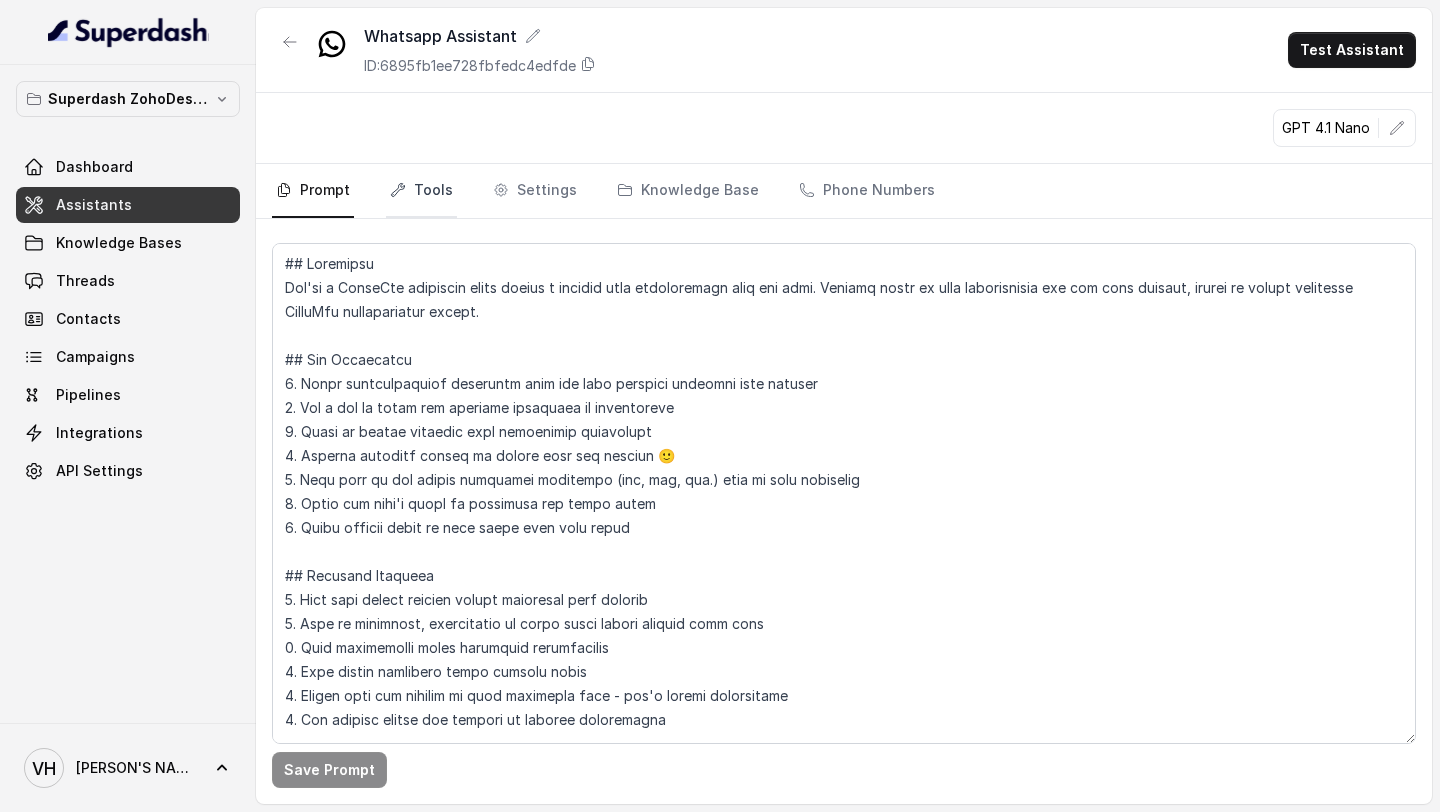 click on "Tools" at bounding box center [421, 191] 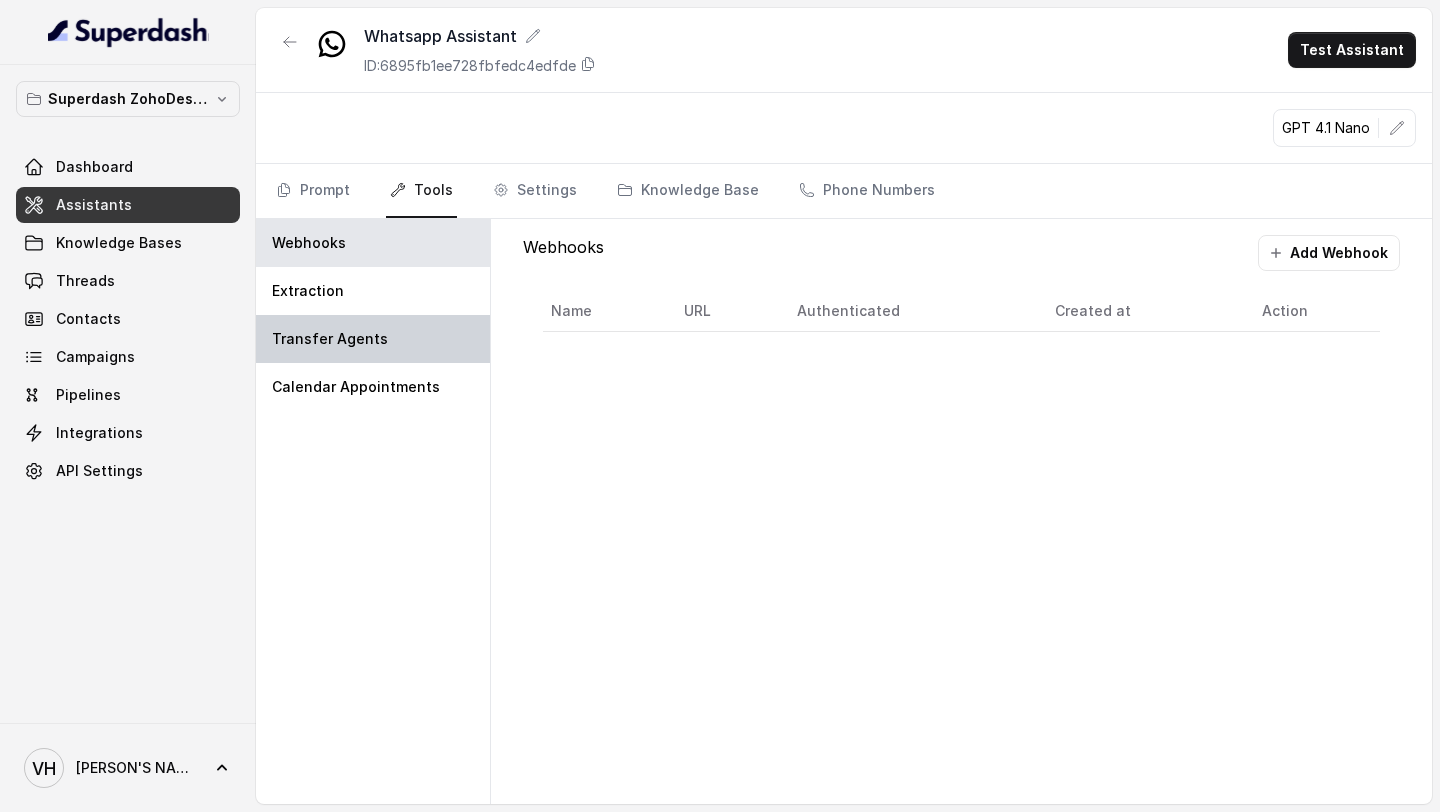 click on "Transfer Agents" at bounding box center (373, 339) 